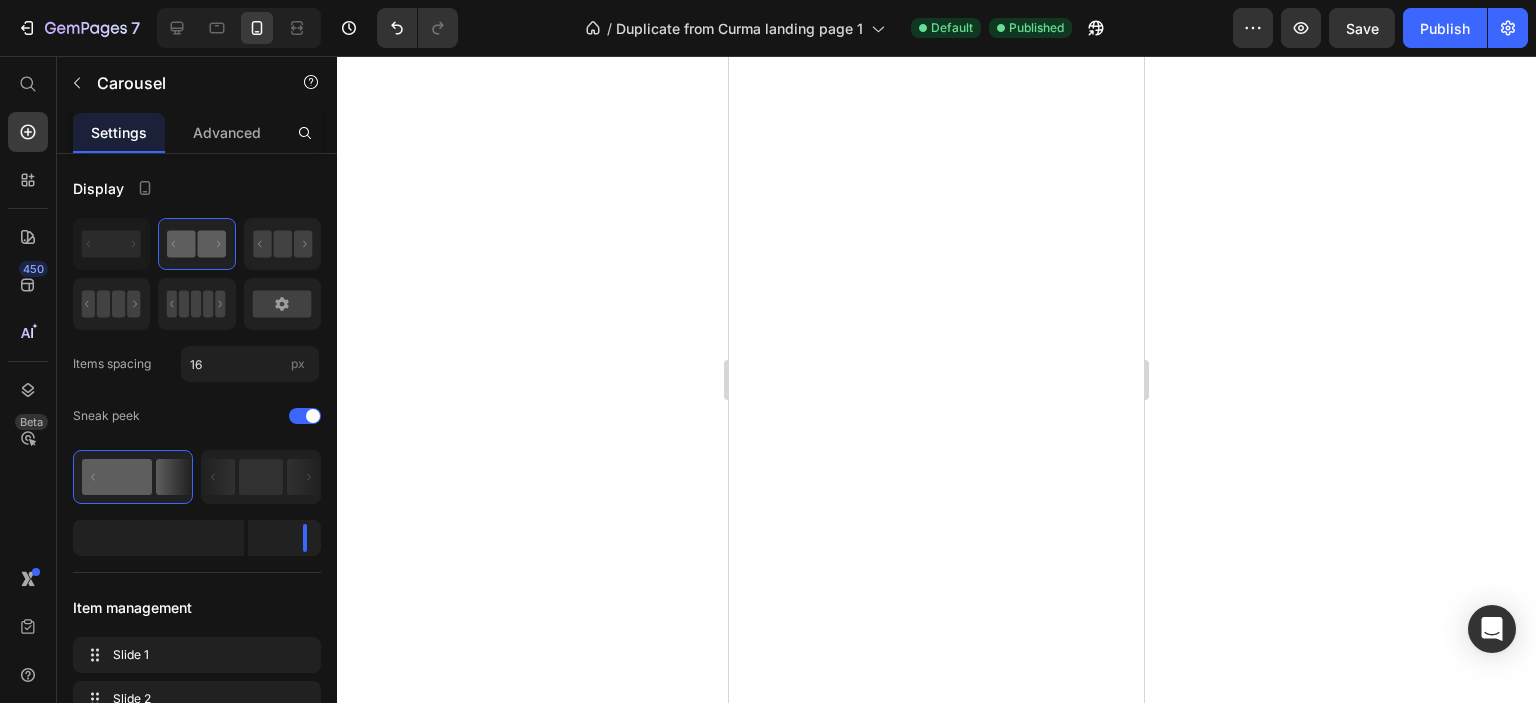 scroll, scrollTop: 0, scrollLeft: 0, axis: both 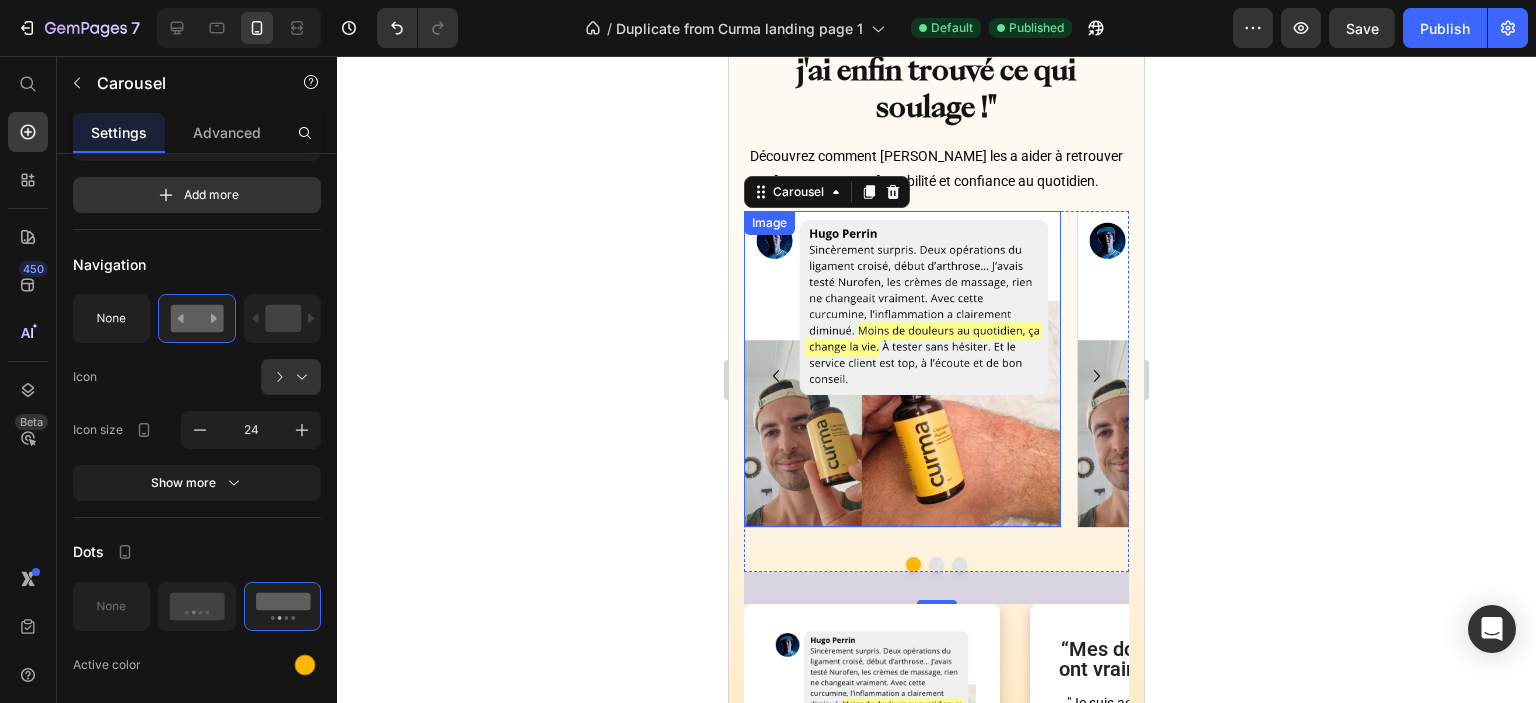 click at bounding box center [902, 369] 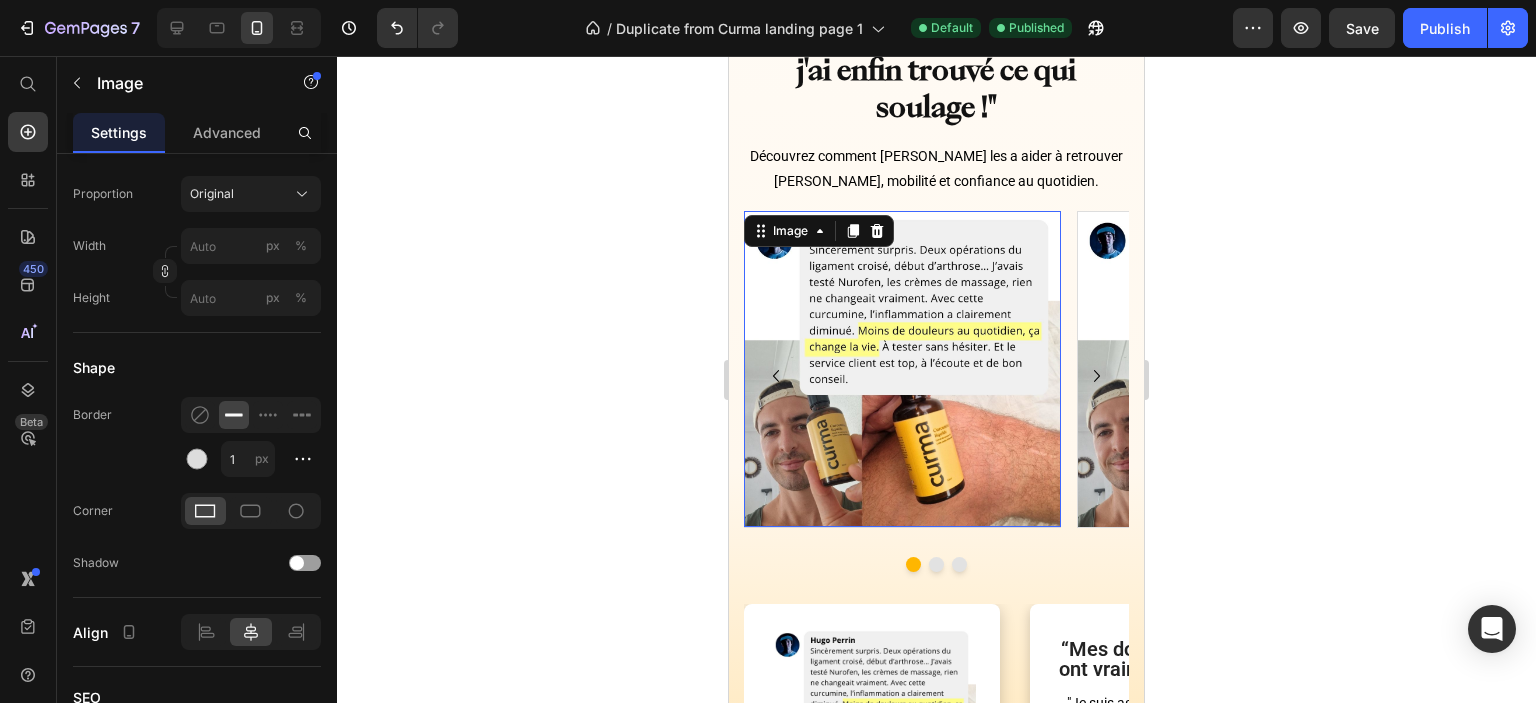 scroll, scrollTop: 0, scrollLeft: 0, axis: both 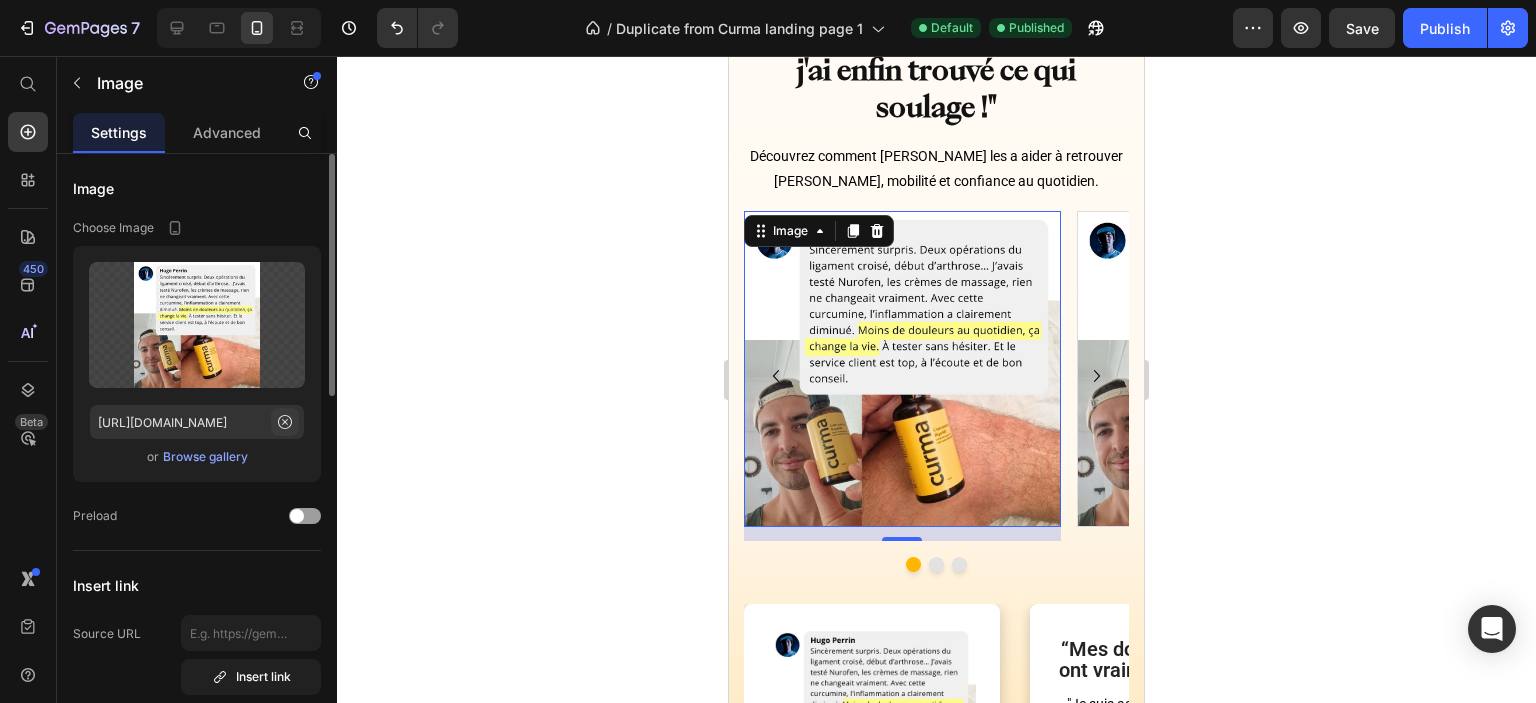 drag, startPoint x: 223, startPoint y: 70, endPoint x: 283, endPoint y: 426, distance: 361.02078 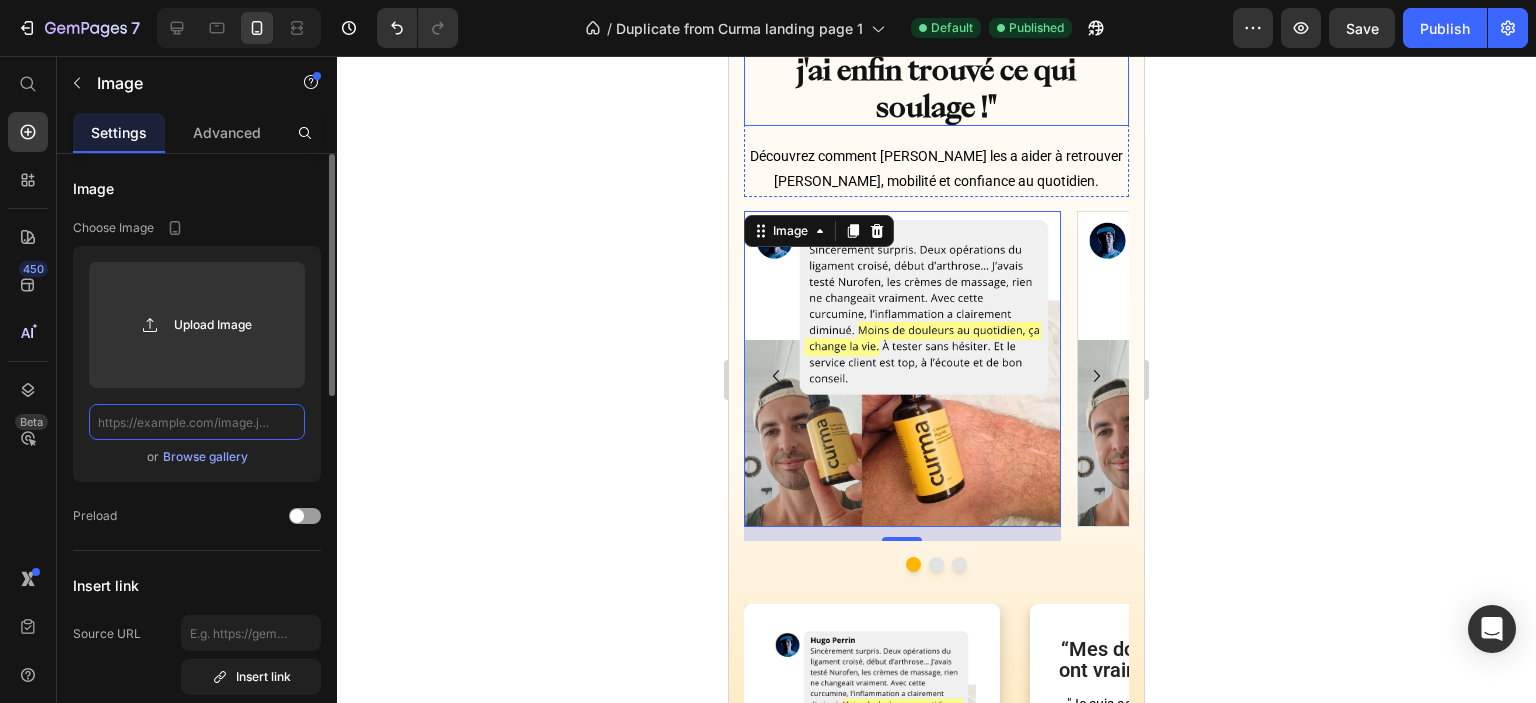 scroll, scrollTop: 0, scrollLeft: 0, axis: both 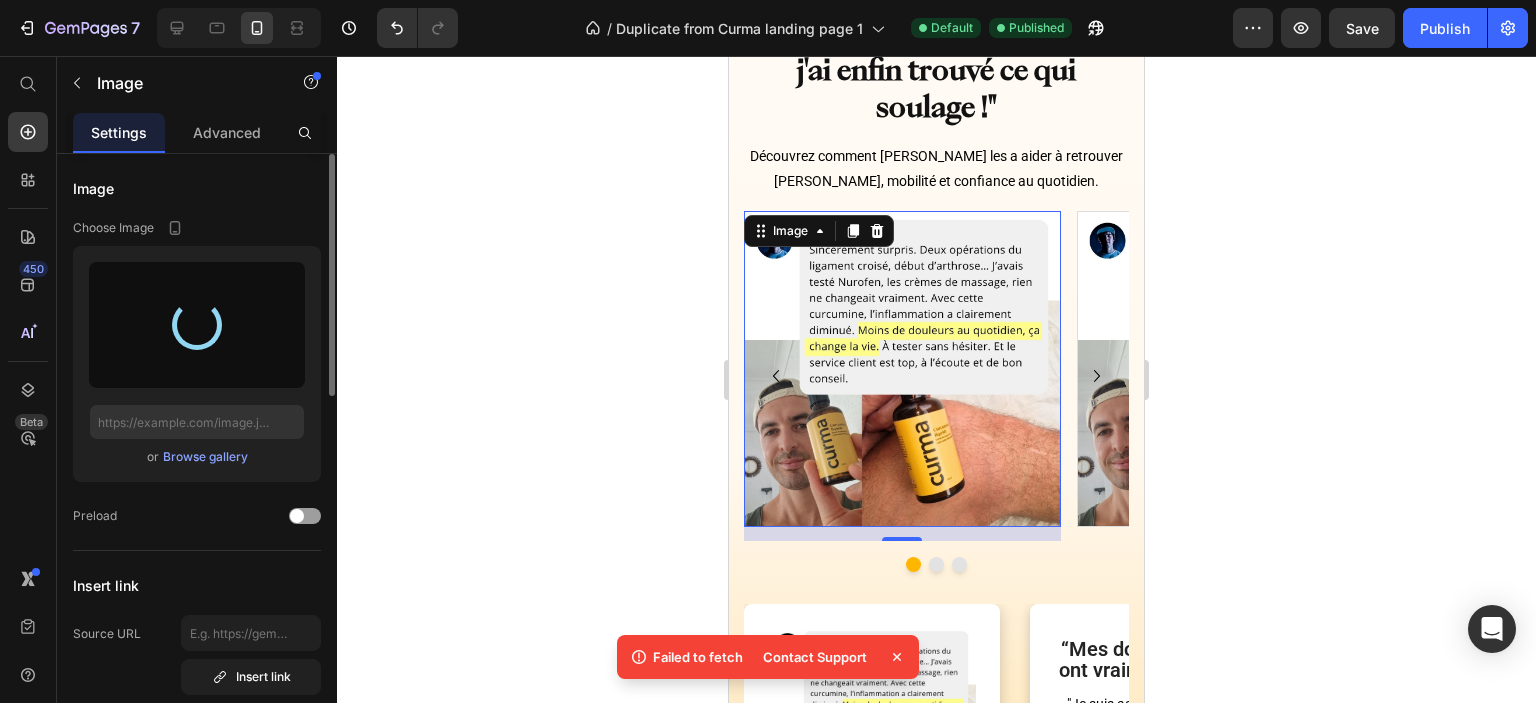 type on "[URL][DOMAIN_NAME]" 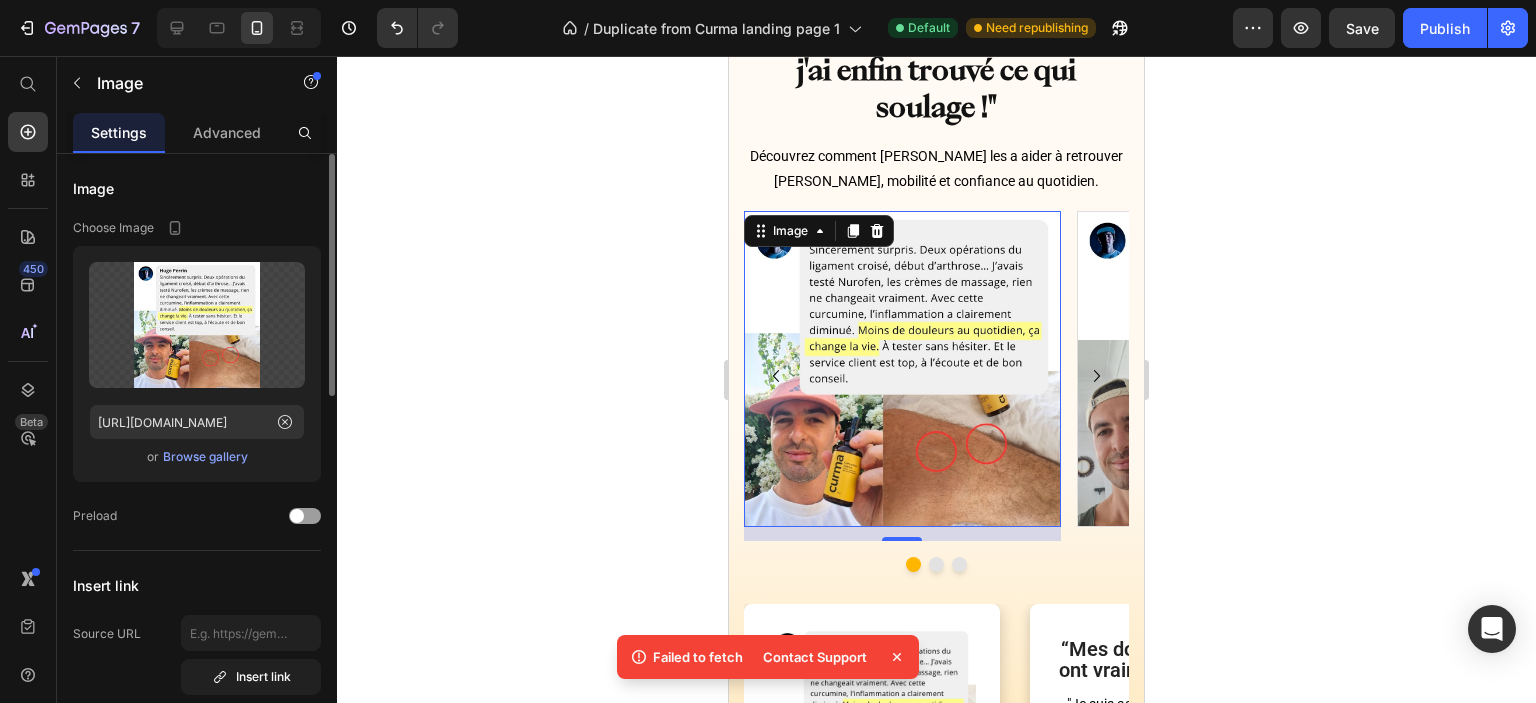 click 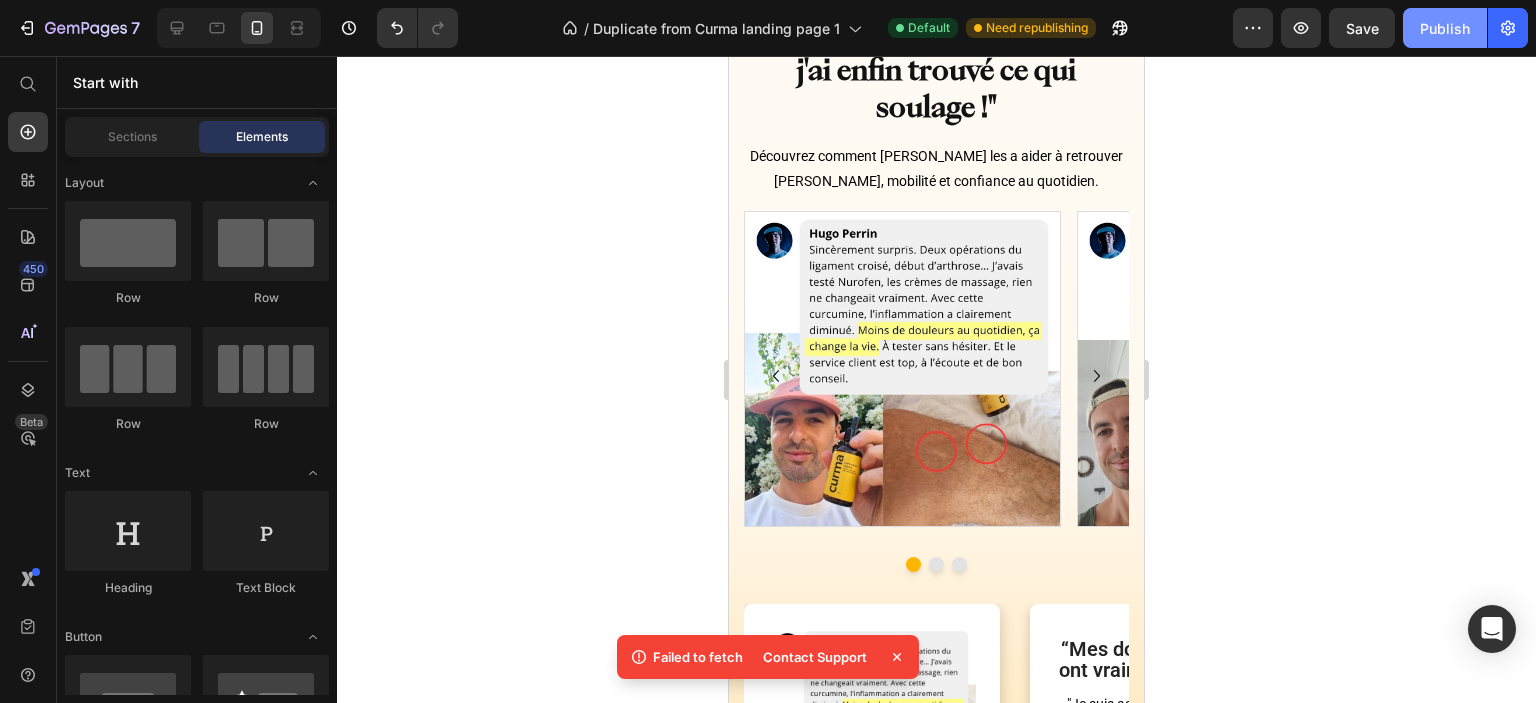 click on "Publish" at bounding box center [1445, 28] 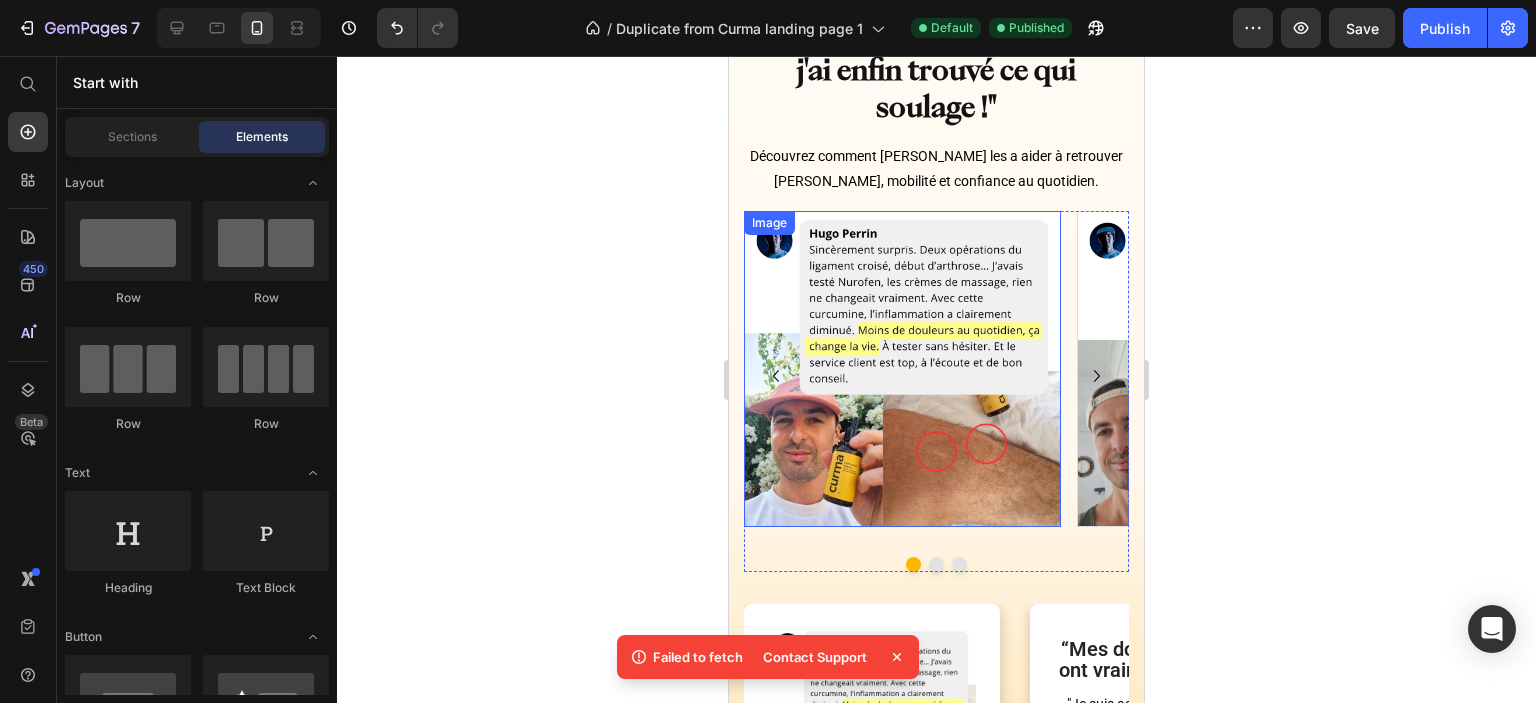 click at bounding box center [902, 369] 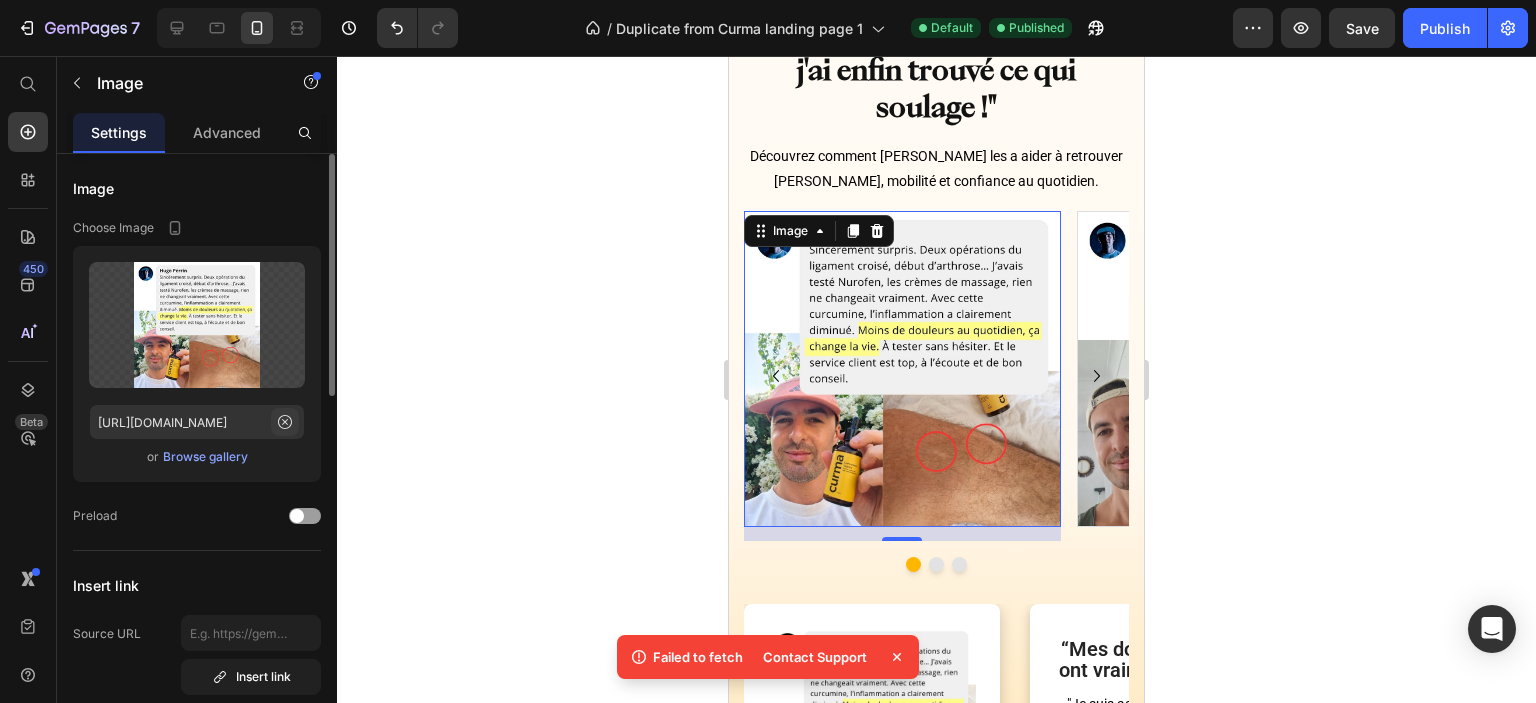 click 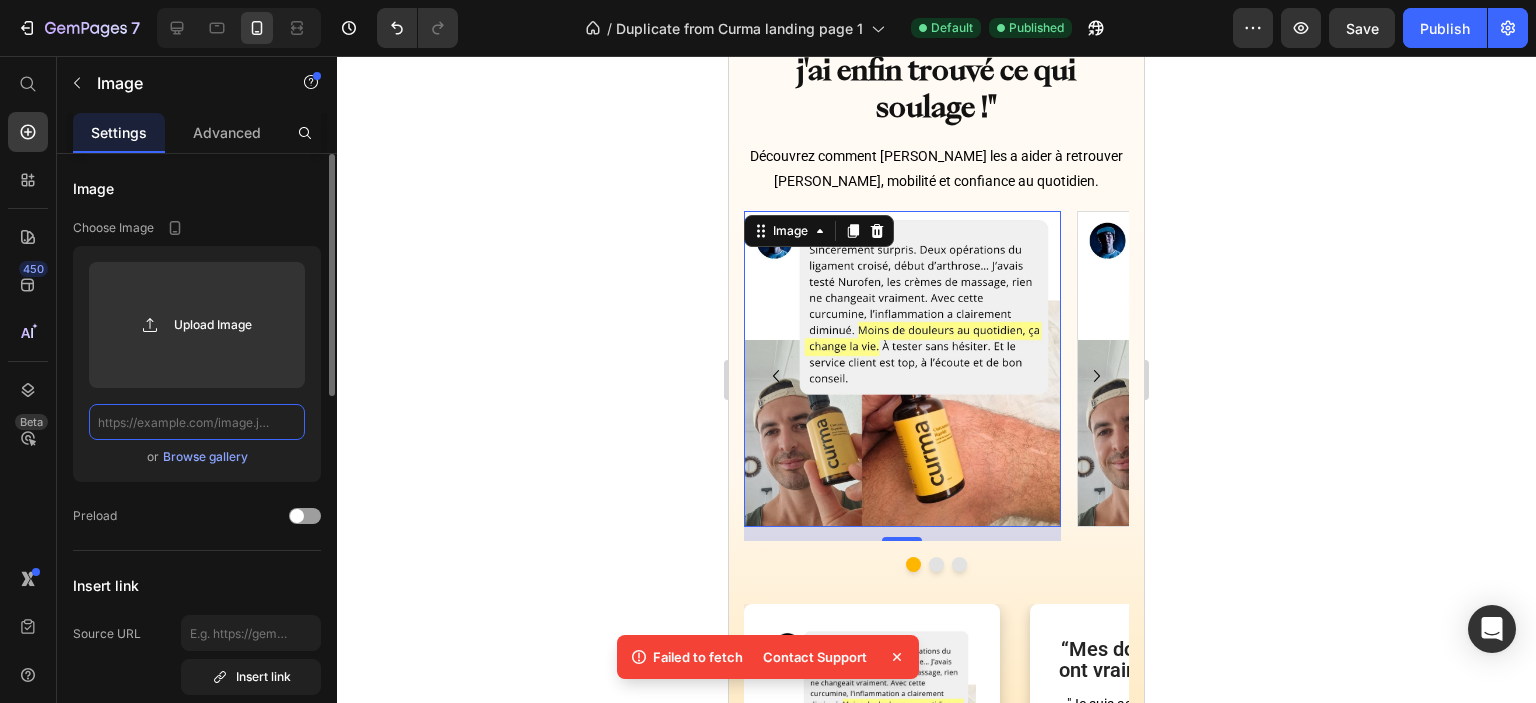 scroll, scrollTop: 0, scrollLeft: 0, axis: both 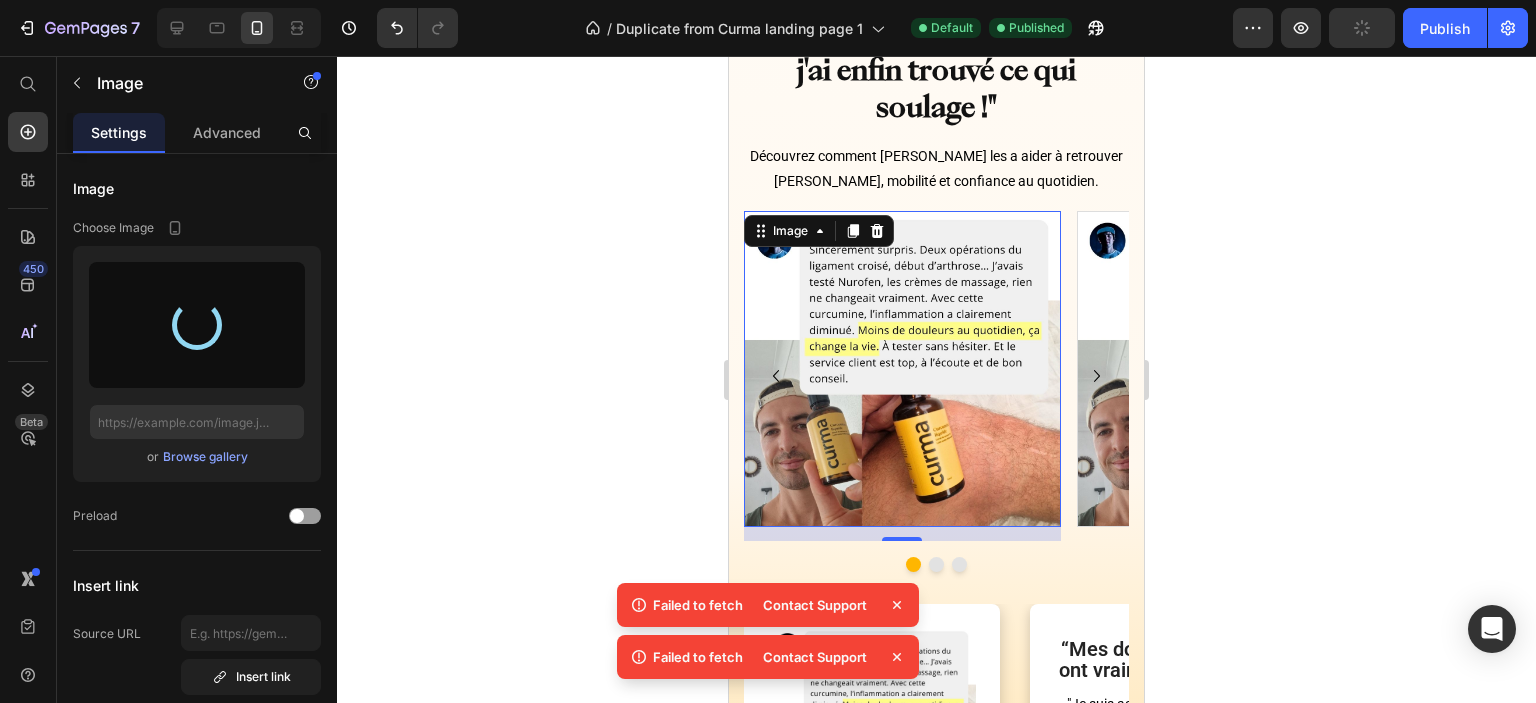 click 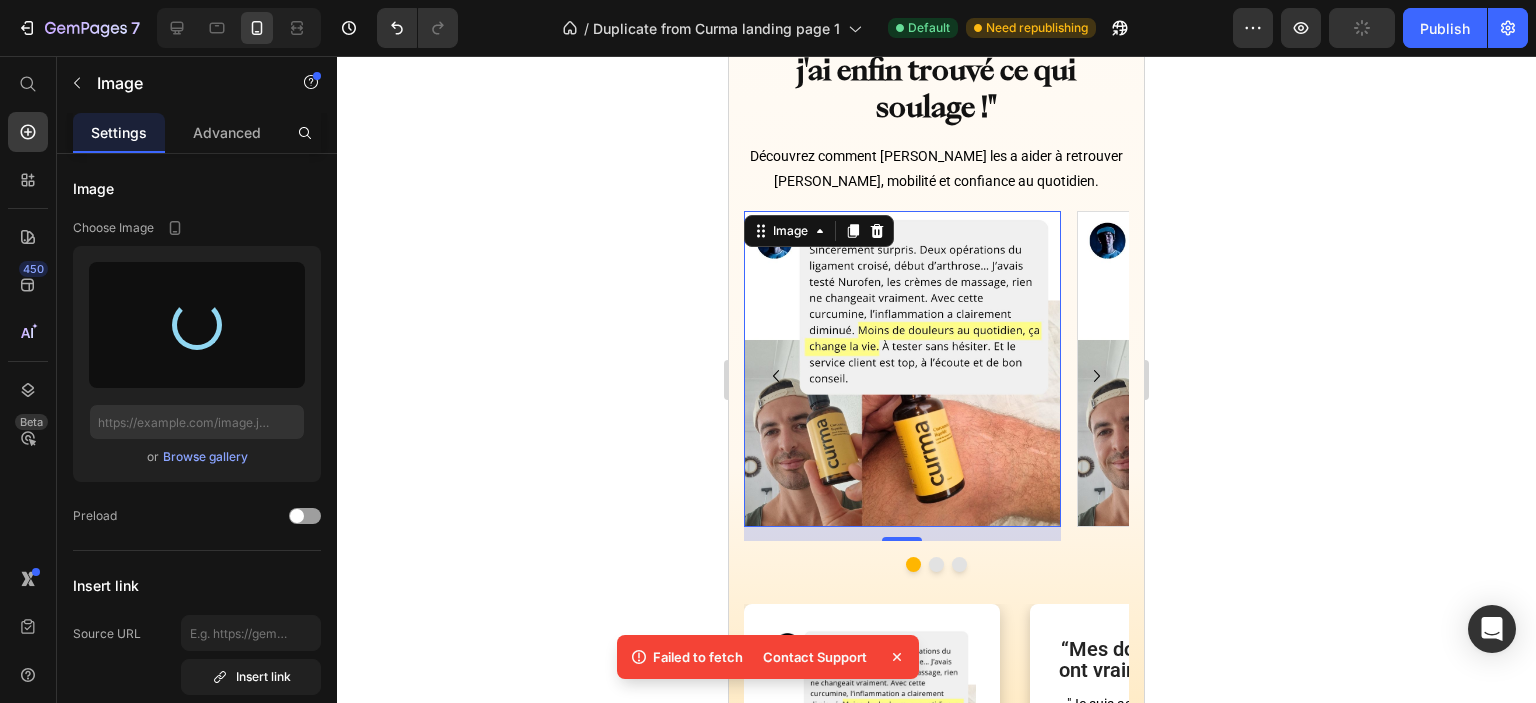 click 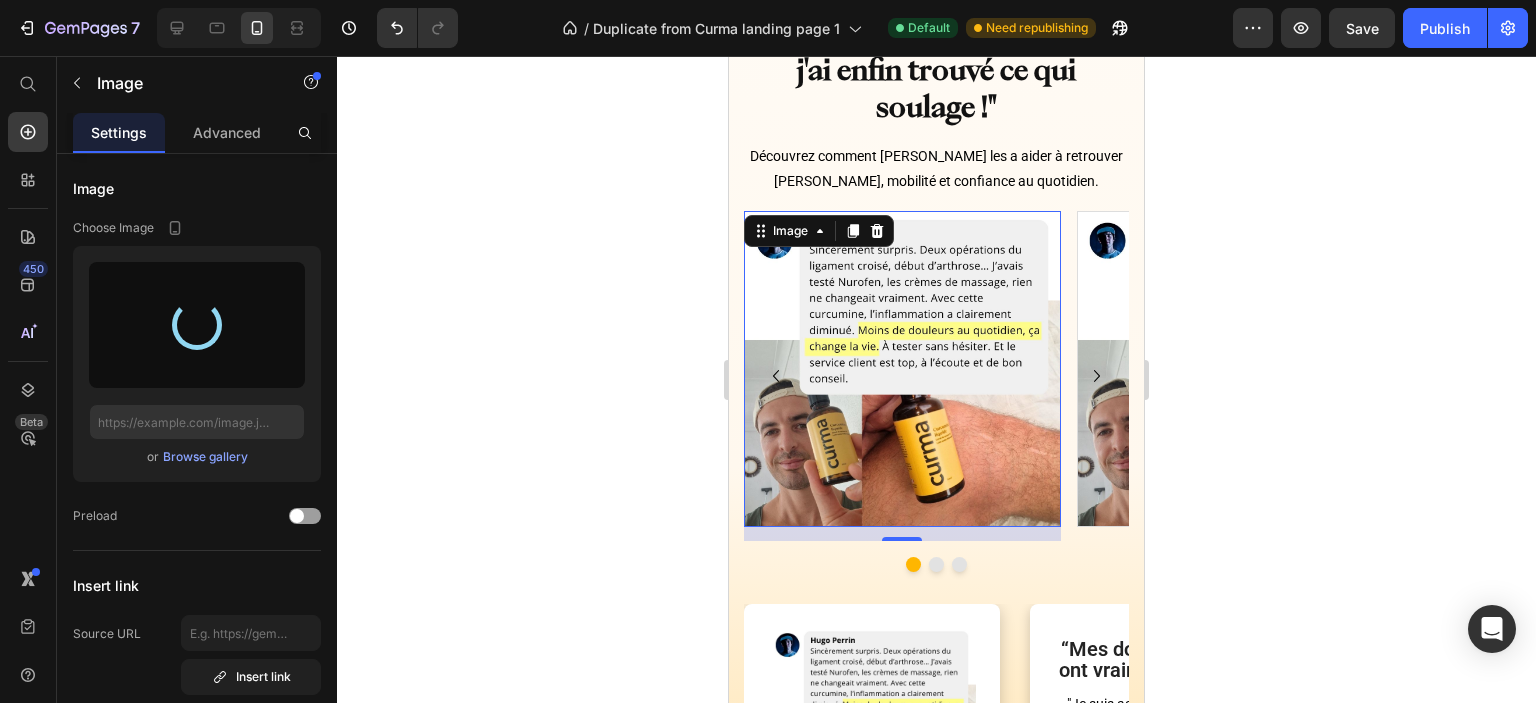 type on "[URL][DOMAIN_NAME]" 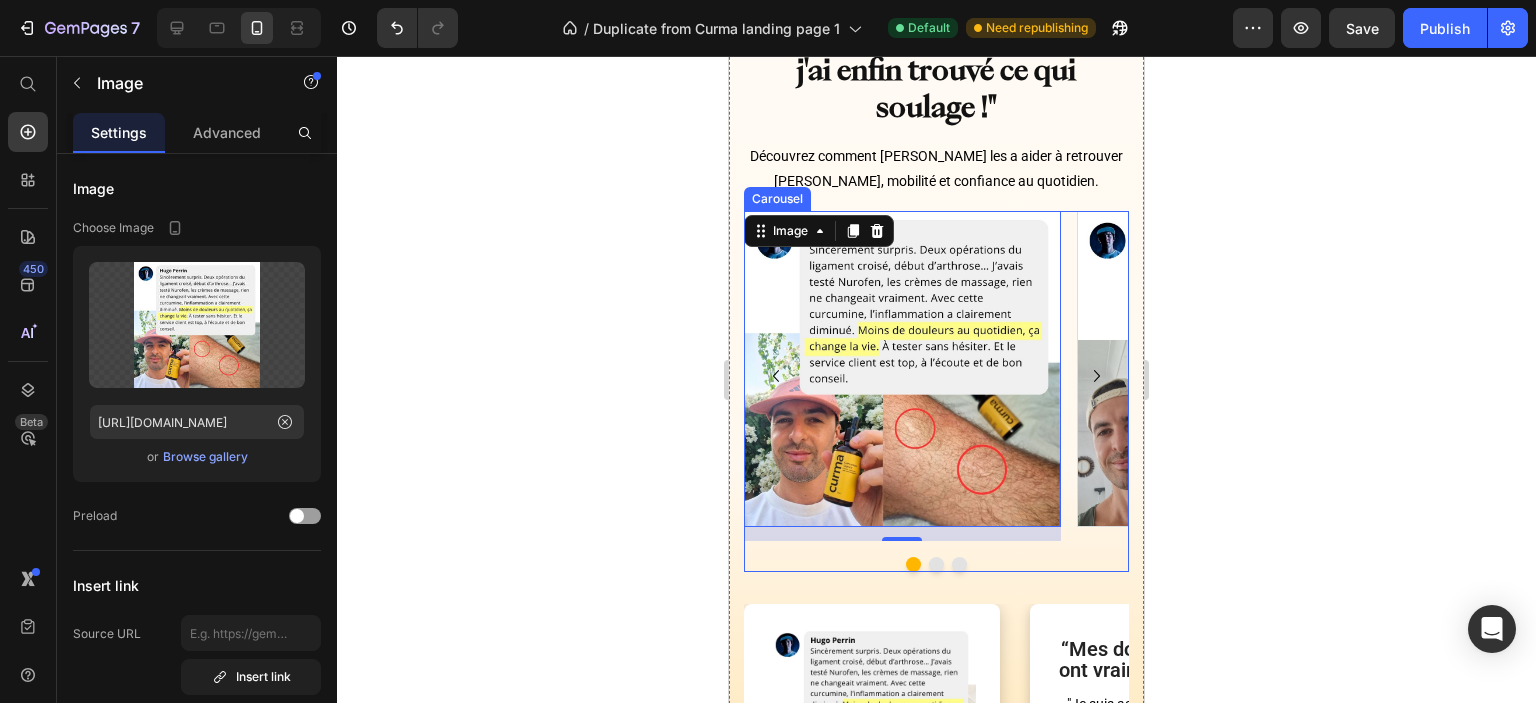 click at bounding box center (936, 564) 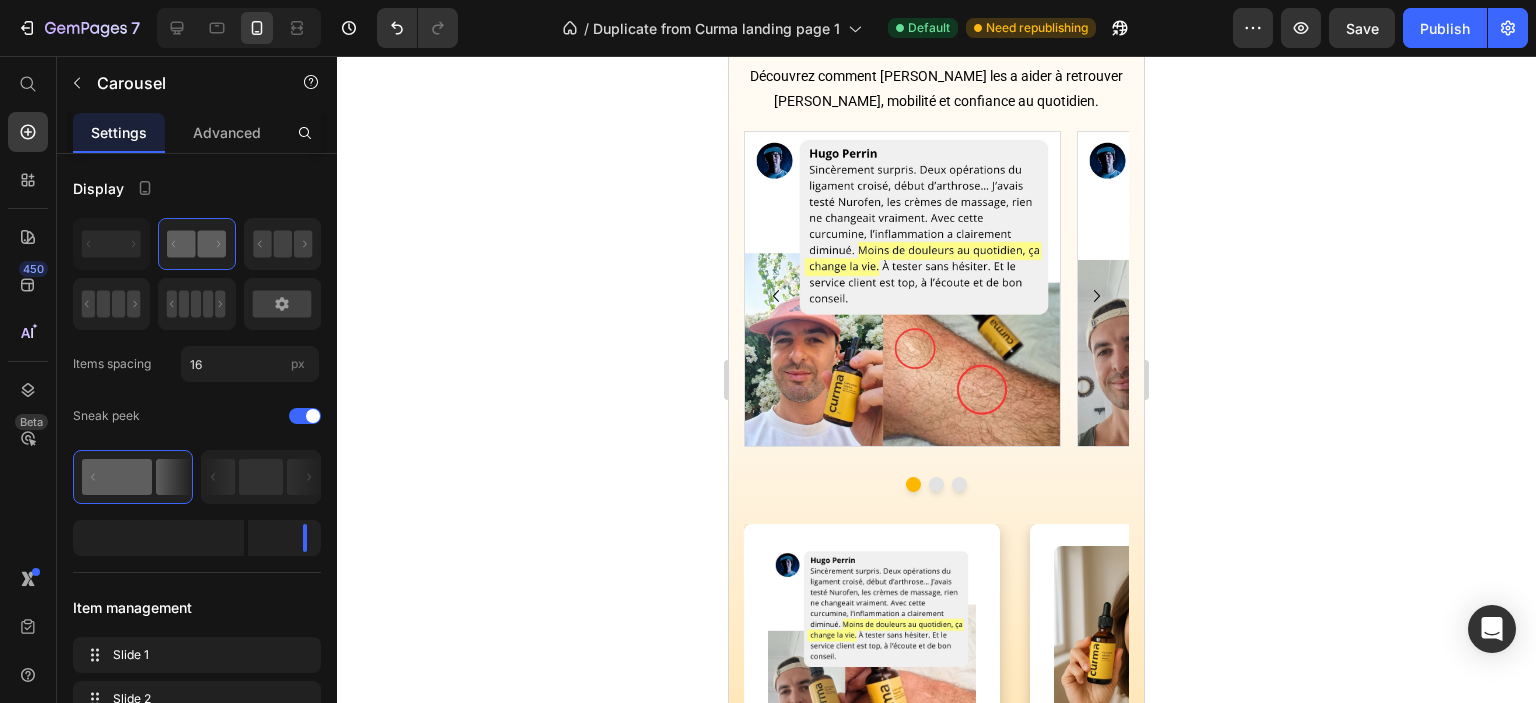 scroll, scrollTop: 1400, scrollLeft: 0, axis: vertical 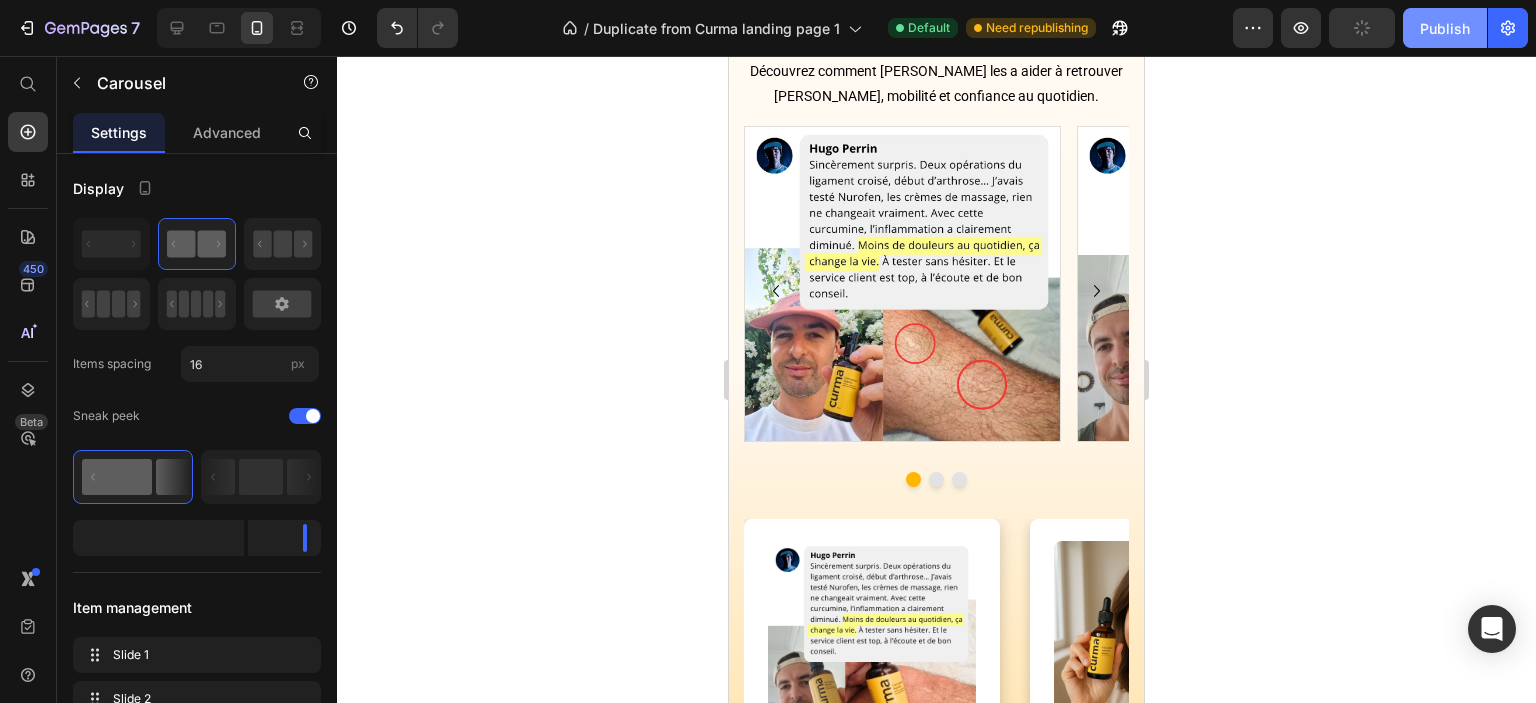 click on "Publish" at bounding box center [1445, 28] 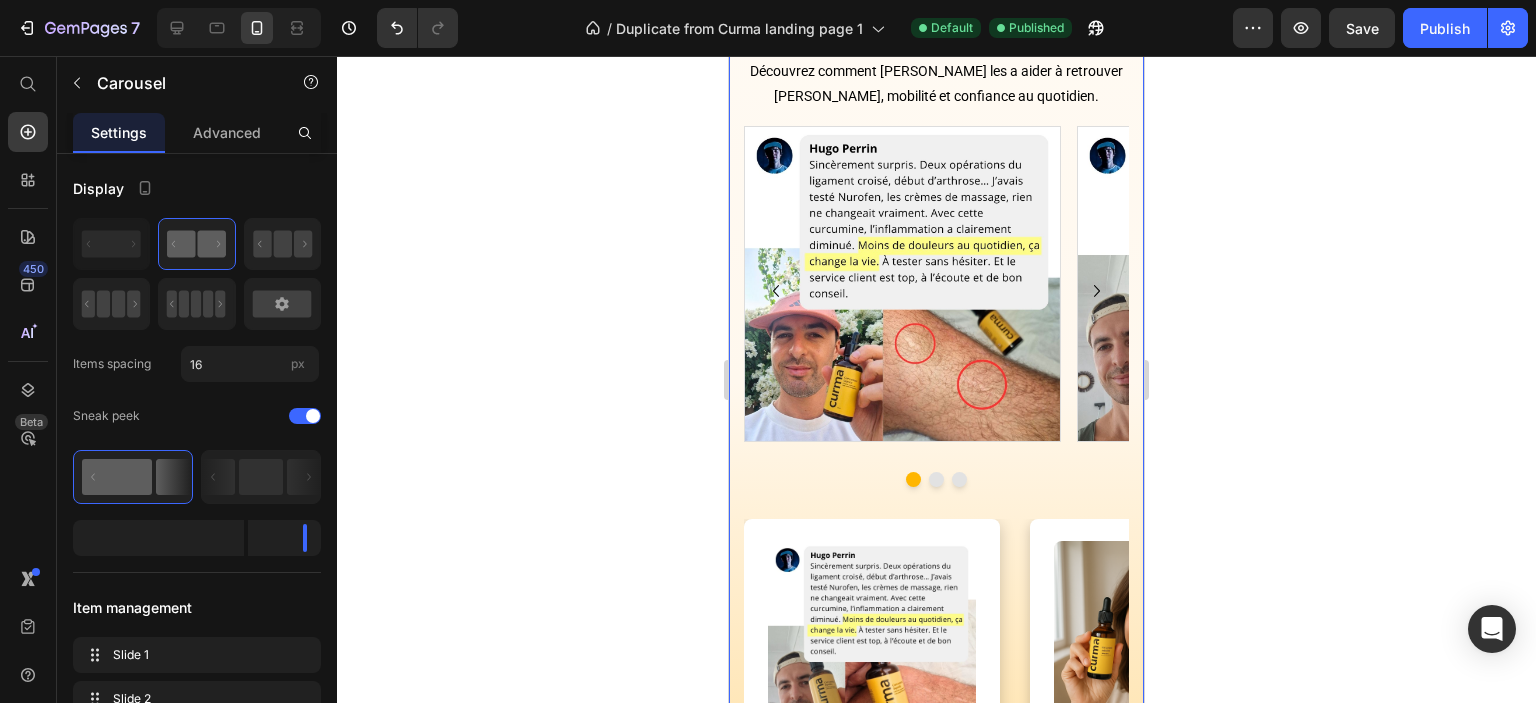 click on "Image Image Image
[GEOGRAPHIC_DATA]" at bounding box center [936, 323] 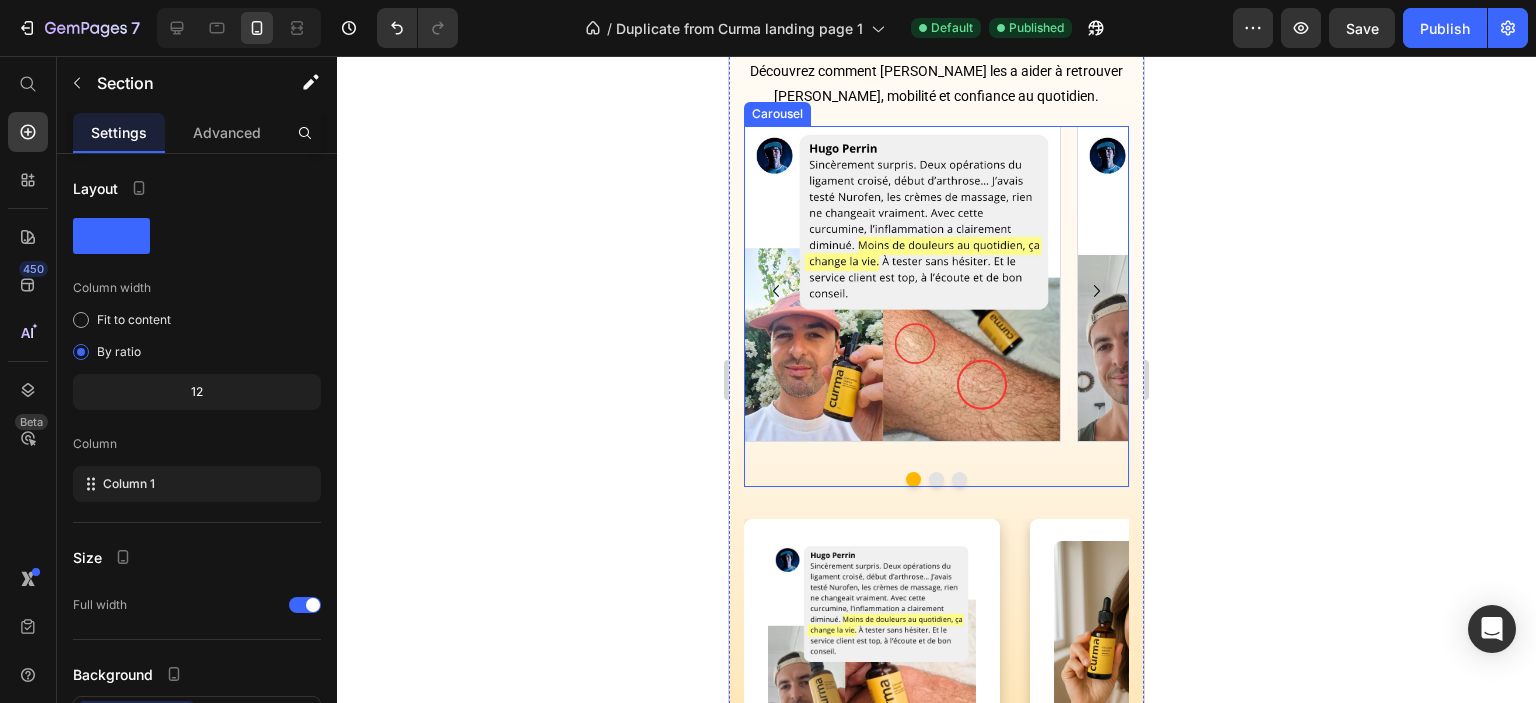 click at bounding box center (936, 479) 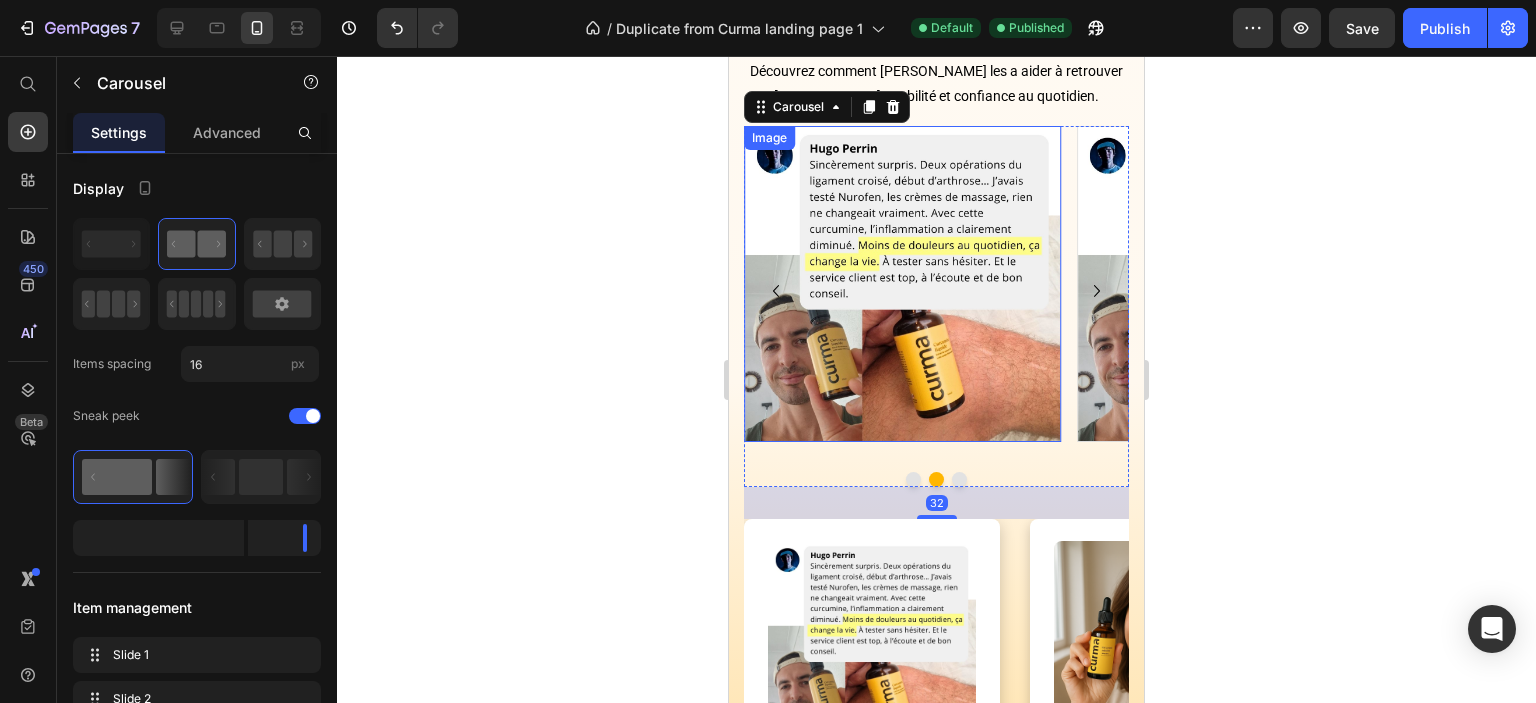 click at bounding box center (902, 284) 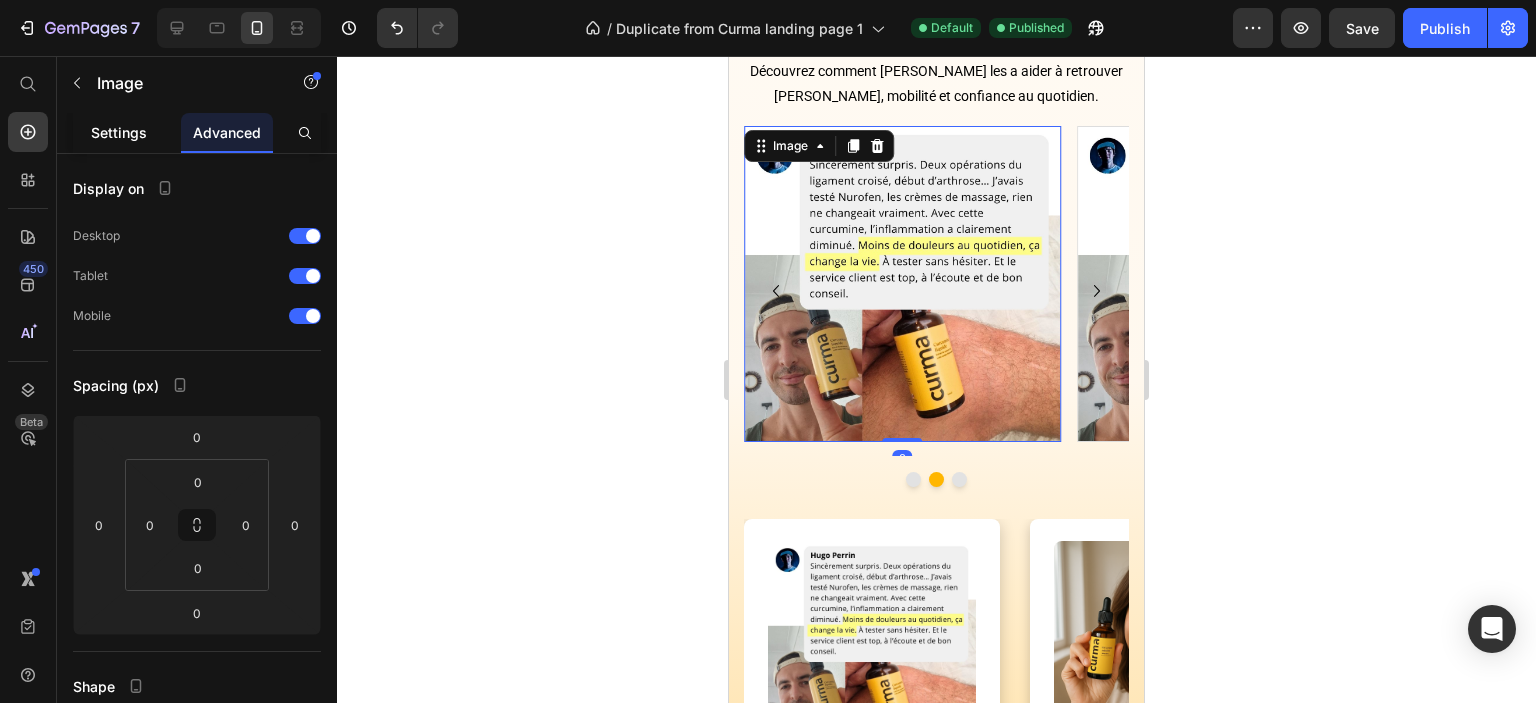 click on "Settings" 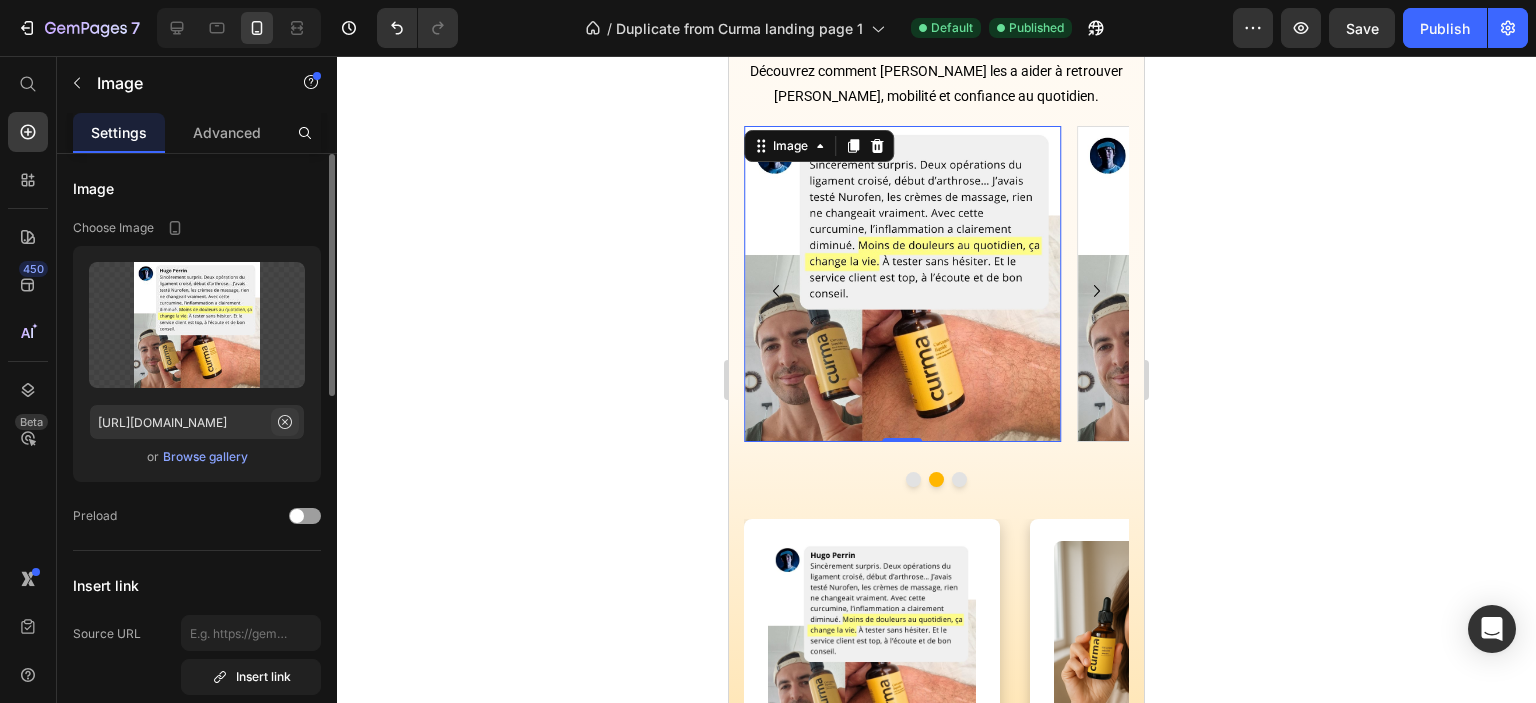 click 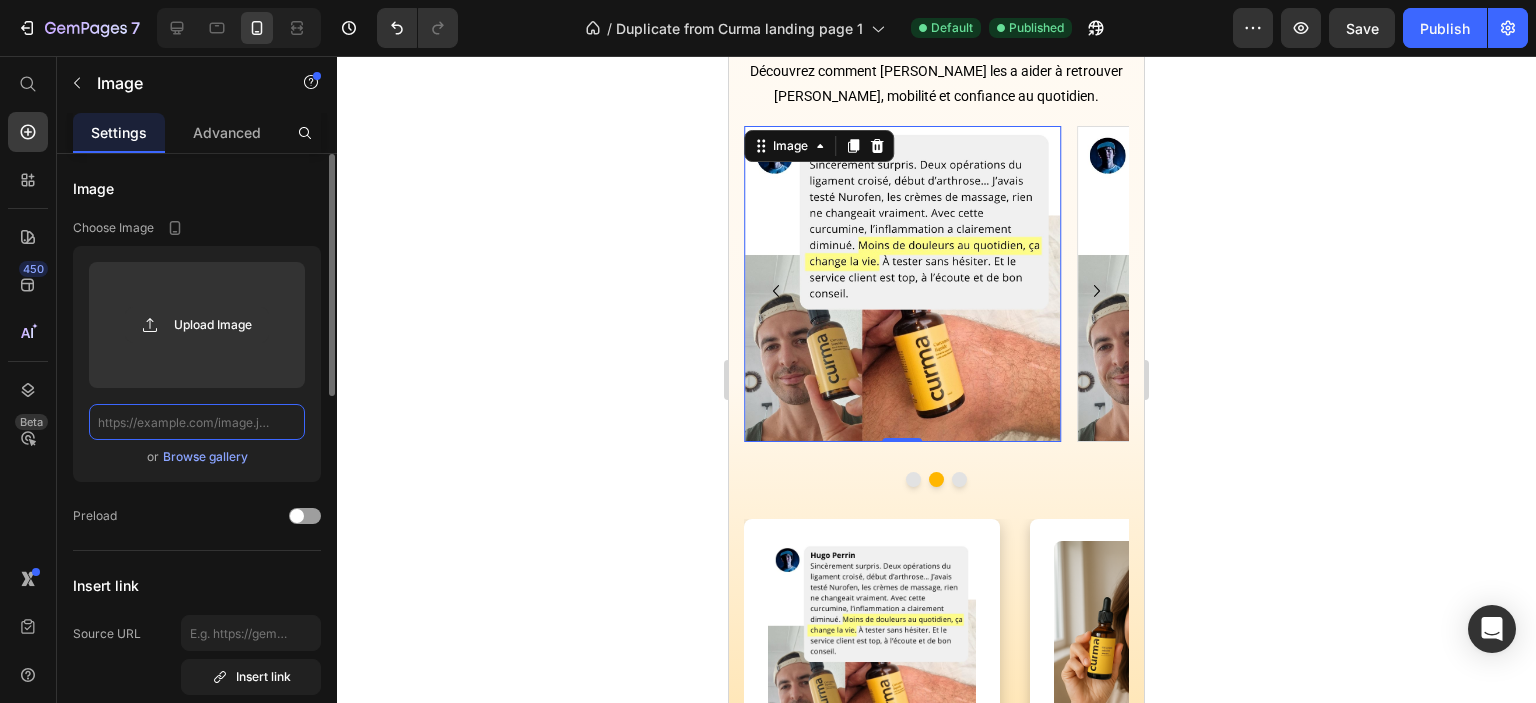 scroll, scrollTop: 0, scrollLeft: 0, axis: both 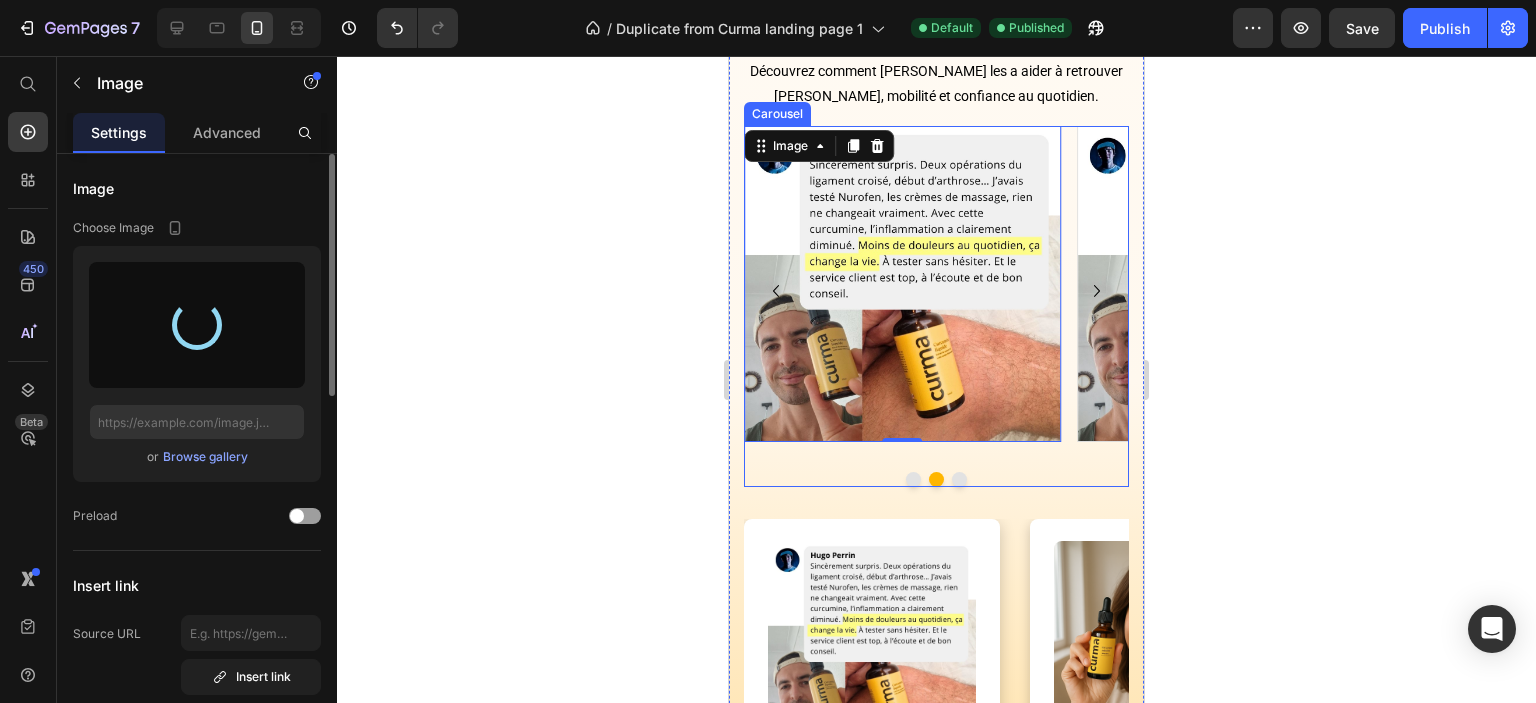 type on "[URL][DOMAIN_NAME]" 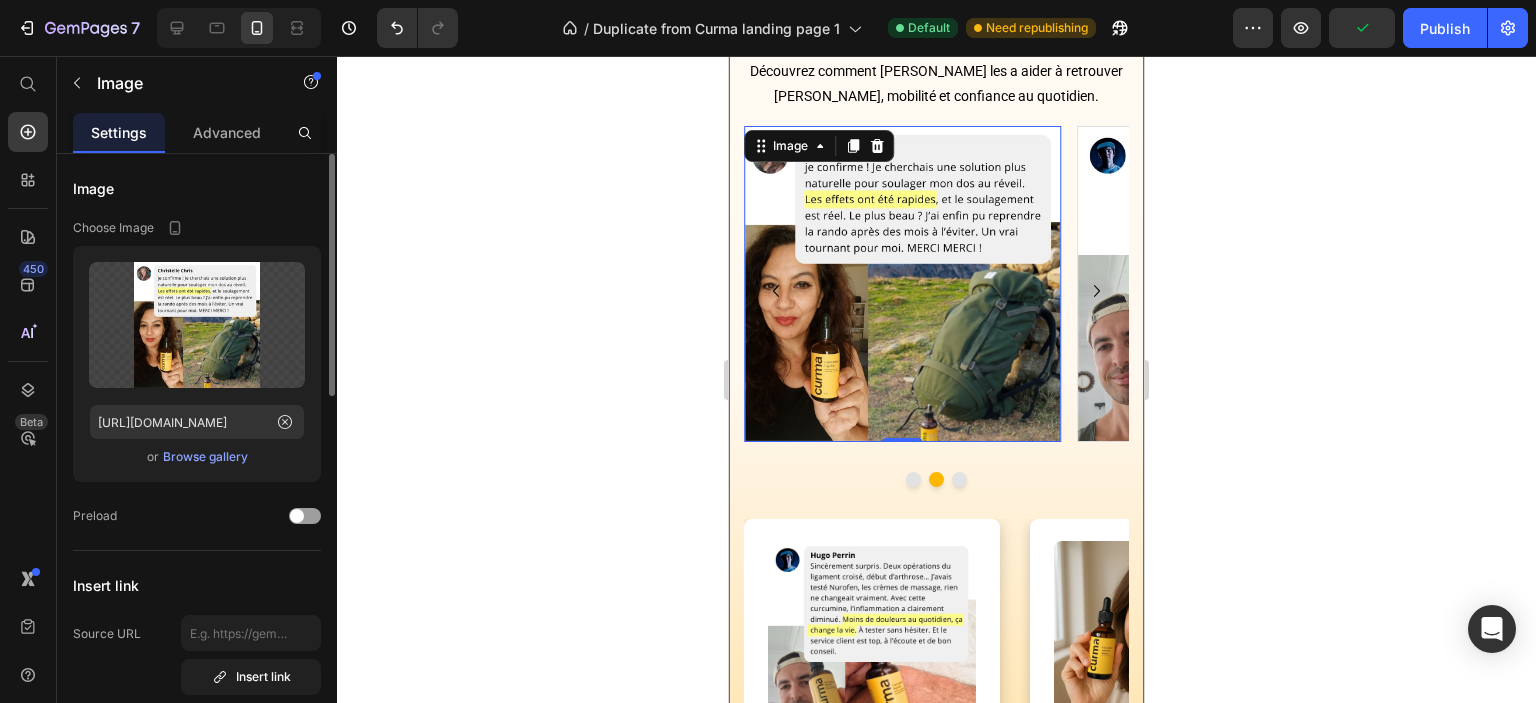 click at bounding box center (913, 479) 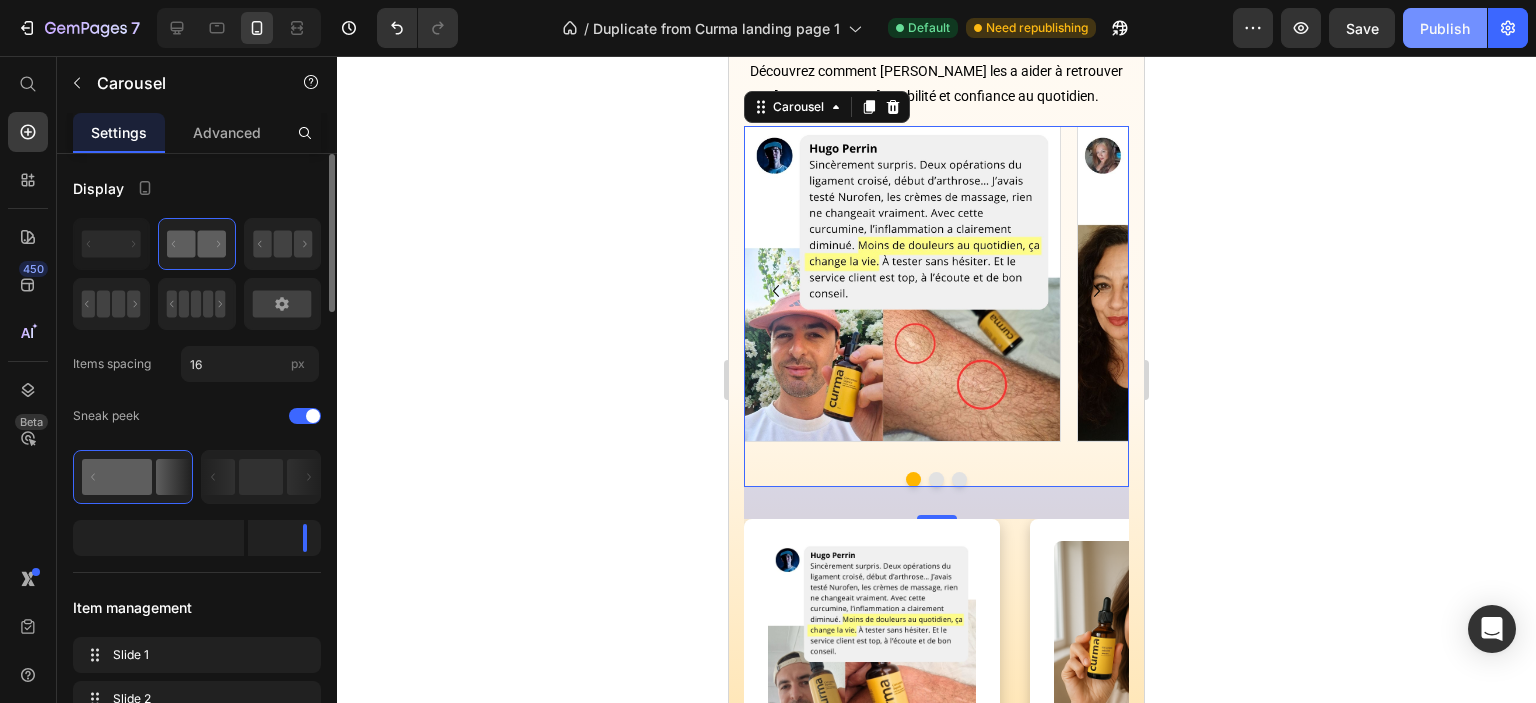 click on "Publish" at bounding box center (1445, 28) 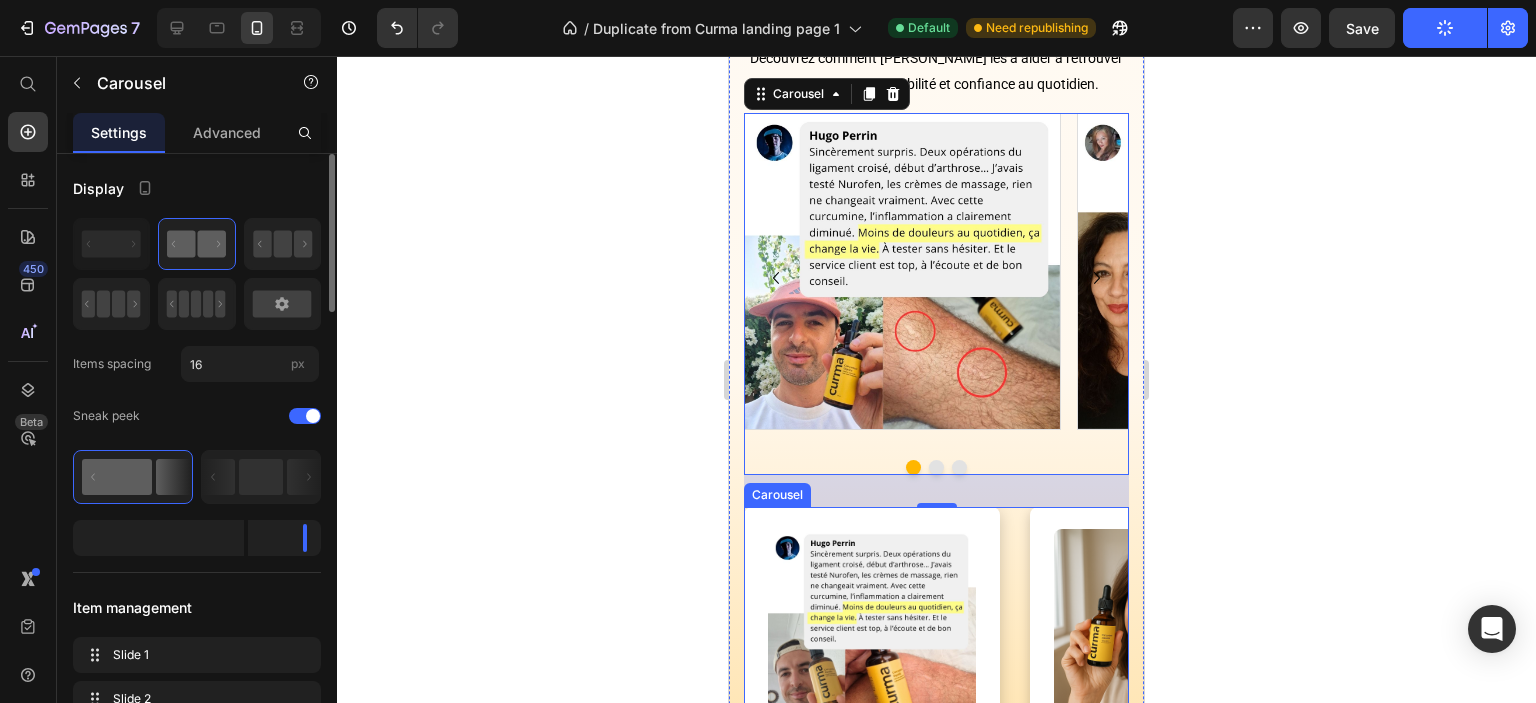 scroll, scrollTop: 1700, scrollLeft: 0, axis: vertical 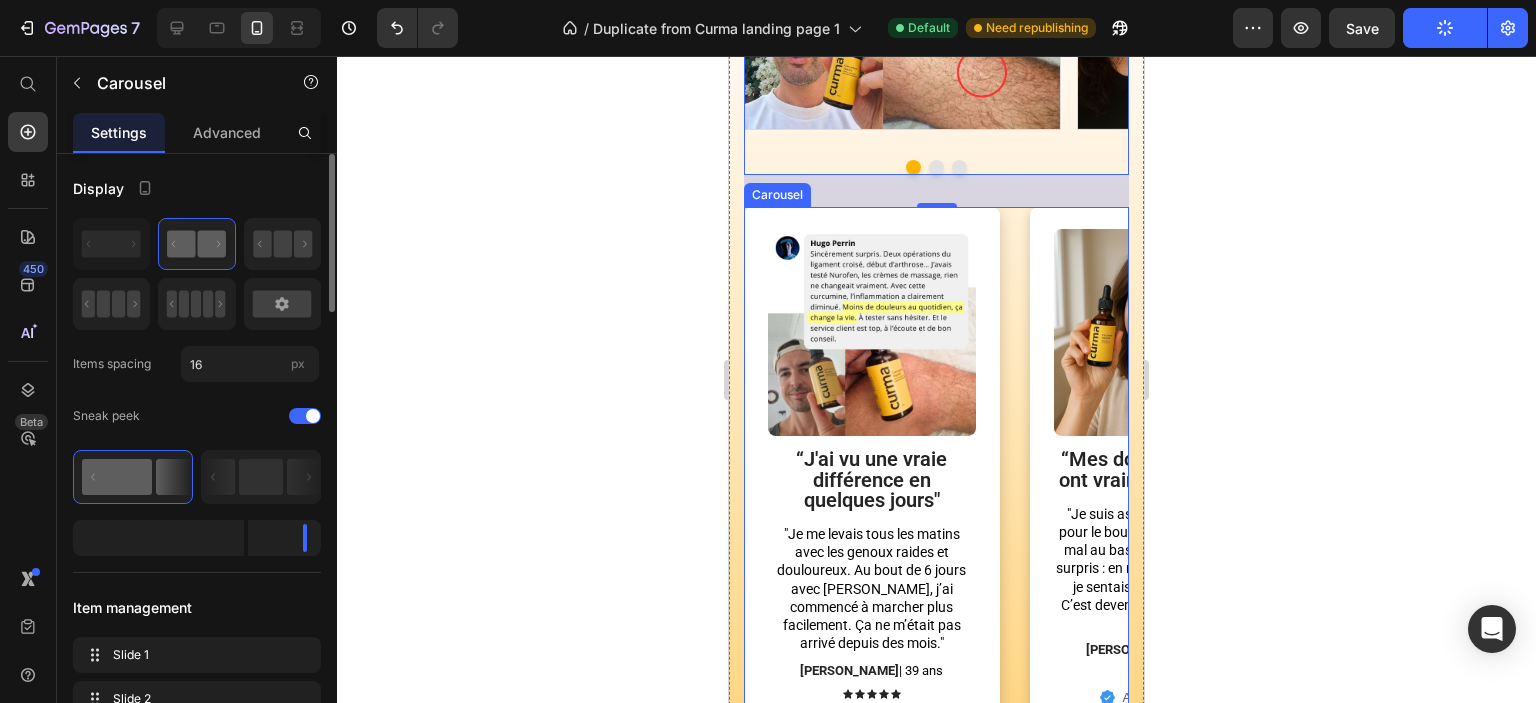click on "Image Row “J'ai vu une vraie différence en quelques jours" Text Block "Je me levais tous les matins avec les genoux raides et douloureux. Au bout de 6 jours avec [PERSON_NAME], j’ai commencé à marcher plus facilement. Ça ne m’était pas arrivé depuis des mois." Text Block [PERSON_NAME]  | 39 ans   Text Block Icon Icon Icon Icon Icon Icon List
Acheteur vérifié Item List Row Image Row “Mes douleurs de dos ont vraiment diminué” Text Block "Je suis assis toute la journée pour le boulot, et j’avais souvent mal au bas du dos. Curma m’a surpris : en moins d’une semaine, je sentais moins de tension. C’est devenu mon petit rituel du matin." Text Block [PERSON_NAME]  | 54 ans   Text Block Icon Icon Icon Icon Icon Icon List
Acheteur vérifié Item List Row Image Row “Je récupère mieux après mes séances” Text Block Text Block [PERSON_NAME]  | 42 ans Text Block Icon Icon Icon Icon Icon Icon List
Acheteur vérifié Item List Row" at bounding box center (936, 495) 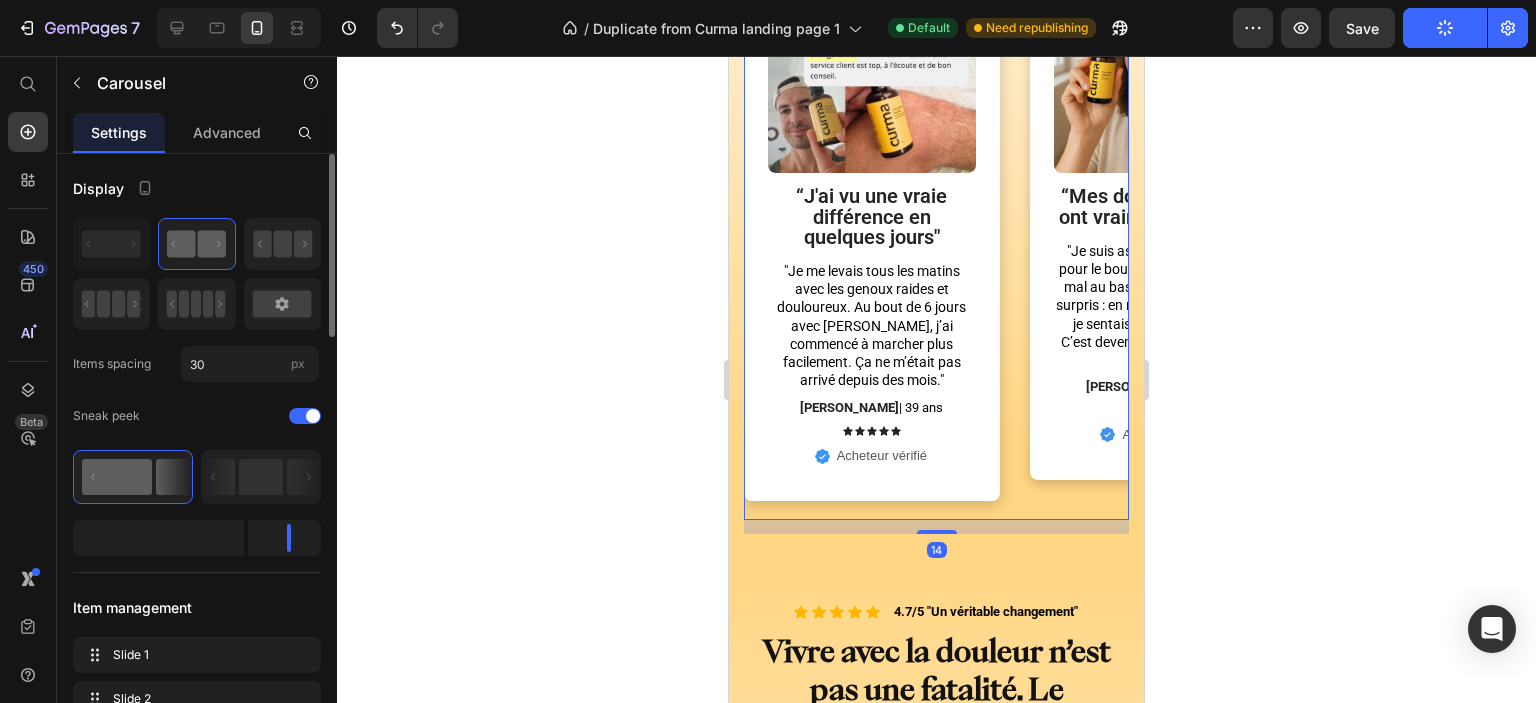 scroll, scrollTop: 2100, scrollLeft: 0, axis: vertical 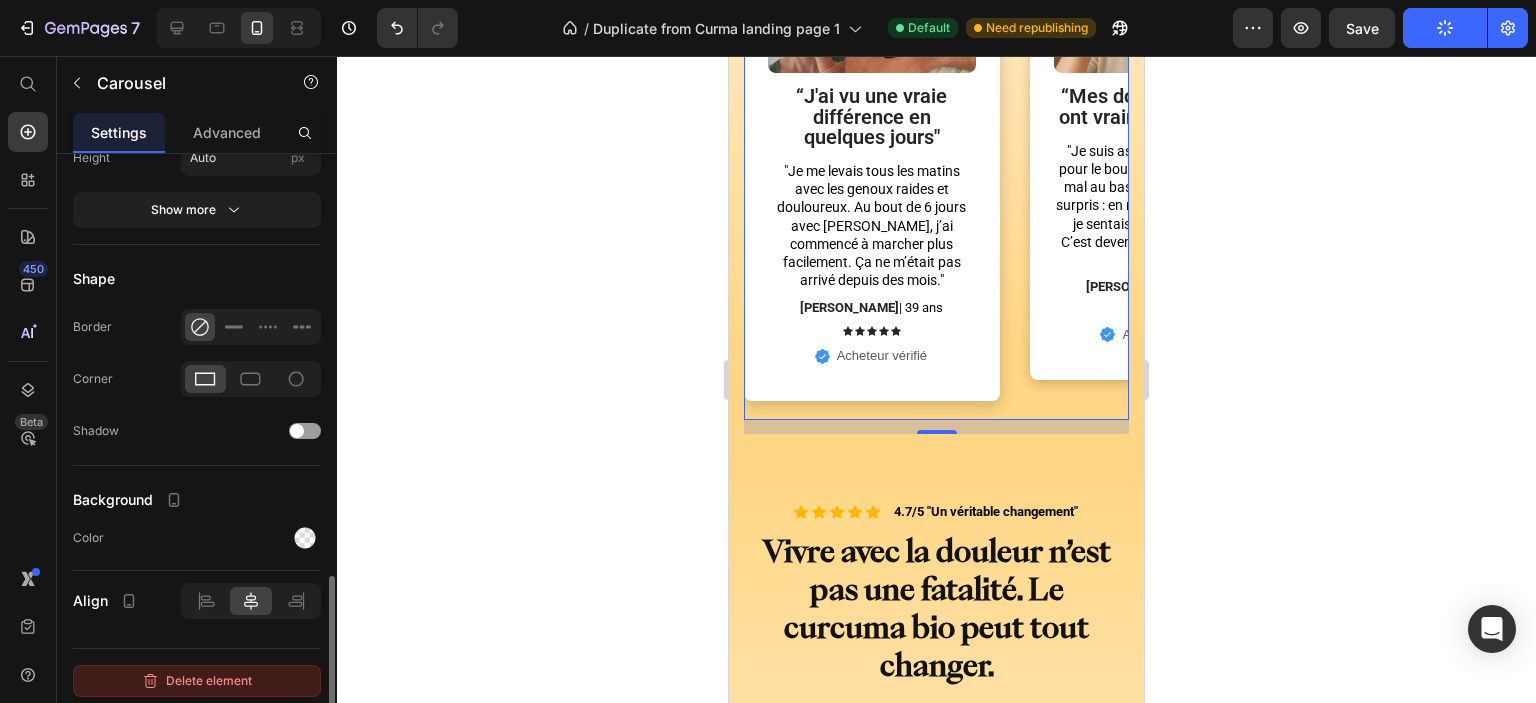 click on "Delete element" at bounding box center [197, 681] 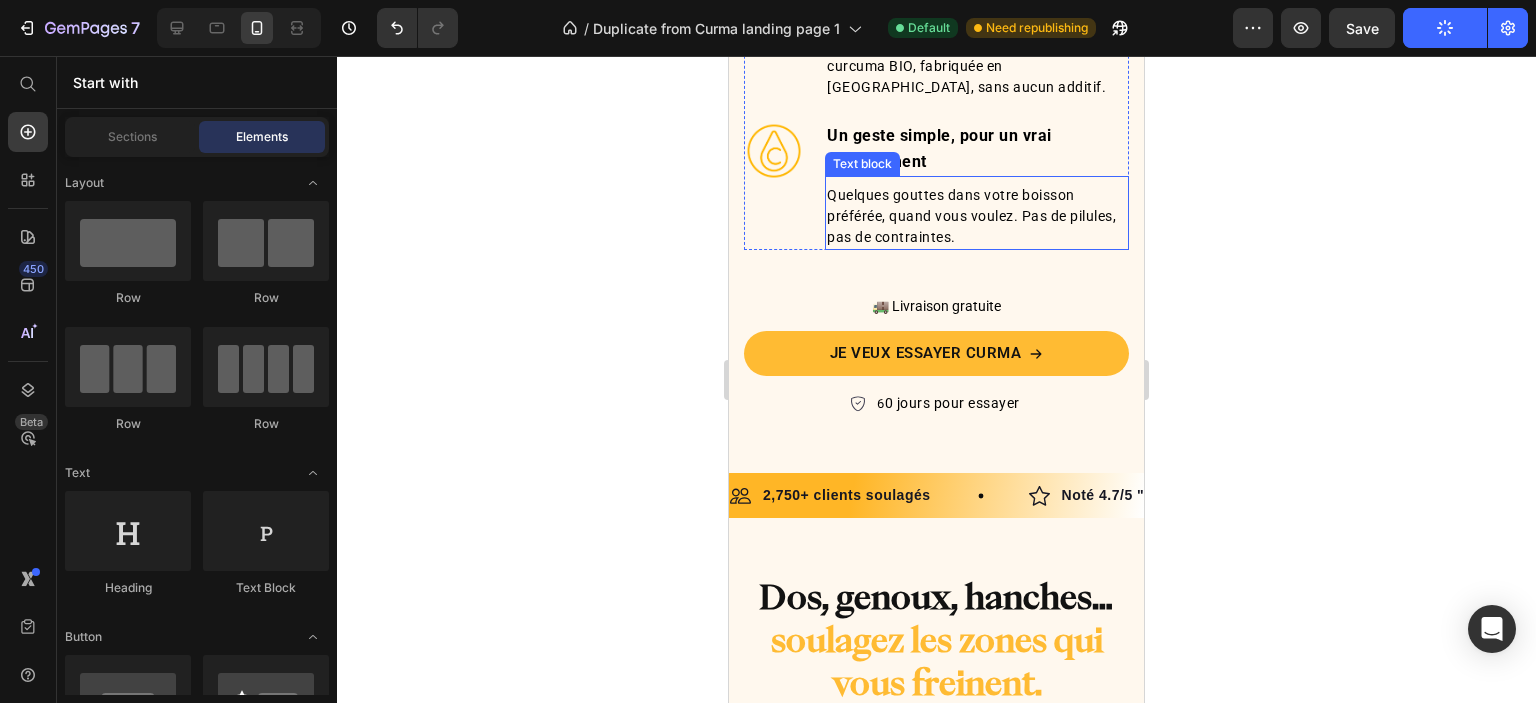 scroll, scrollTop: 2900, scrollLeft: 0, axis: vertical 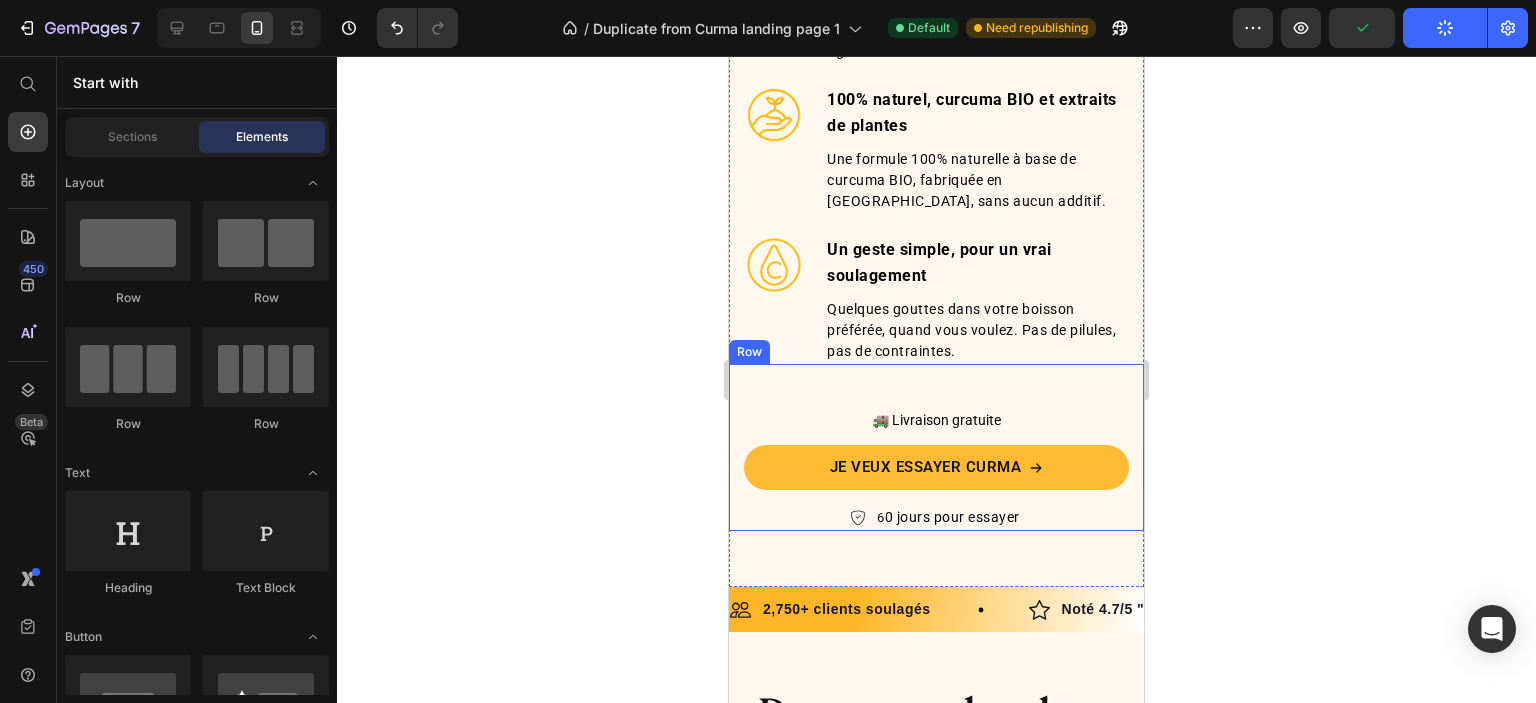 click on "🚚 Livraison gratuite Text Block
Je veux essayer CURMA Button
6 0 jours pour essayer Item list Row Row" at bounding box center [936, 447] 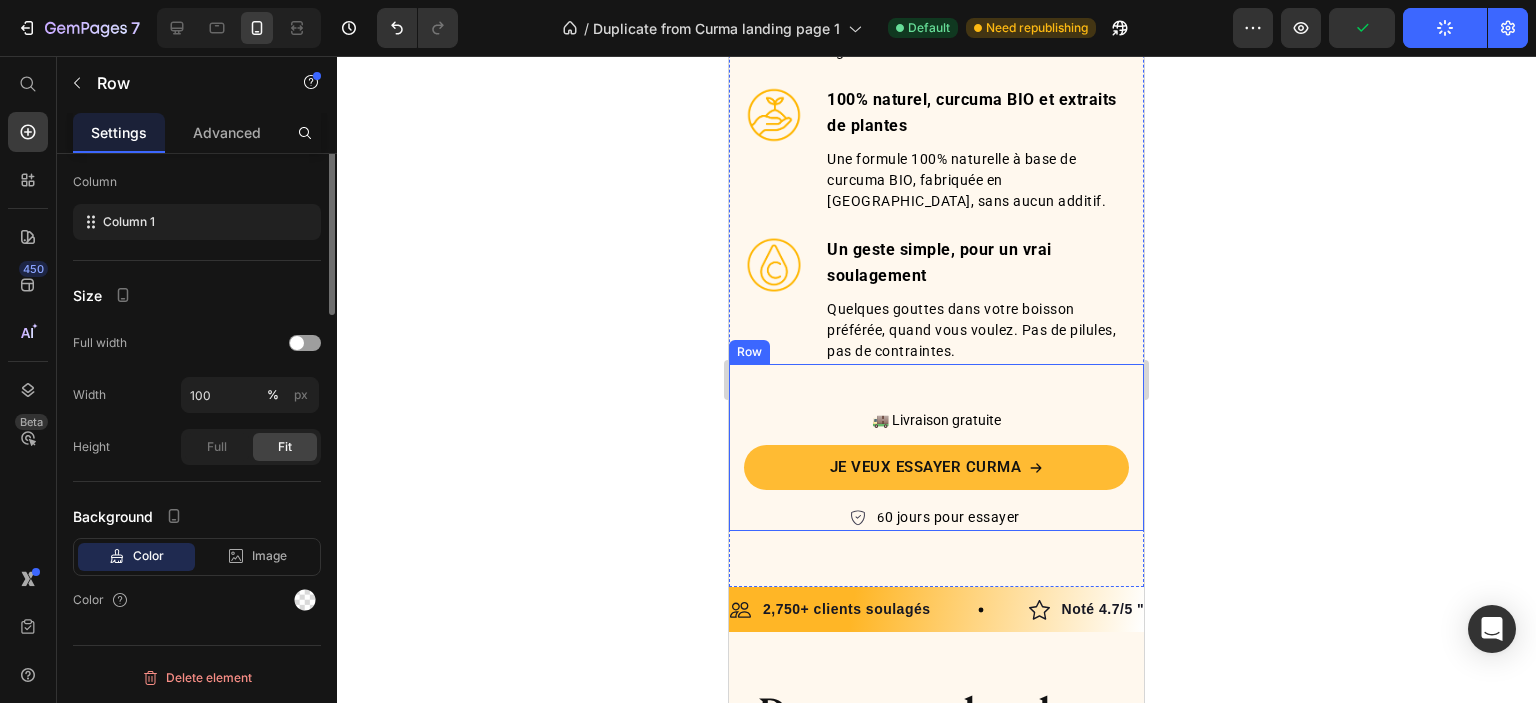 scroll, scrollTop: 0, scrollLeft: 0, axis: both 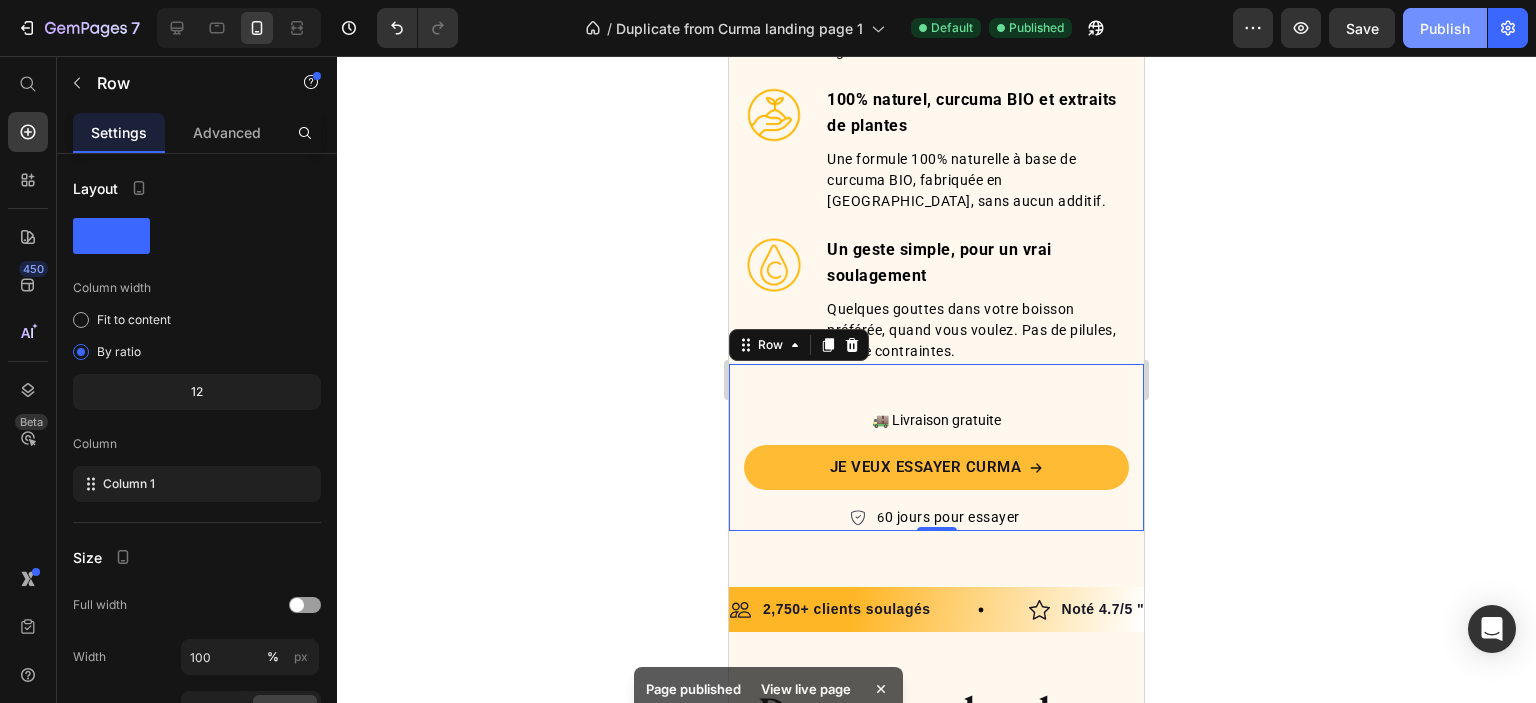 click on "Publish" 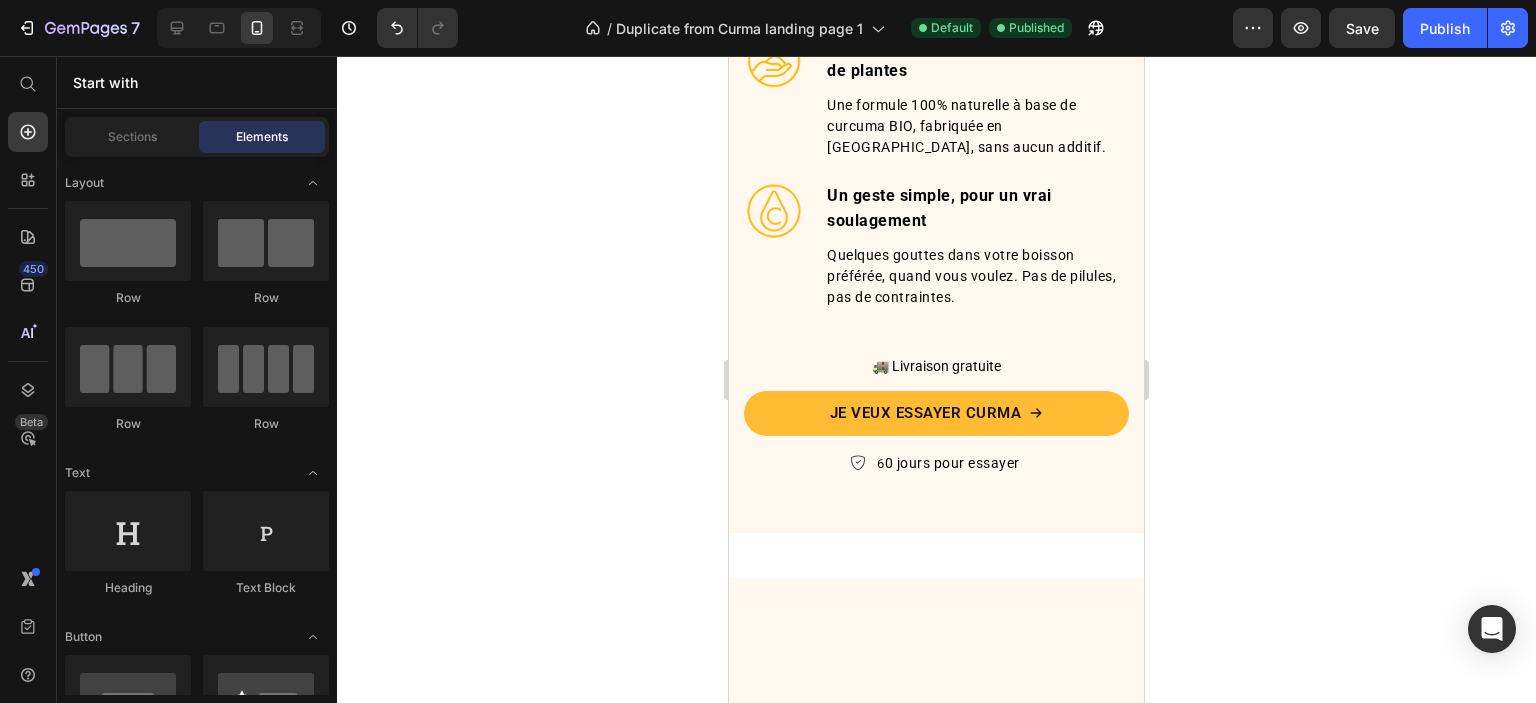 scroll, scrollTop: 0, scrollLeft: 0, axis: both 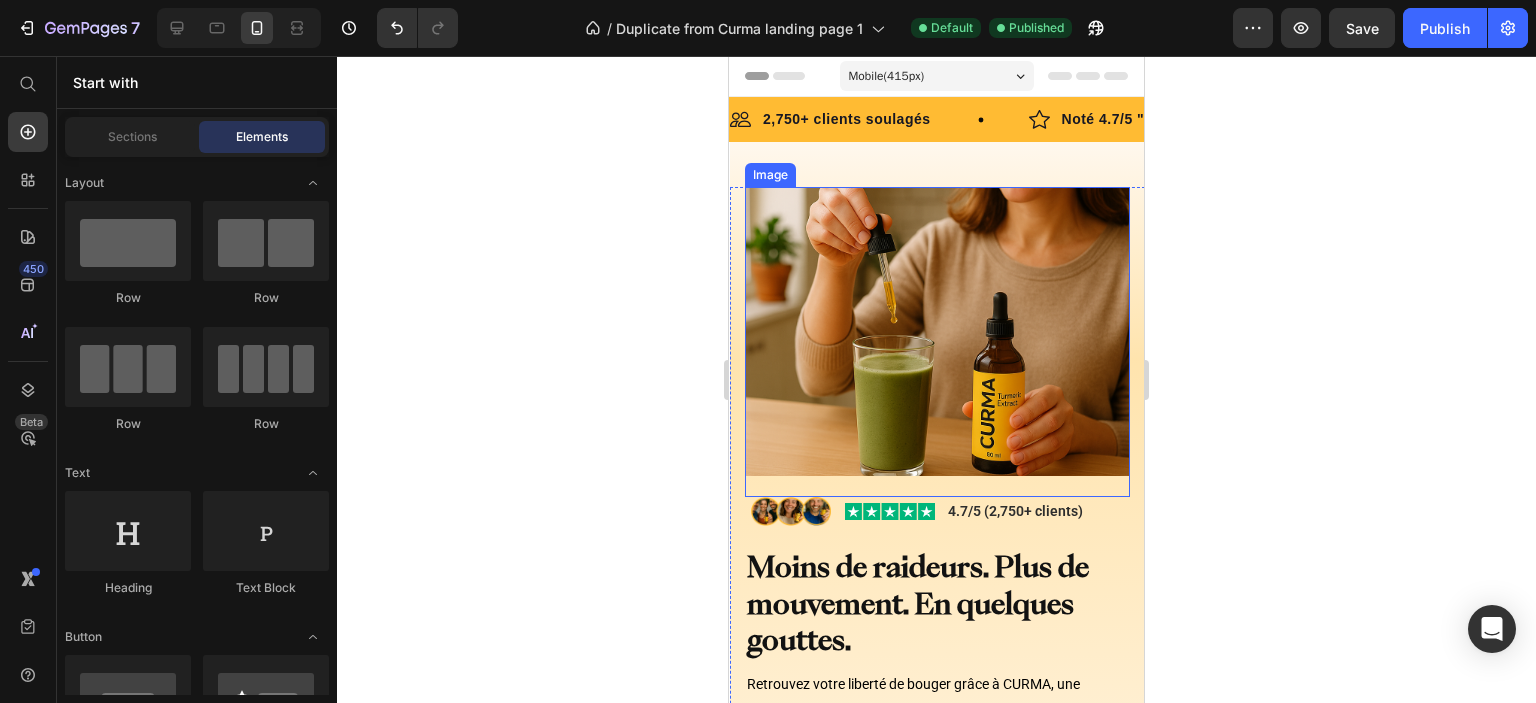 click at bounding box center [937, 342] 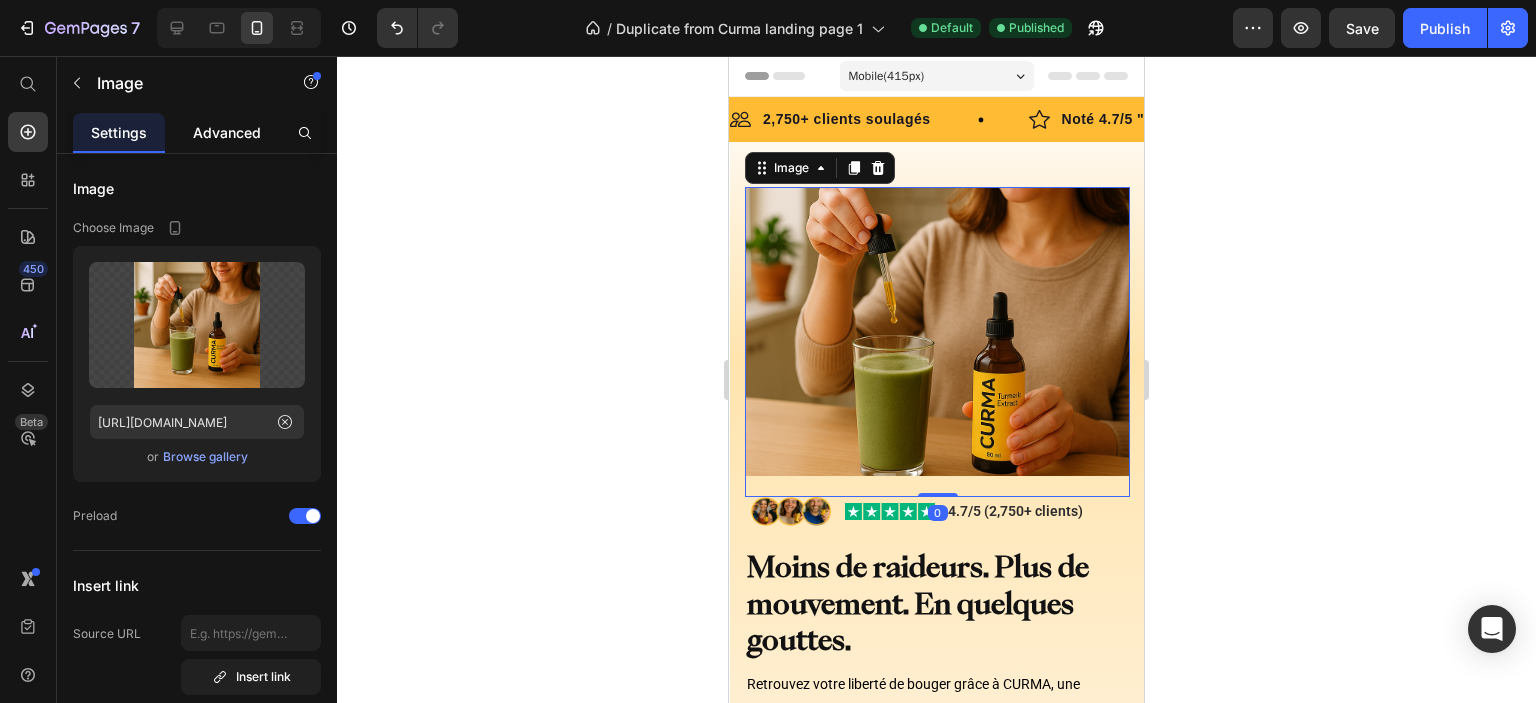 click on "Advanced" at bounding box center [227, 132] 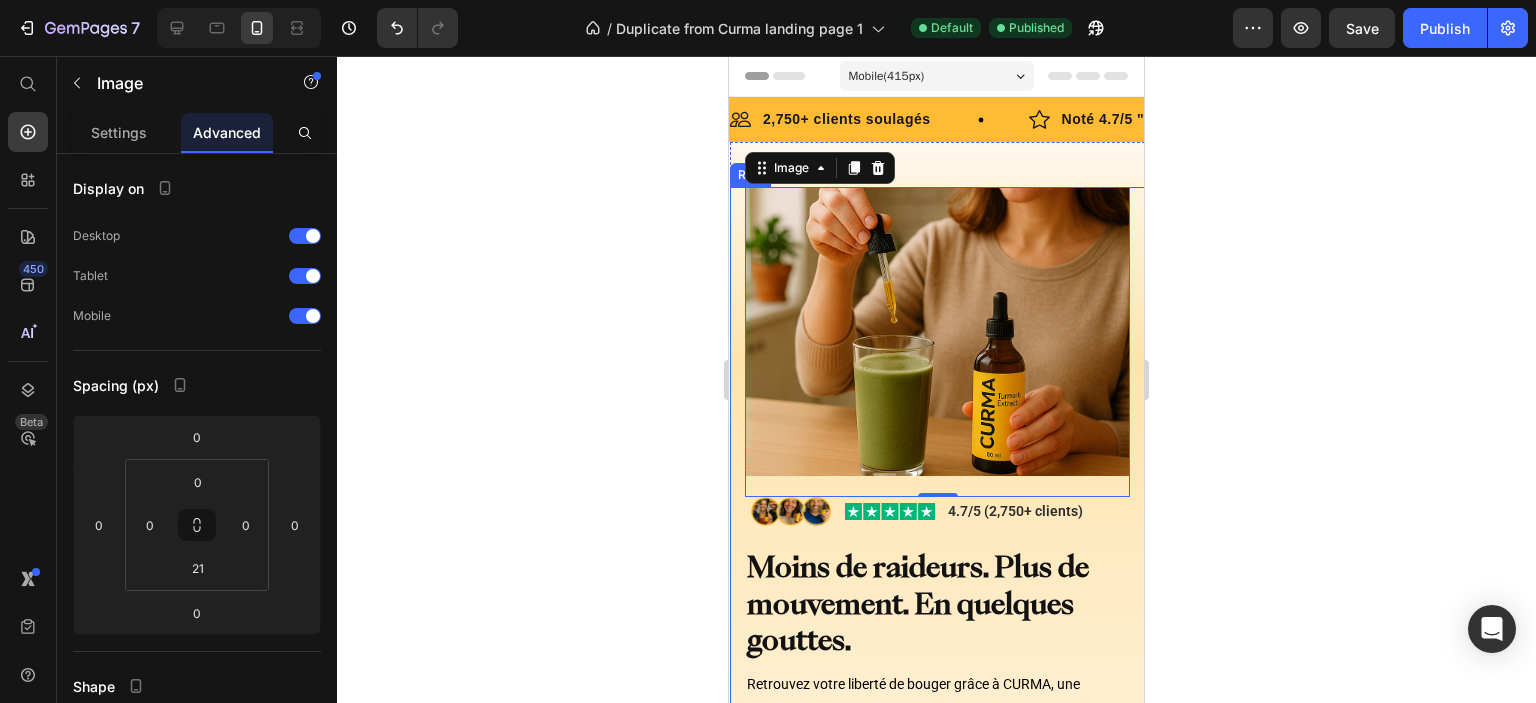 click on "Image Image 4.7/5 (2,750+ clients) Text Block Row Moins de raideurs. Plus de mouvement. En quelques gouttes. Heading Retrouvez votre liberté de bouger grâce à CURMA, une formule 100% naturelle au  curcuma bio ultra-absorbable . Text Block
Soulage l’inflammation à la source
Apaise les inconforts articulaires naturellement
1 ml par jour pour prendre soin de vous Item list
Soulager mes articulations Button
60 jours Satisfait ou Remboursé Item List
Livraison gratuite 48h Item List Row Row Image   0 Row" at bounding box center [937, 590] 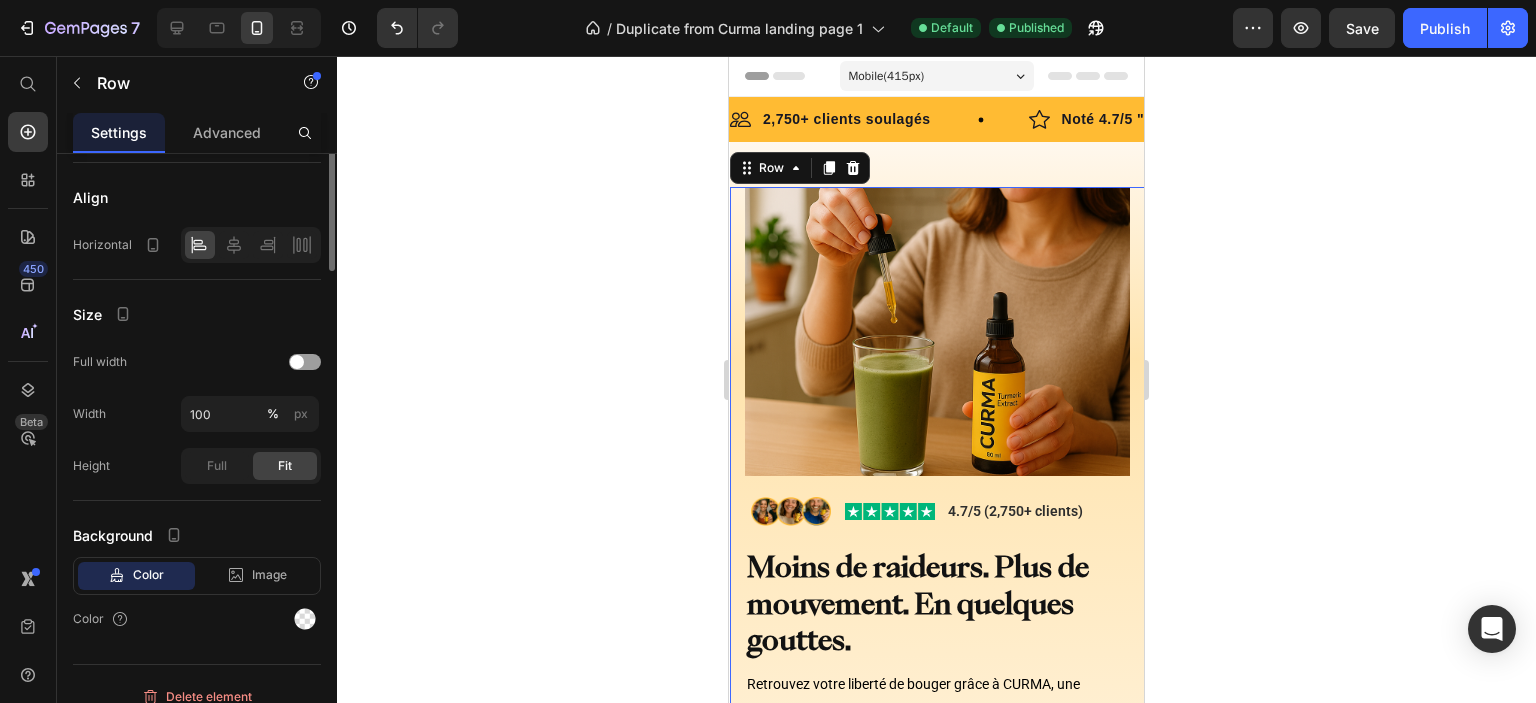 scroll, scrollTop: 0, scrollLeft: 0, axis: both 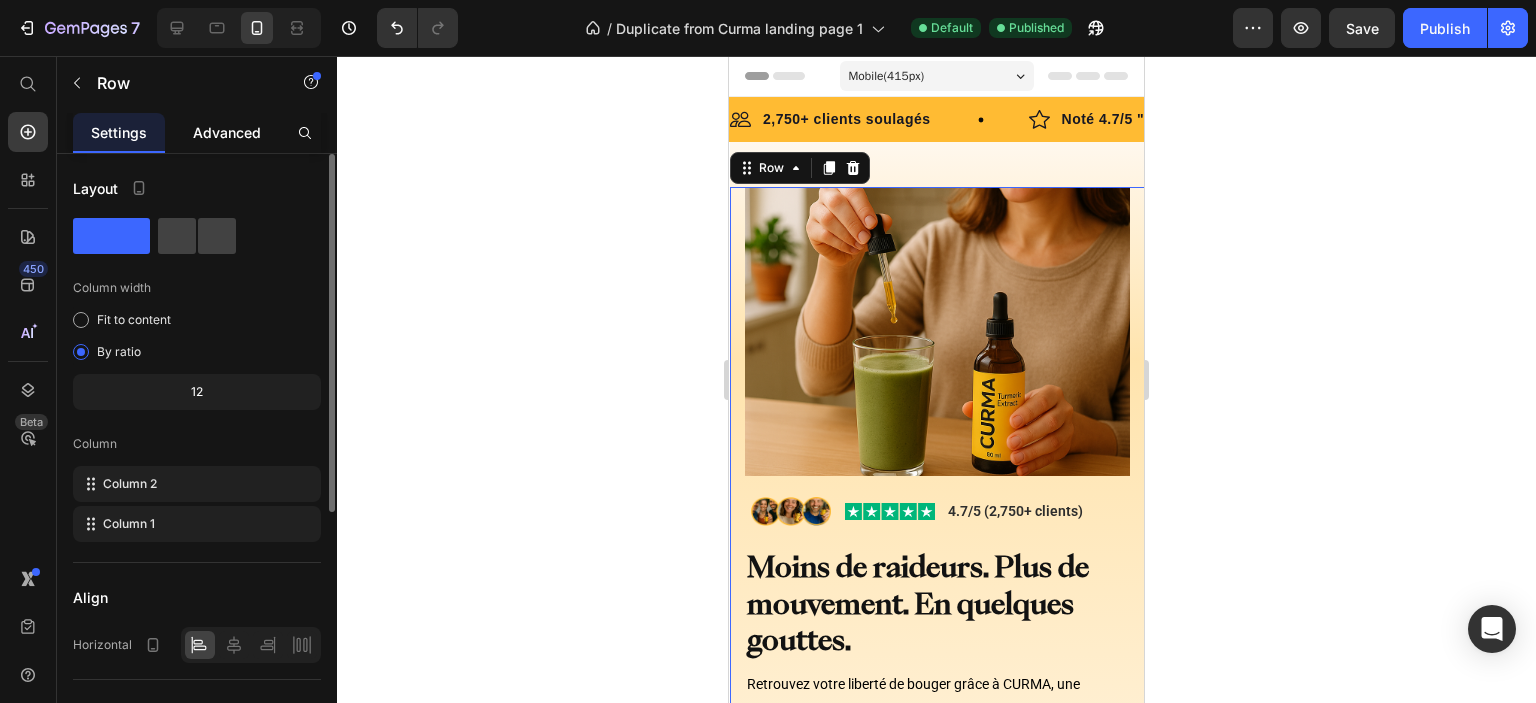 click on "Advanced" at bounding box center [227, 132] 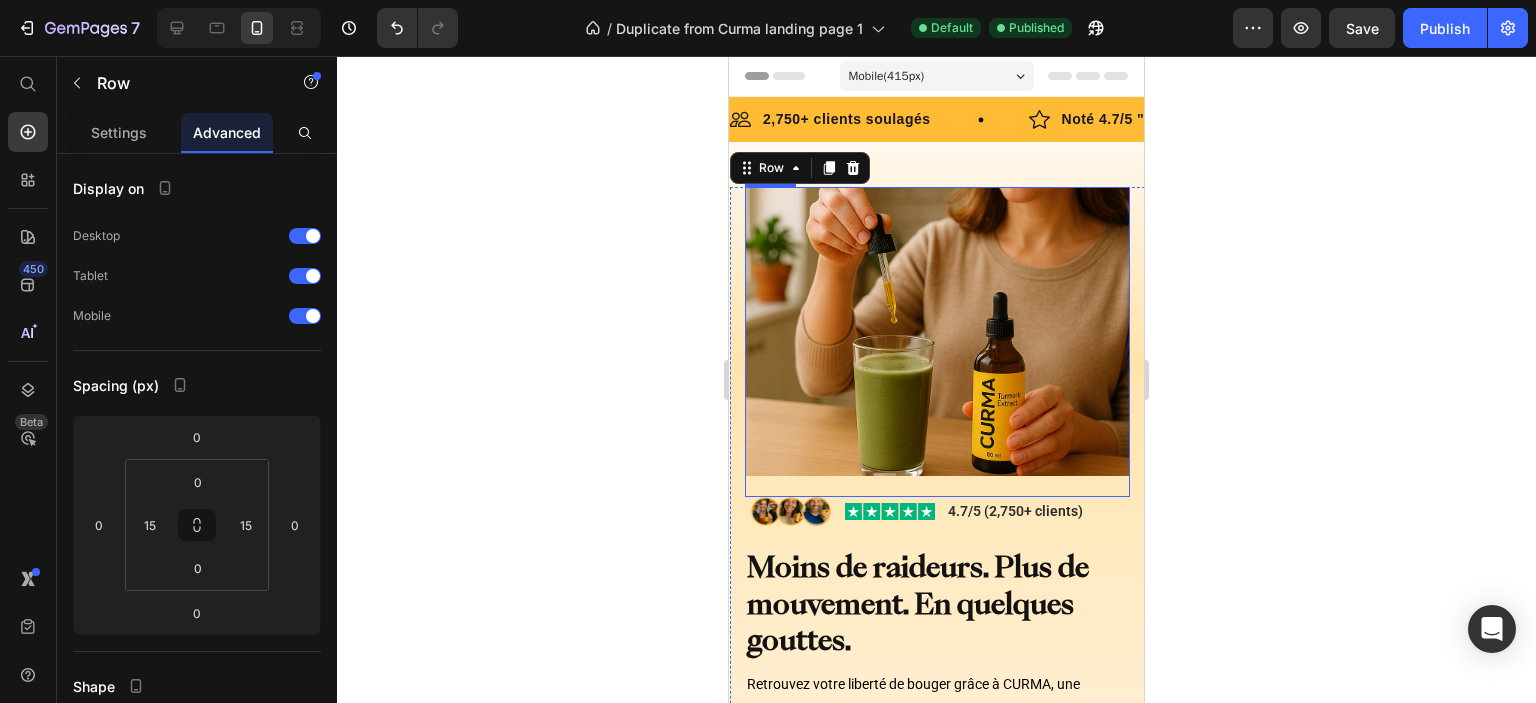 click at bounding box center (937, 342) 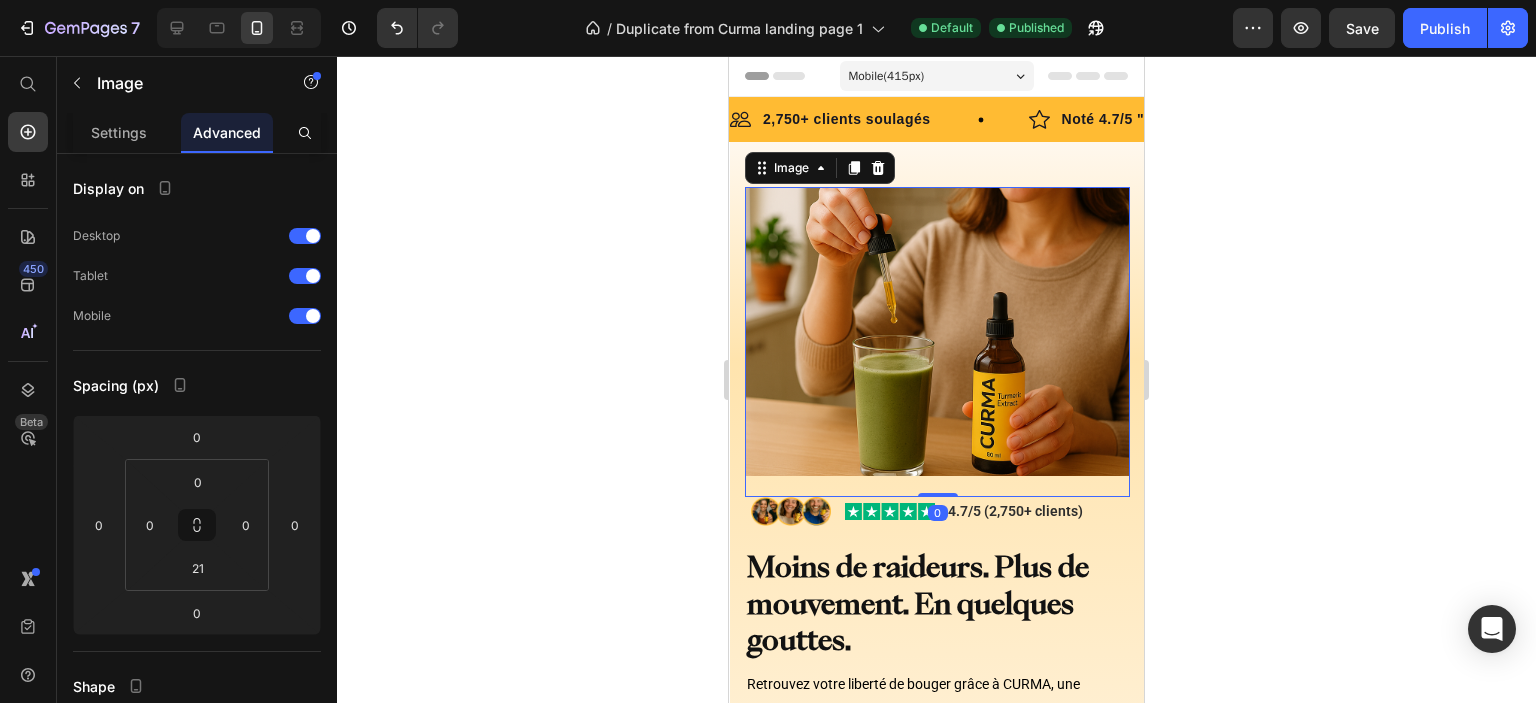 drag, startPoint x: 931, startPoint y: 482, endPoint x: 928, endPoint y: 471, distance: 11.401754 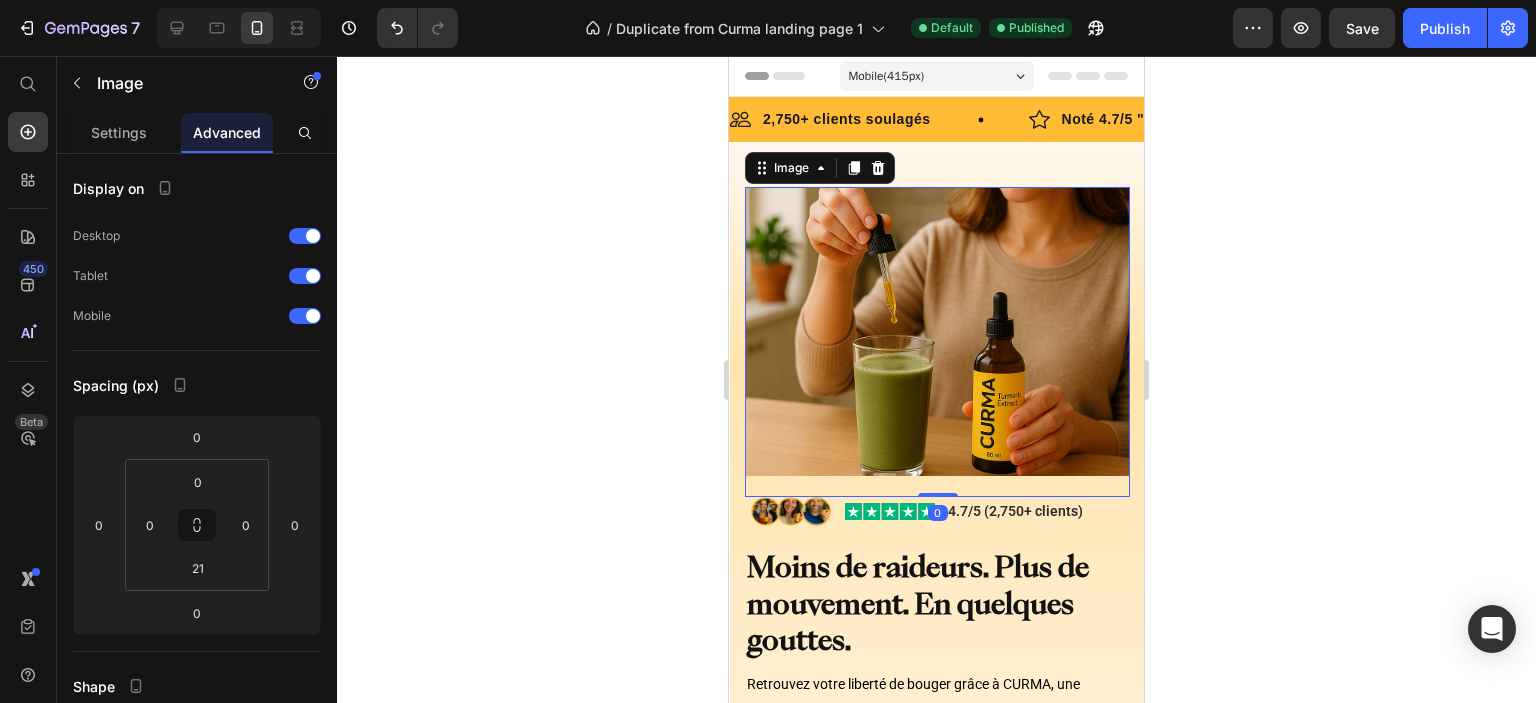 click on "Image   0" at bounding box center [937, 342] 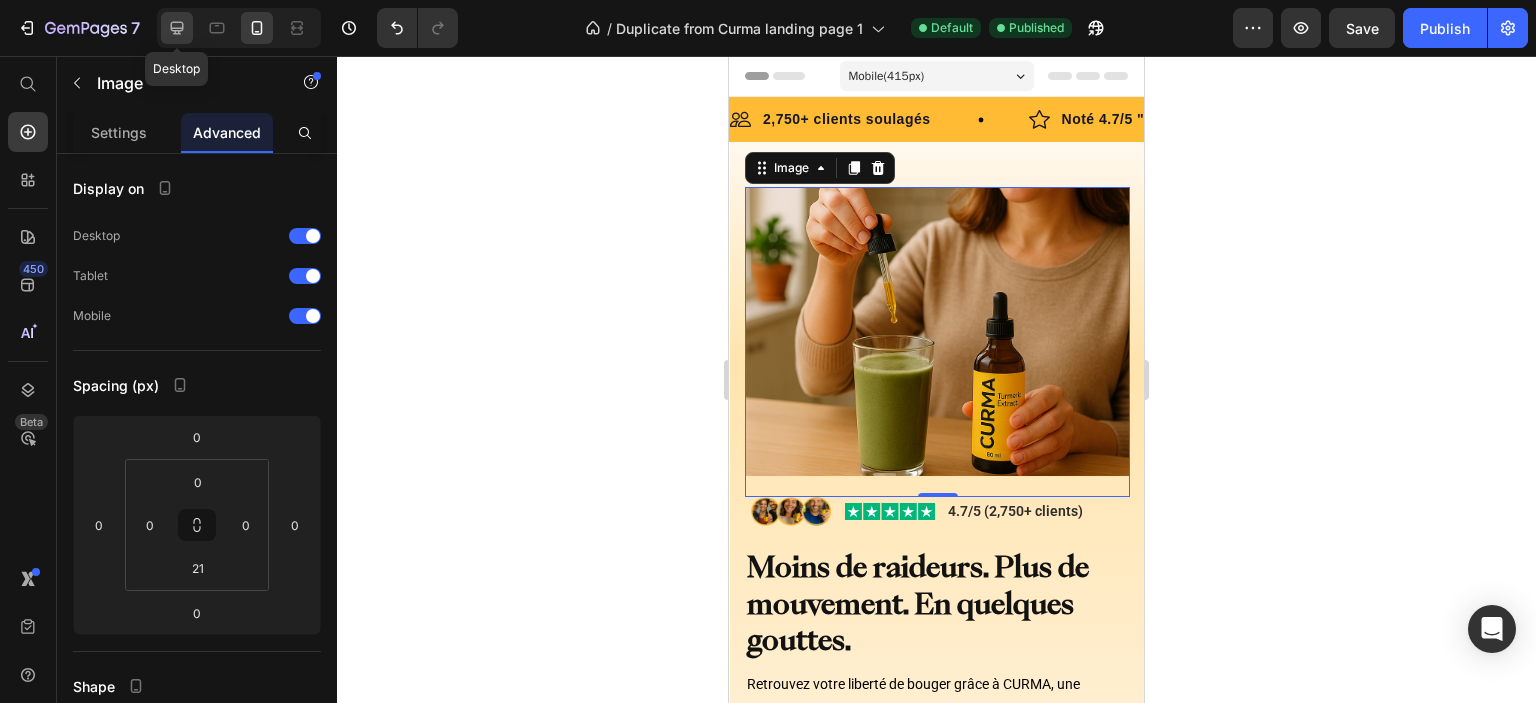click 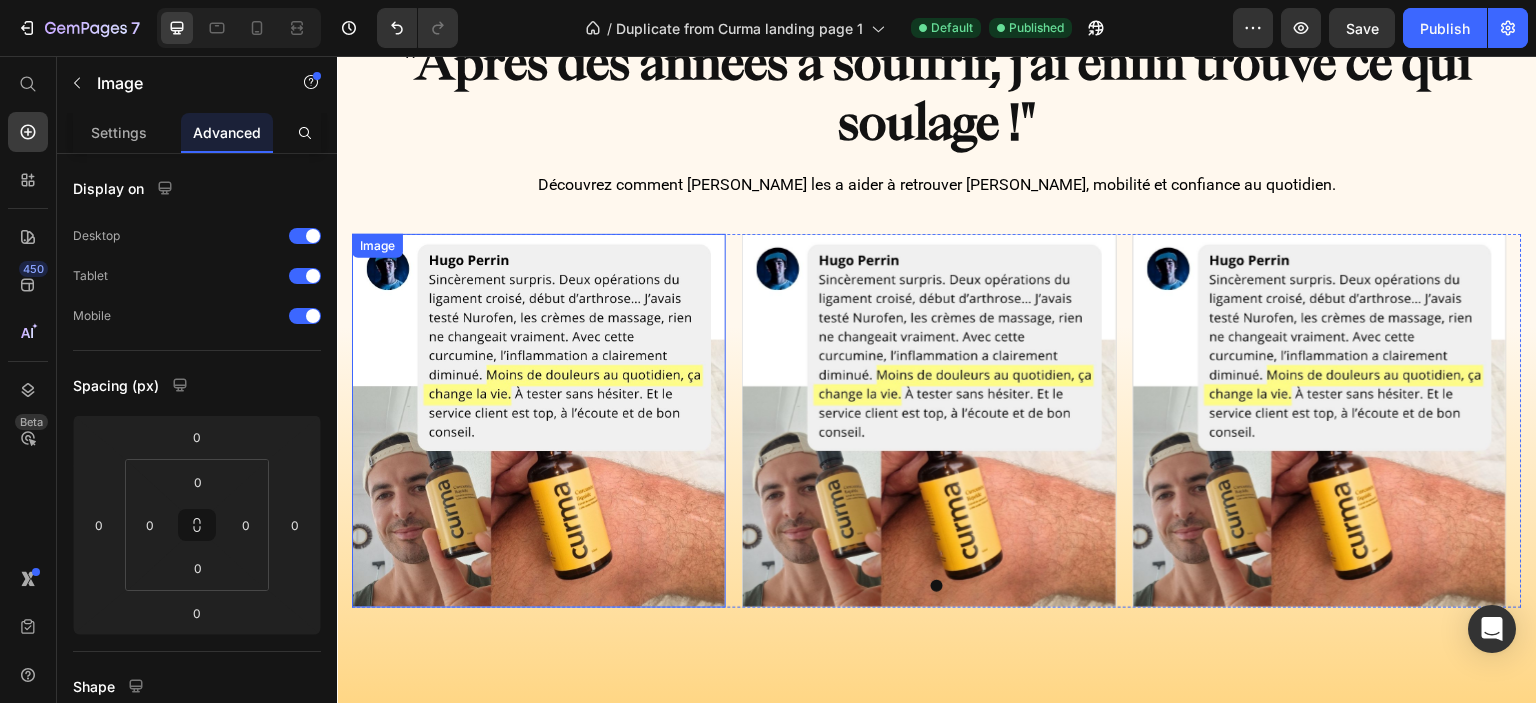 scroll, scrollTop: 1305, scrollLeft: 0, axis: vertical 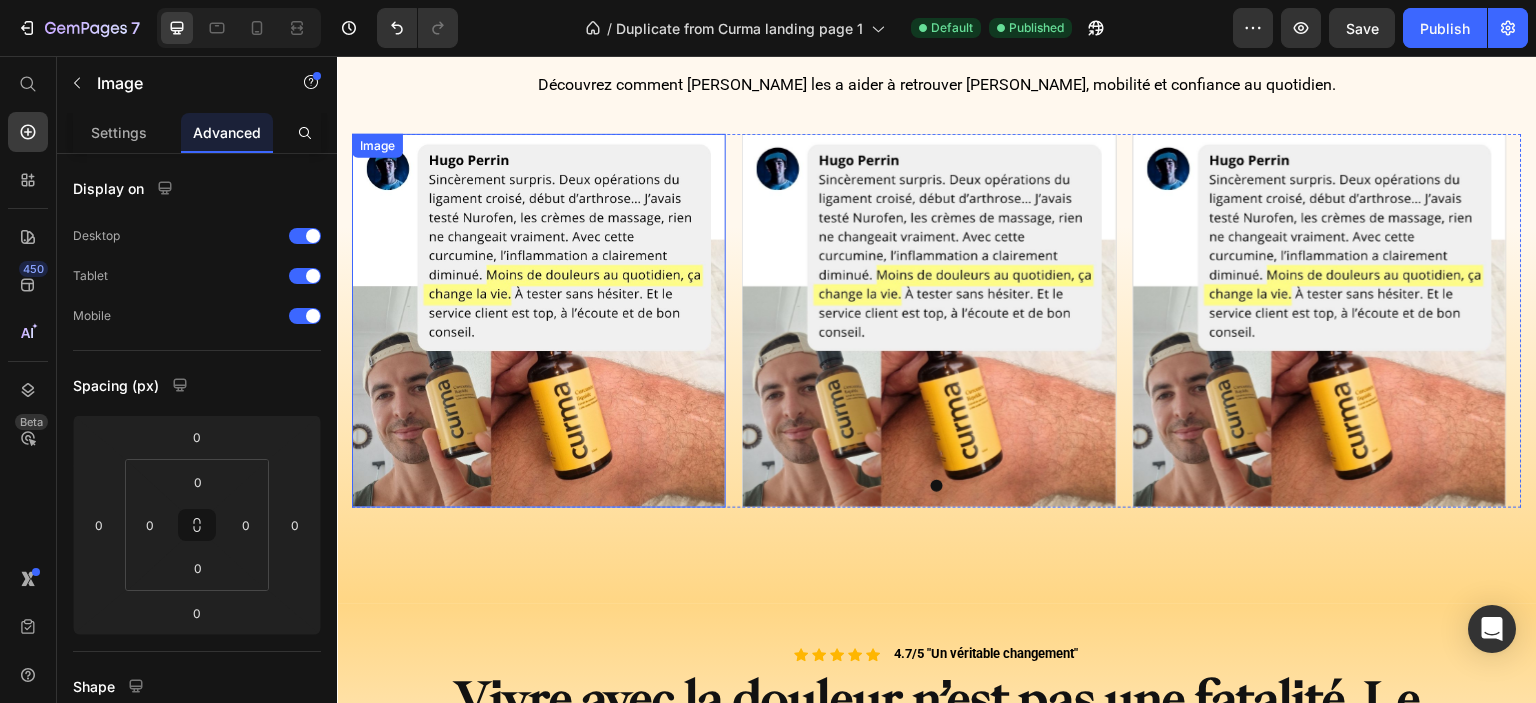 click at bounding box center [539, 321] 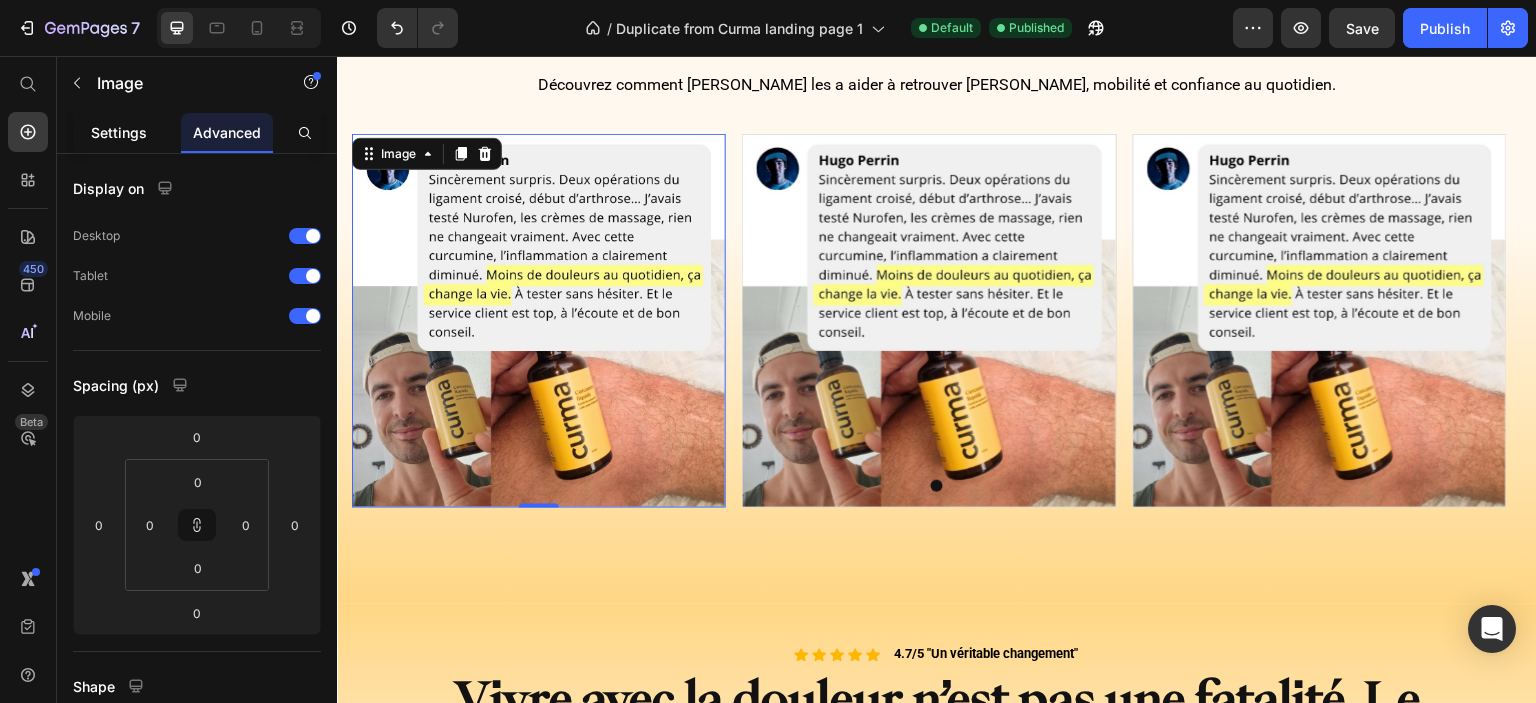 click on "Settings" at bounding box center [119, 132] 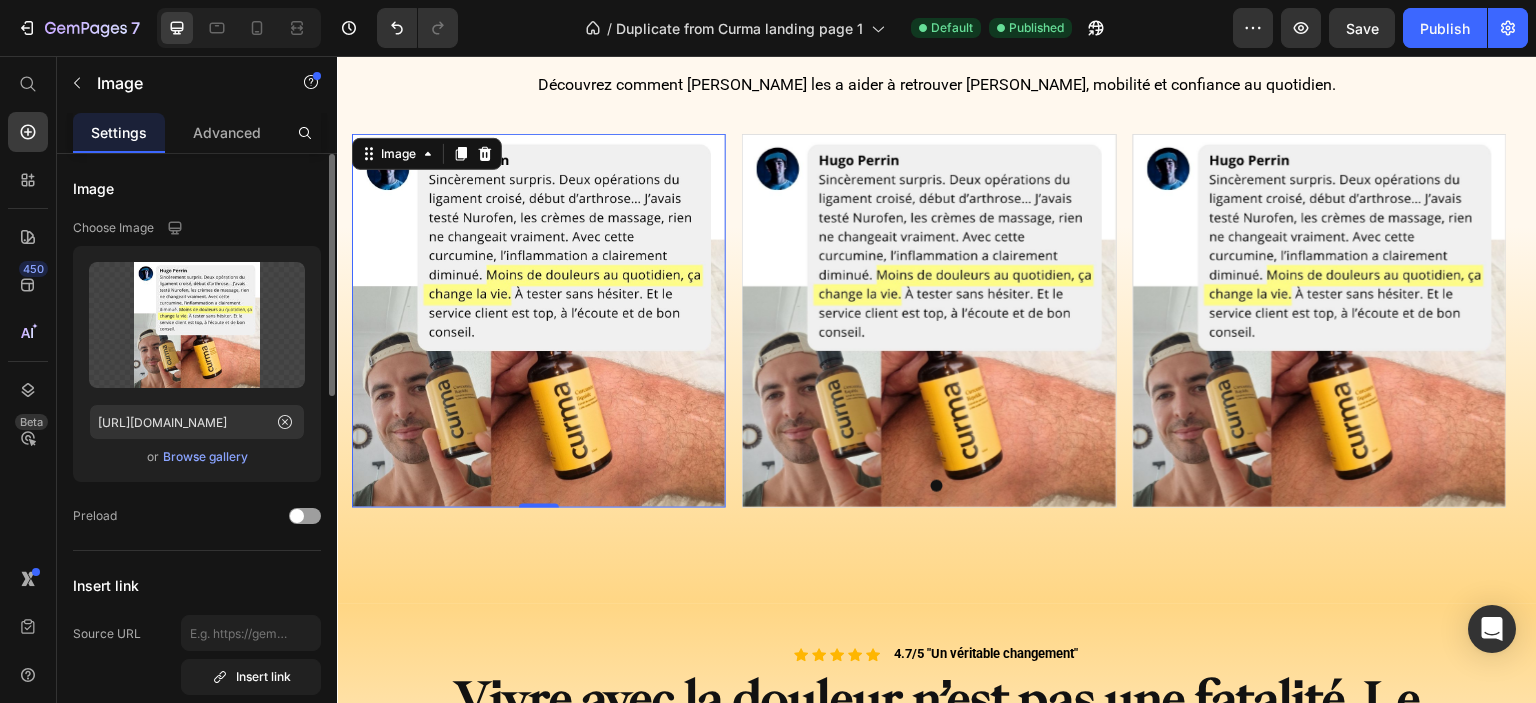 click on "Browse gallery" at bounding box center (205, 457) 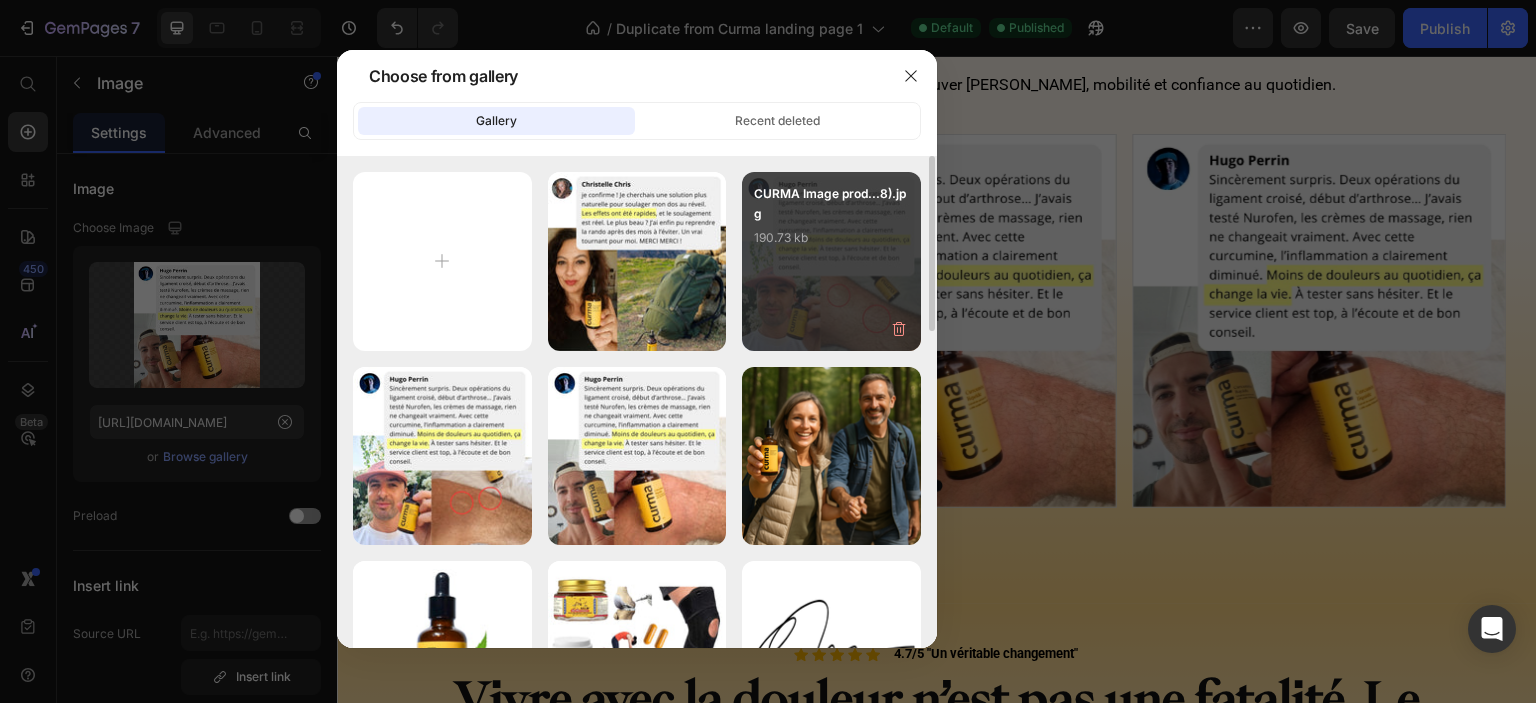 click on "CURMA Image prod...8).jpg 190.73 kb" at bounding box center (831, 224) 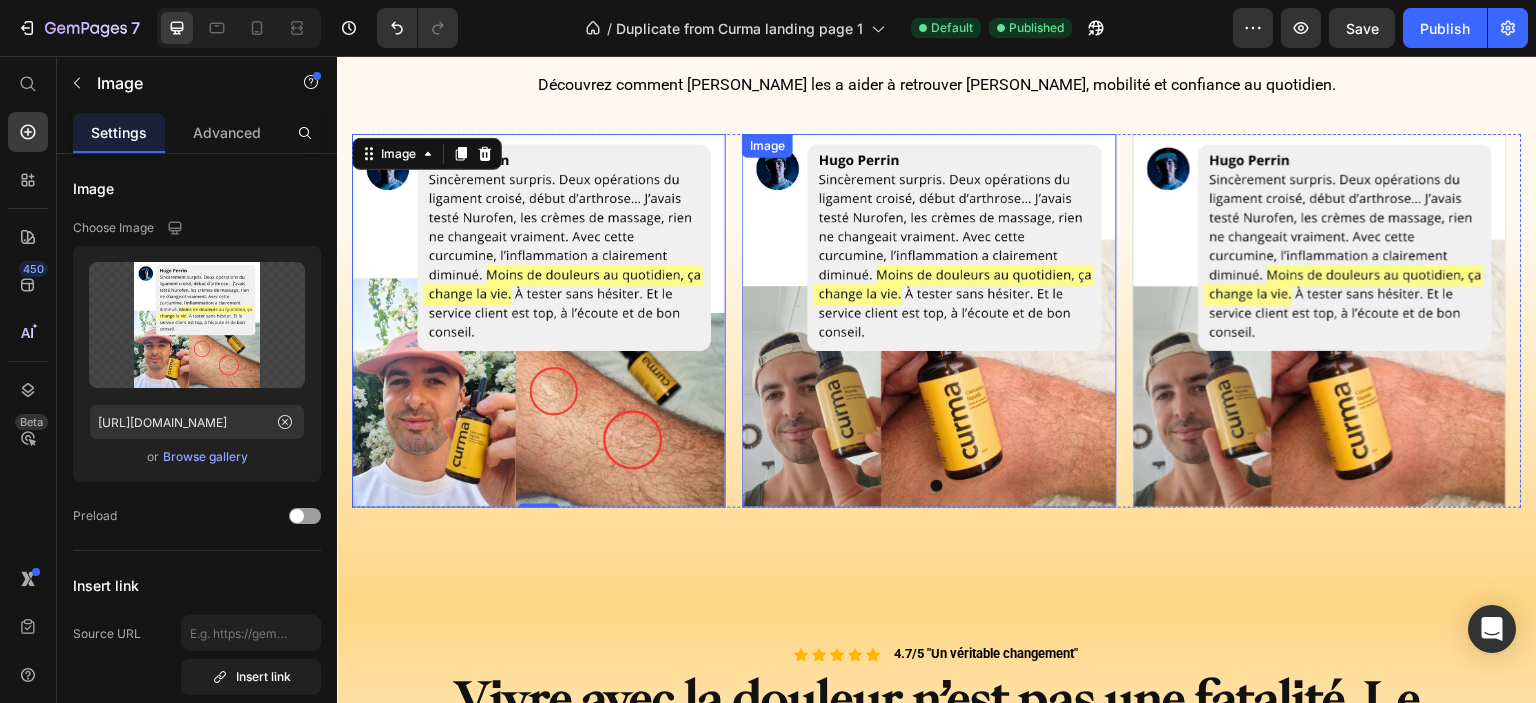 click at bounding box center [929, 321] 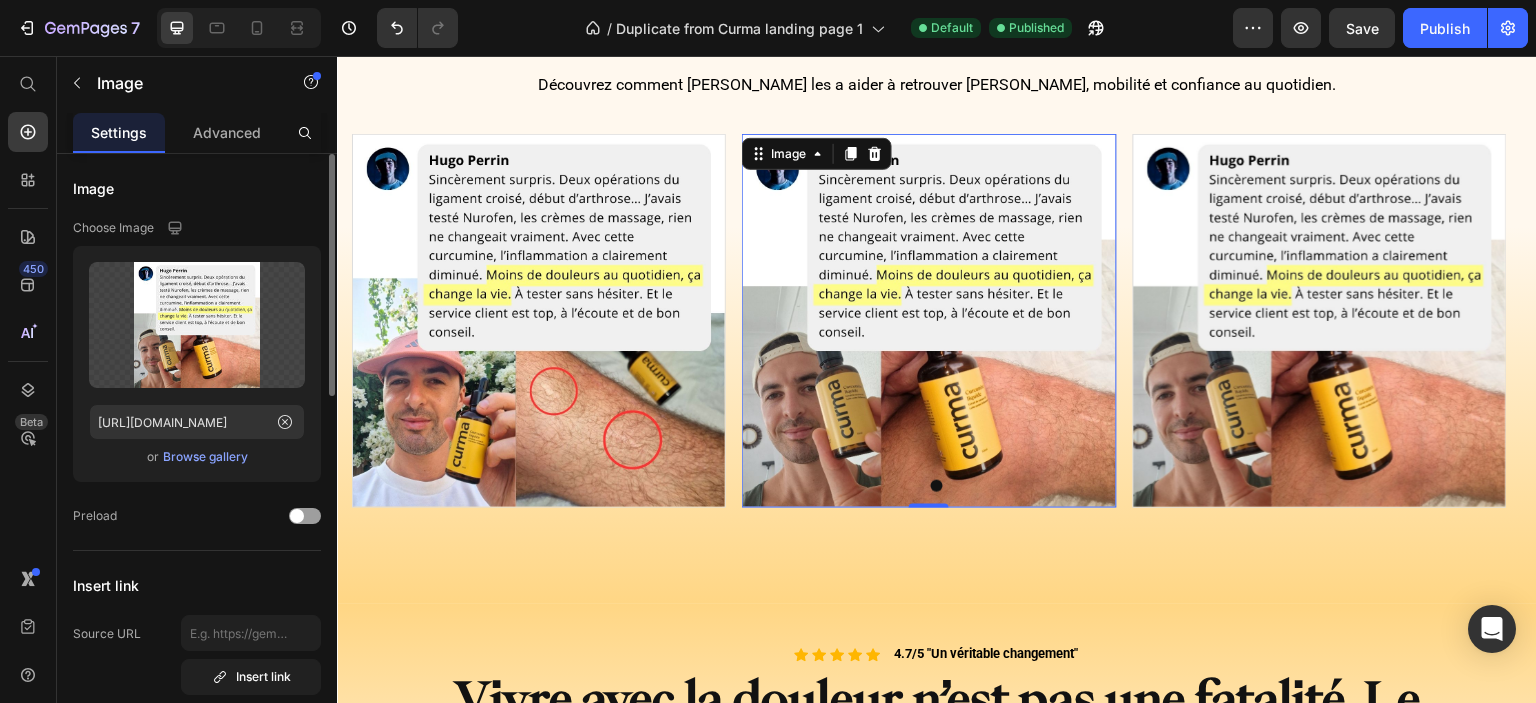 click on "Browse gallery" at bounding box center (205, 457) 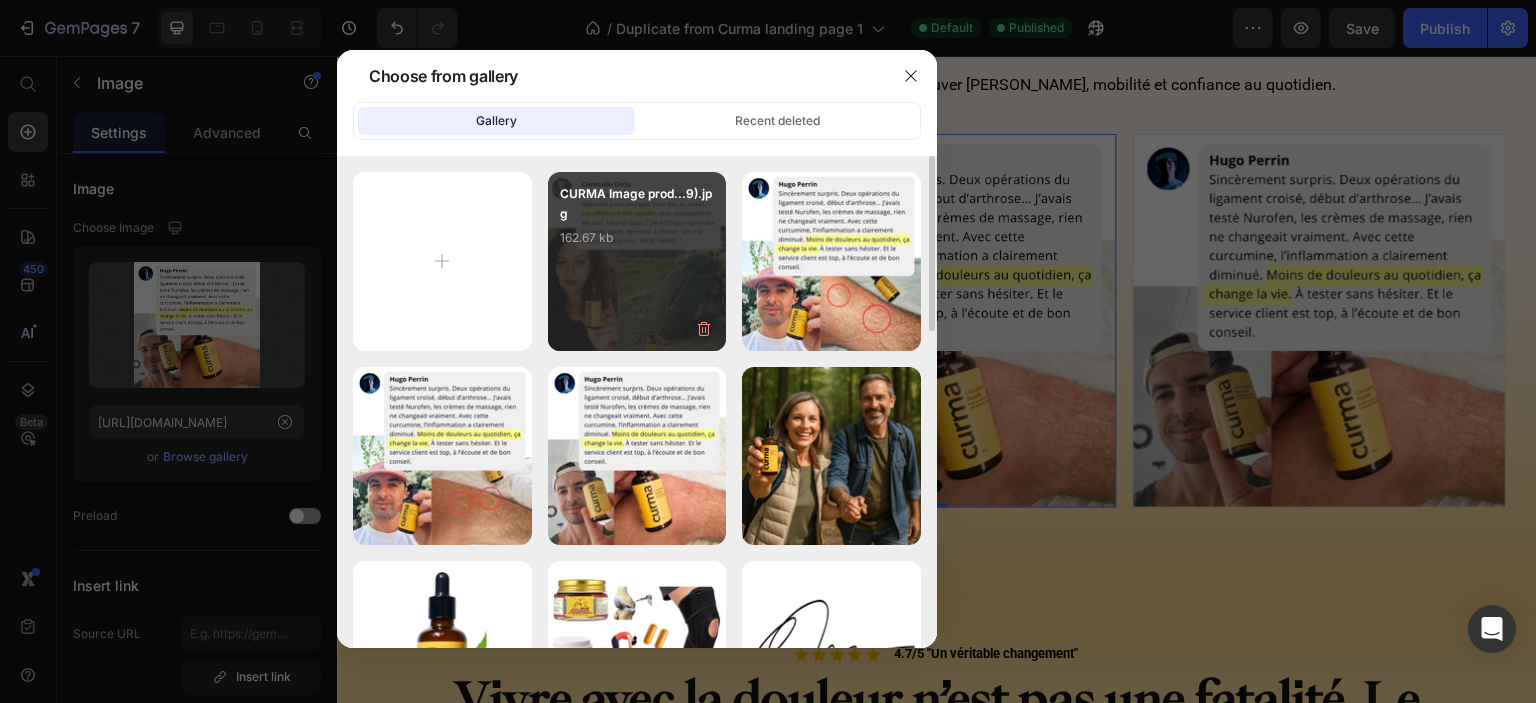 click on "CURMA Image prod...9).jpg 162.67 kb" at bounding box center [637, 261] 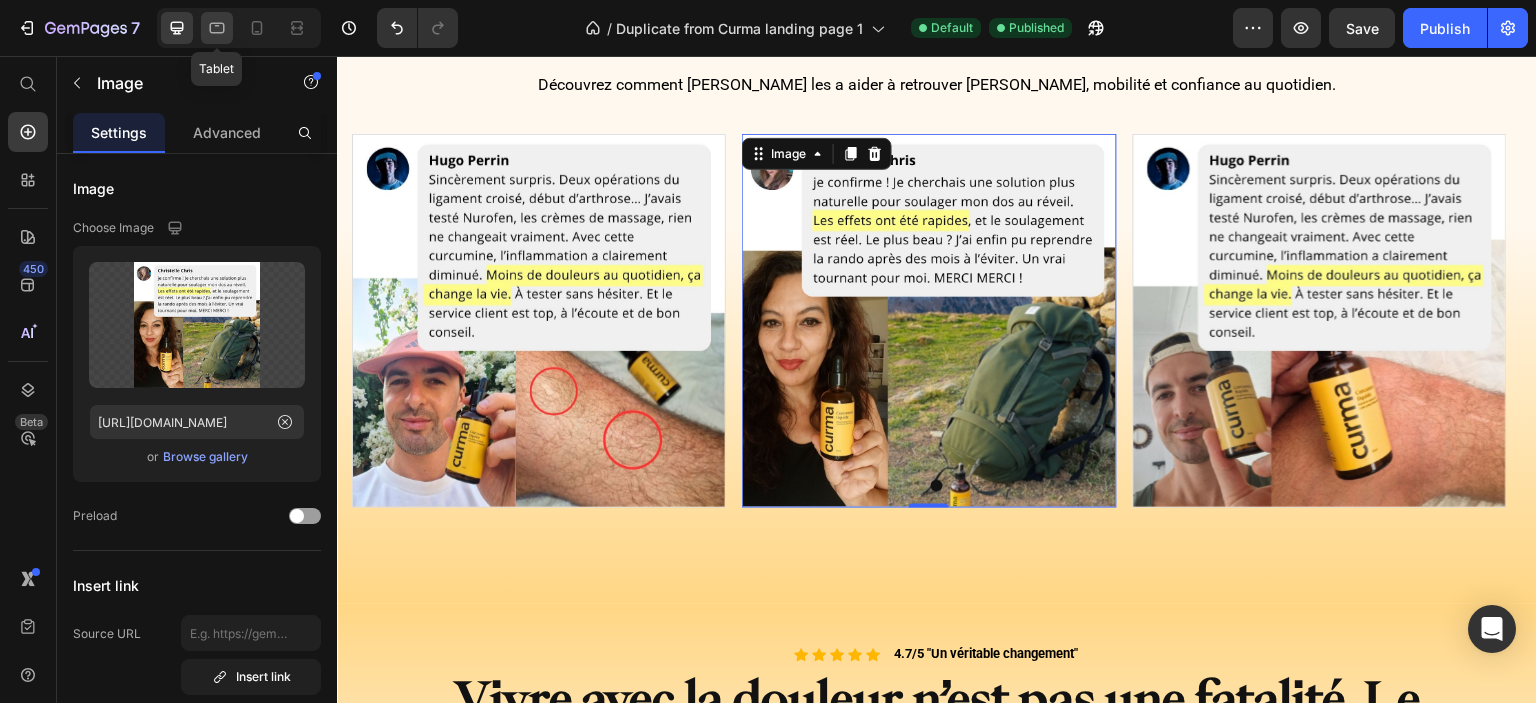 click 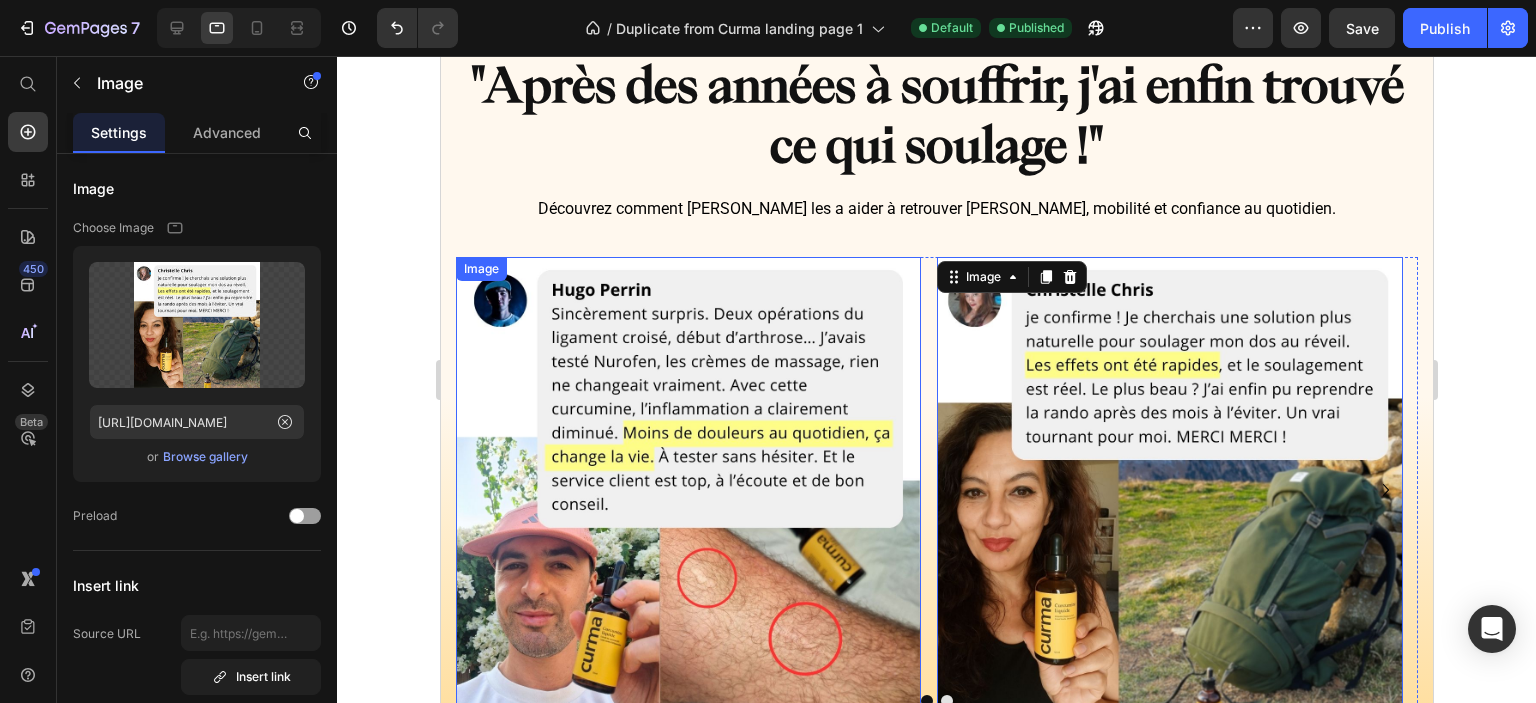 scroll, scrollTop: 1660, scrollLeft: 0, axis: vertical 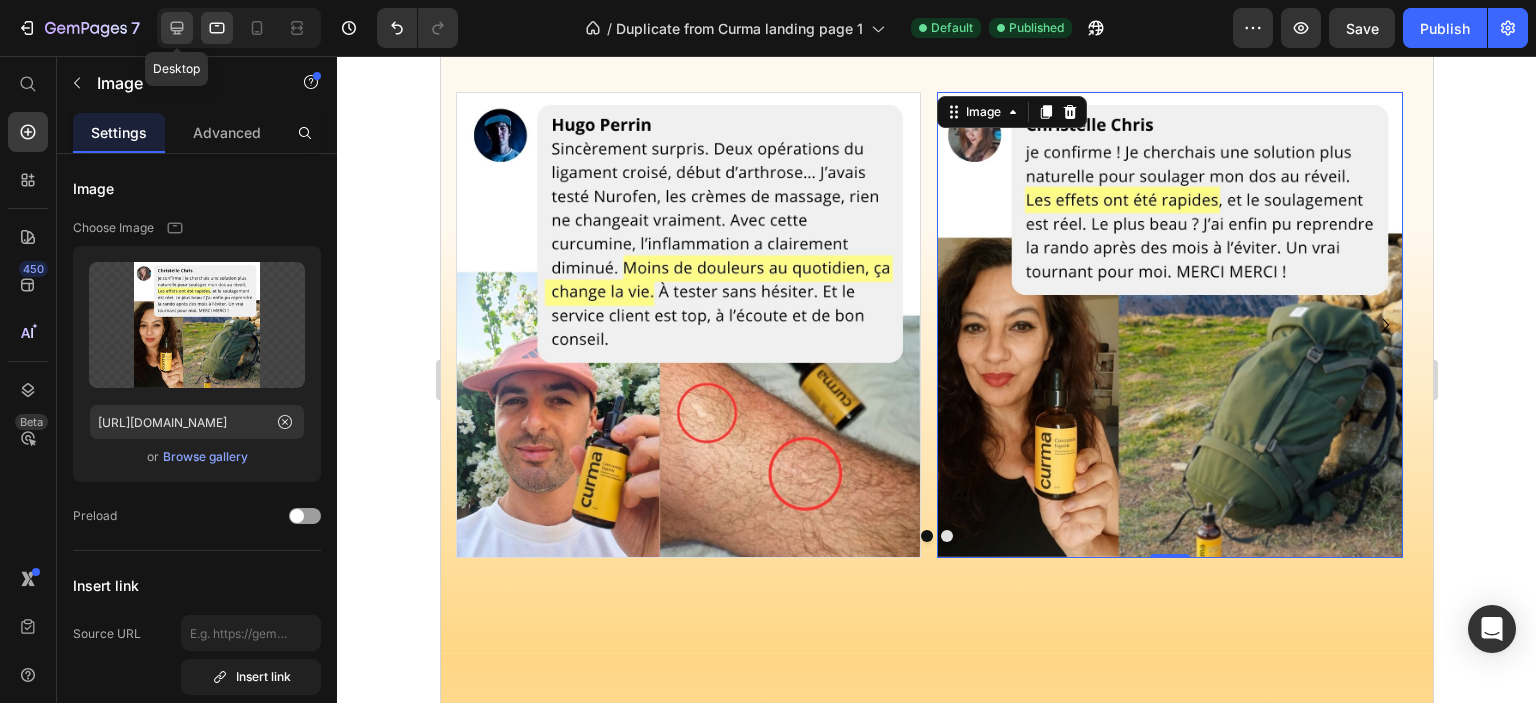 click 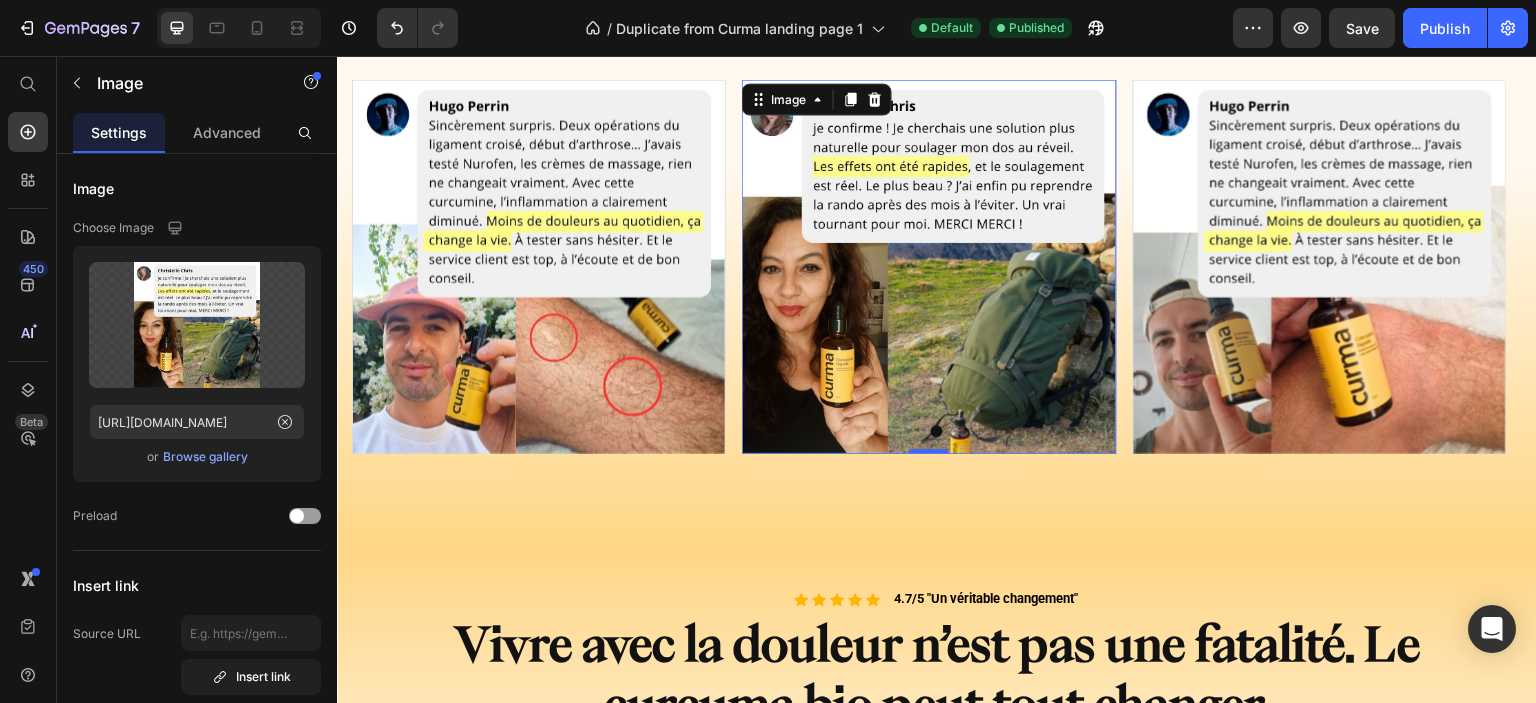 scroll, scrollTop: 1663, scrollLeft: 0, axis: vertical 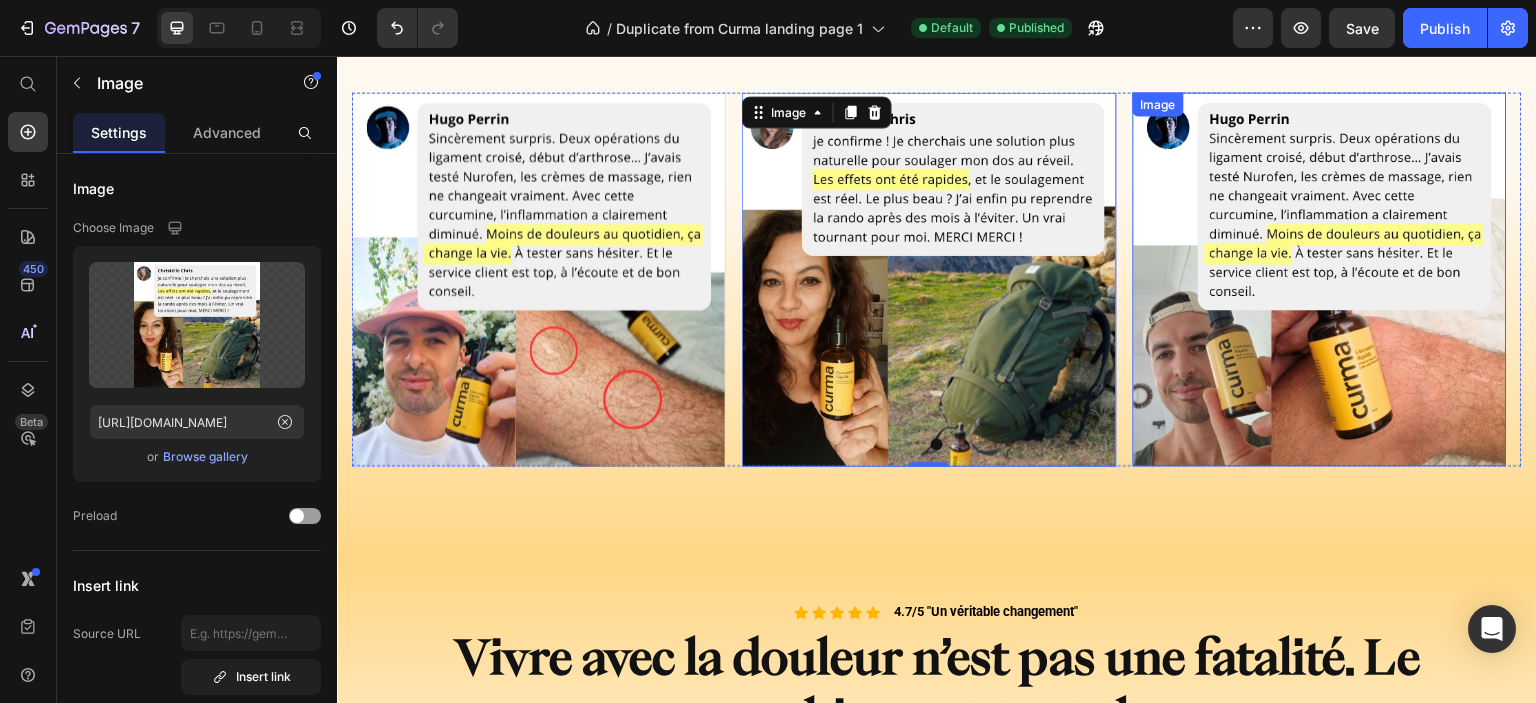 click at bounding box center (1320, 279) 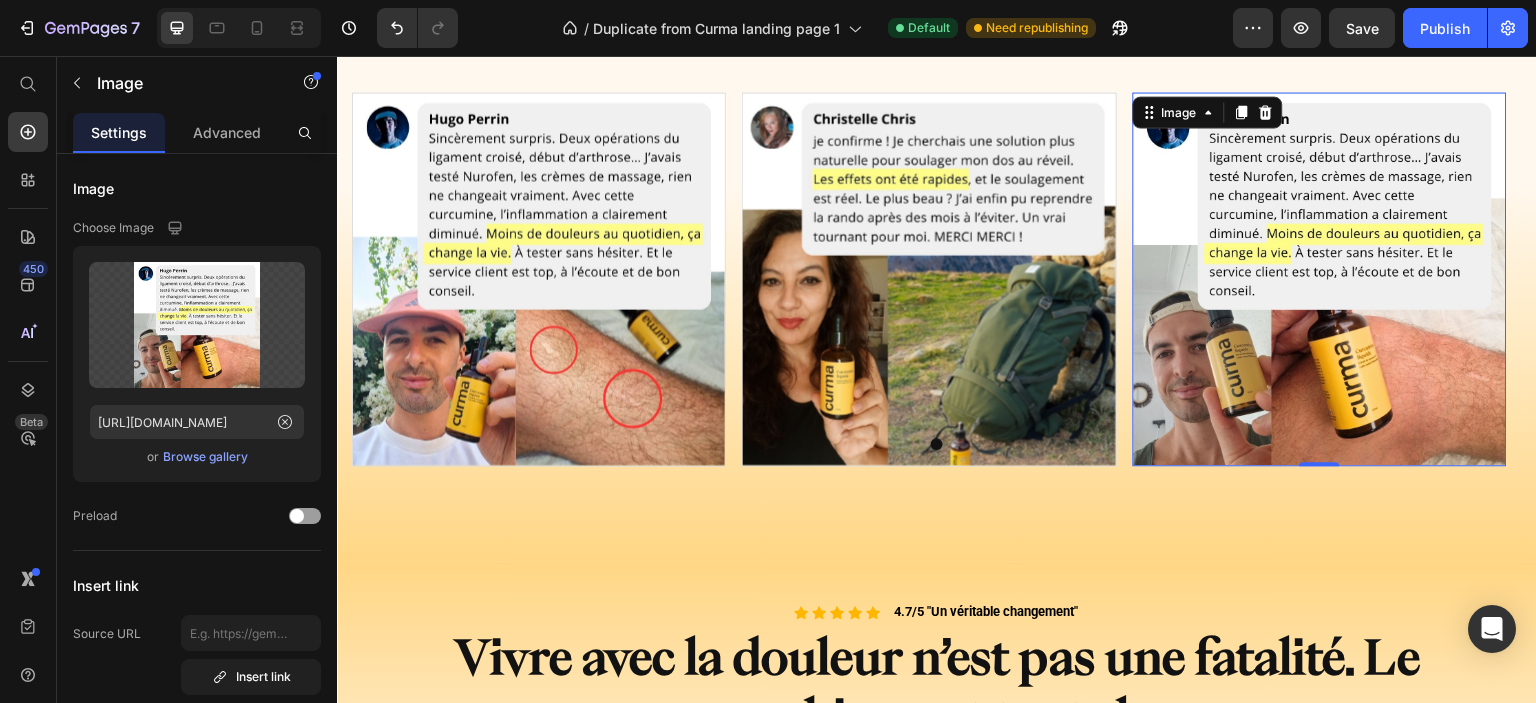 click at bounding box center (1320, 279) 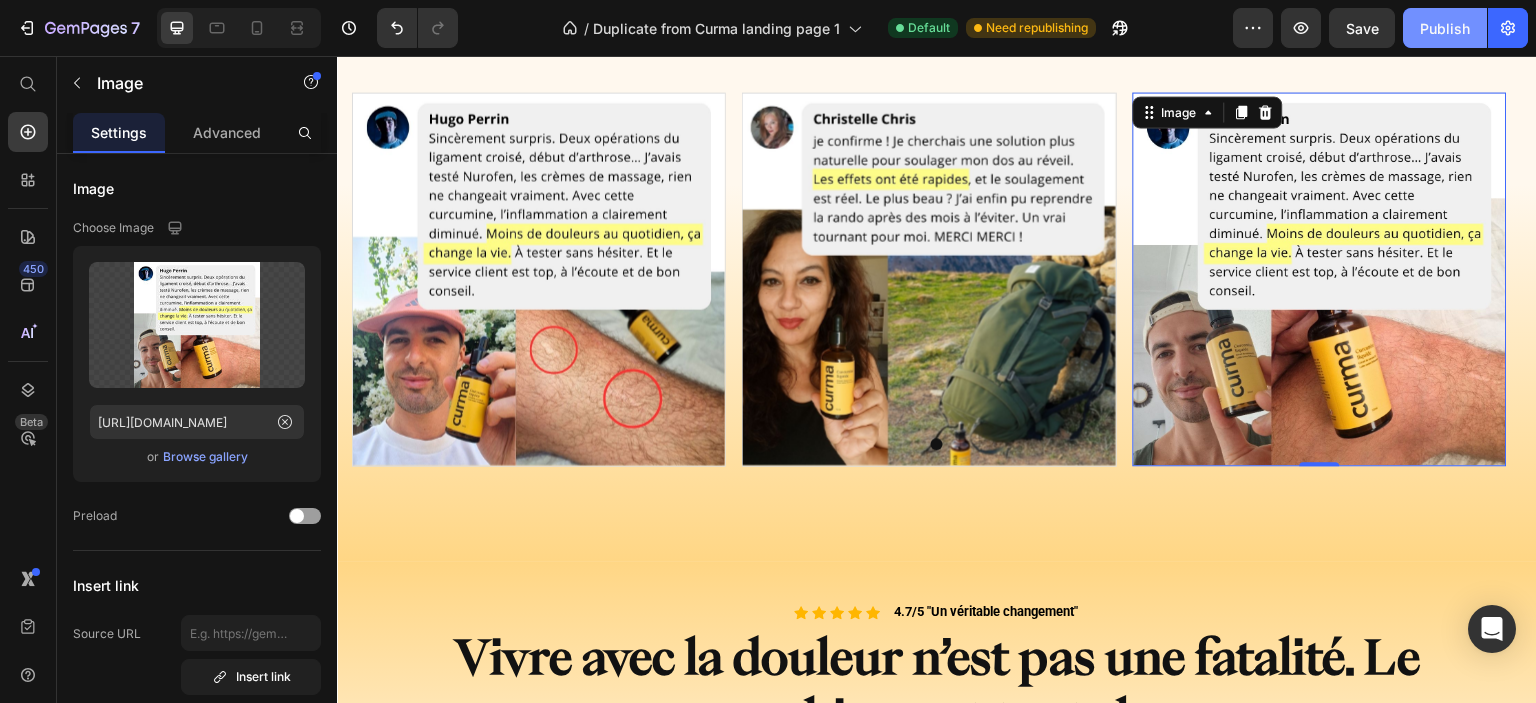 click on "Publish" 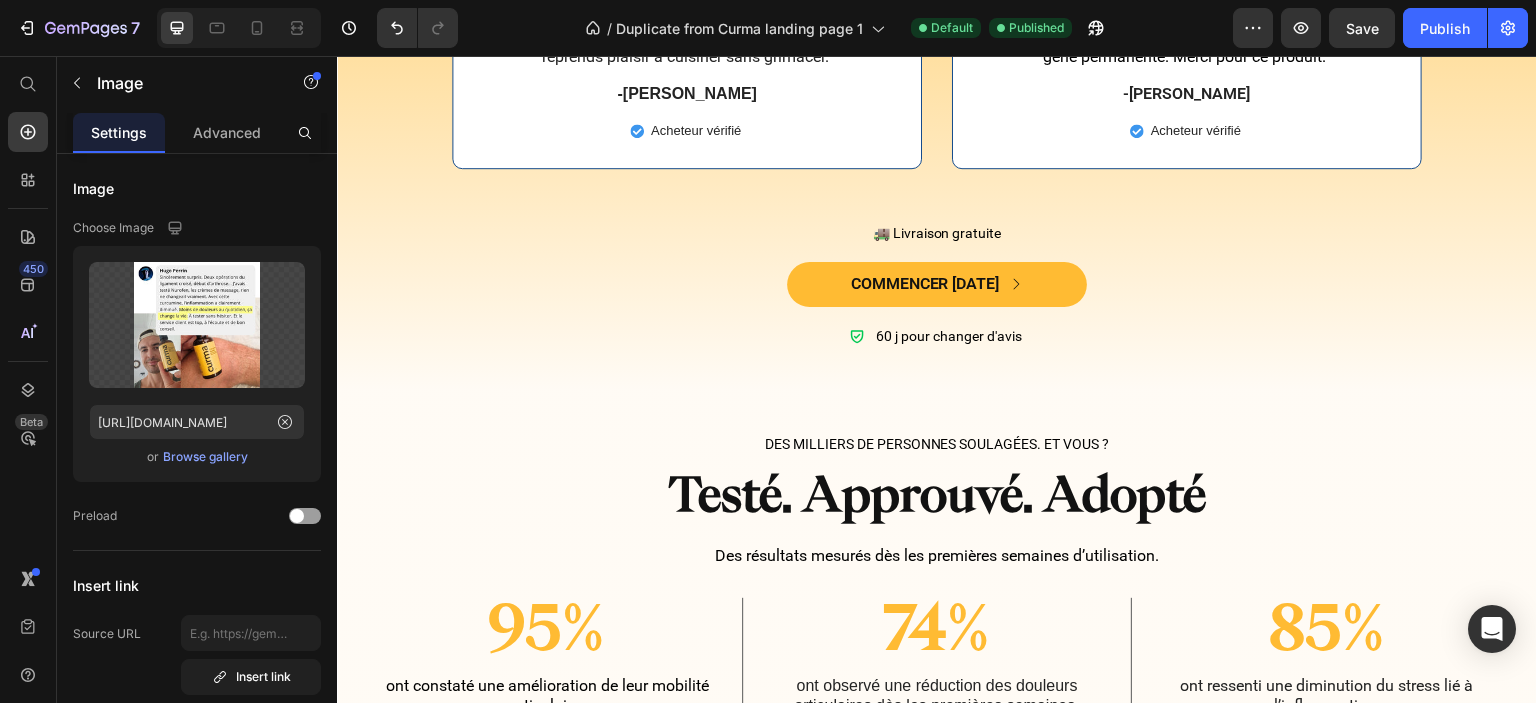 scroll, scrollTop: 4263, scrollLeft: 0, axis: vertical 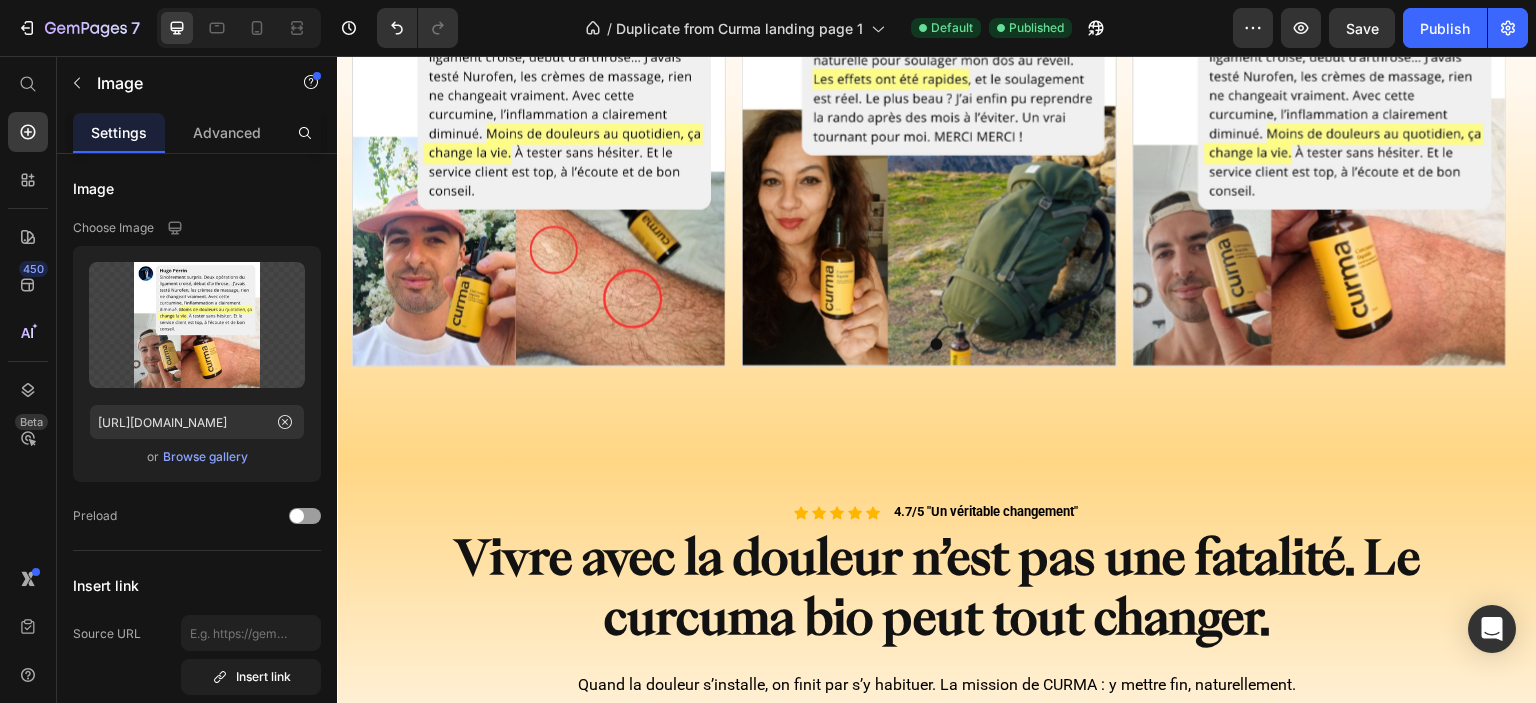 click at bounding box center (1320, 179) 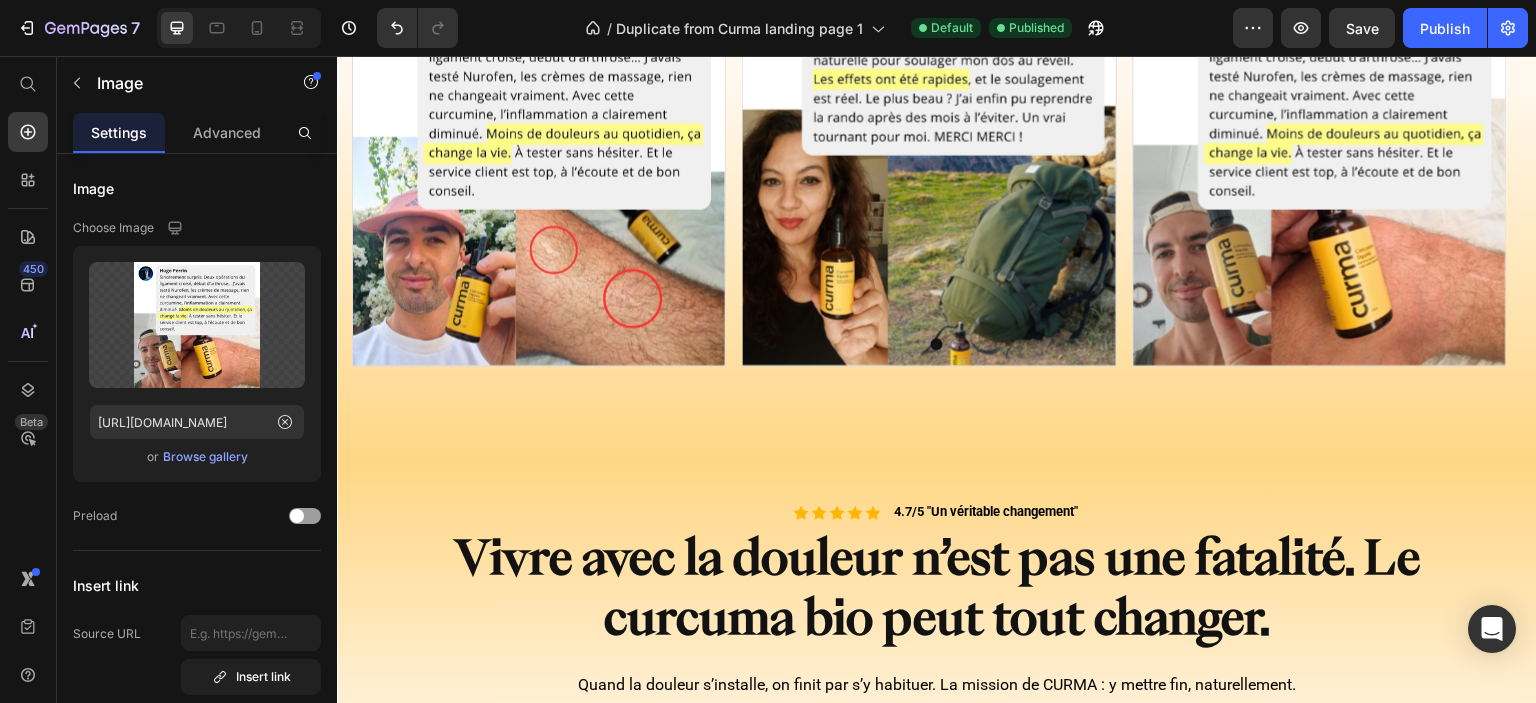 click at bounding box center [1320, 179] 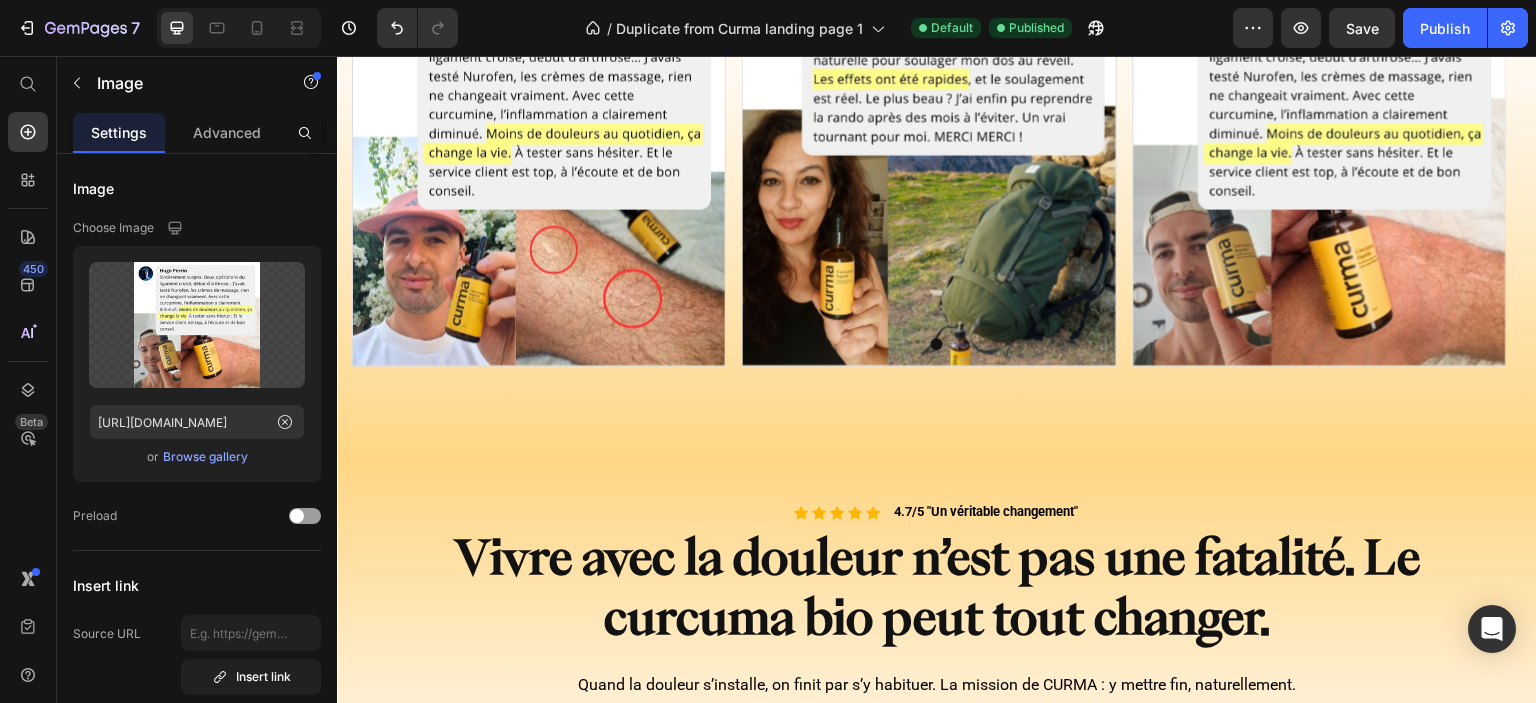 drag, startPoint x: 287, startPoint y: 419, endPoint x: 1058, endPoint y: 22, distance: 867.2082 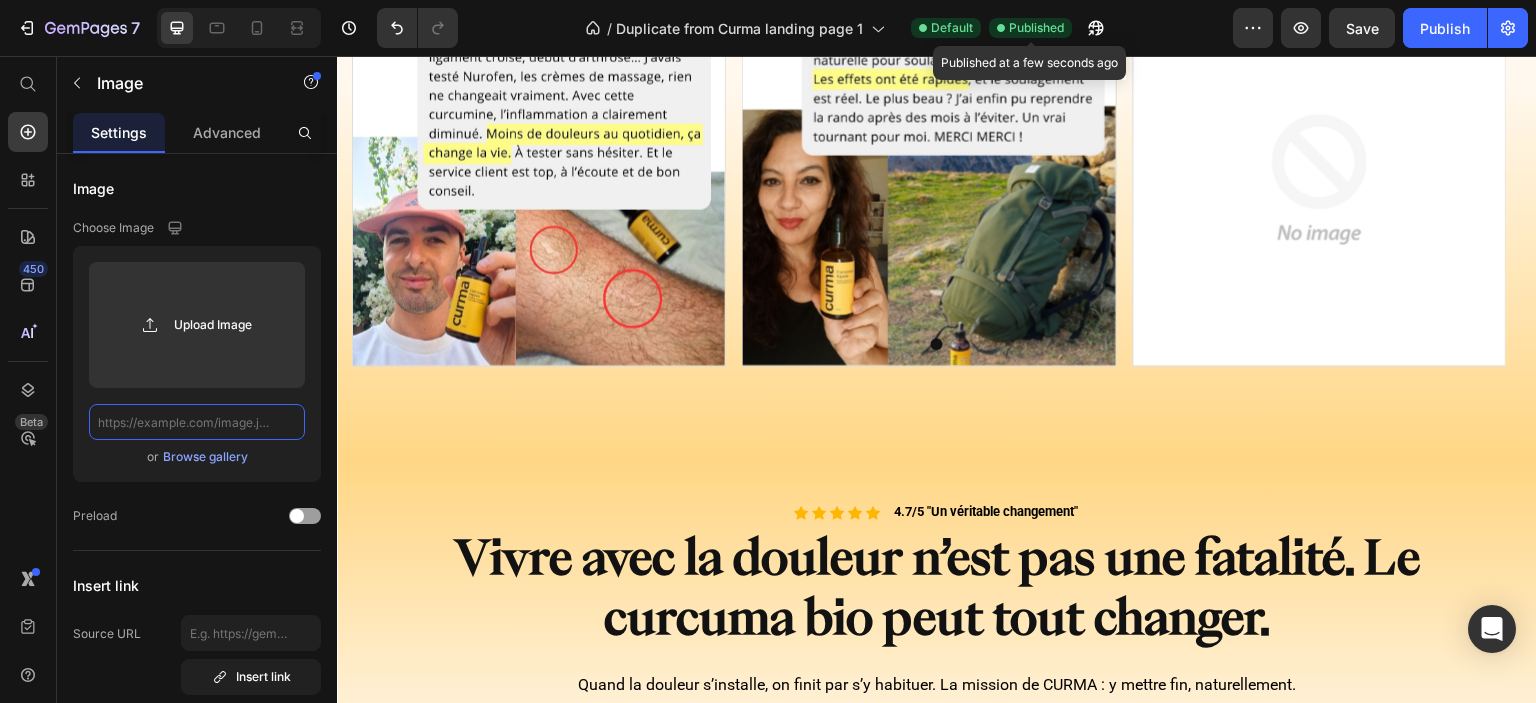 scroll, scrollTop: 0, scrollLeft: 0, axis: both 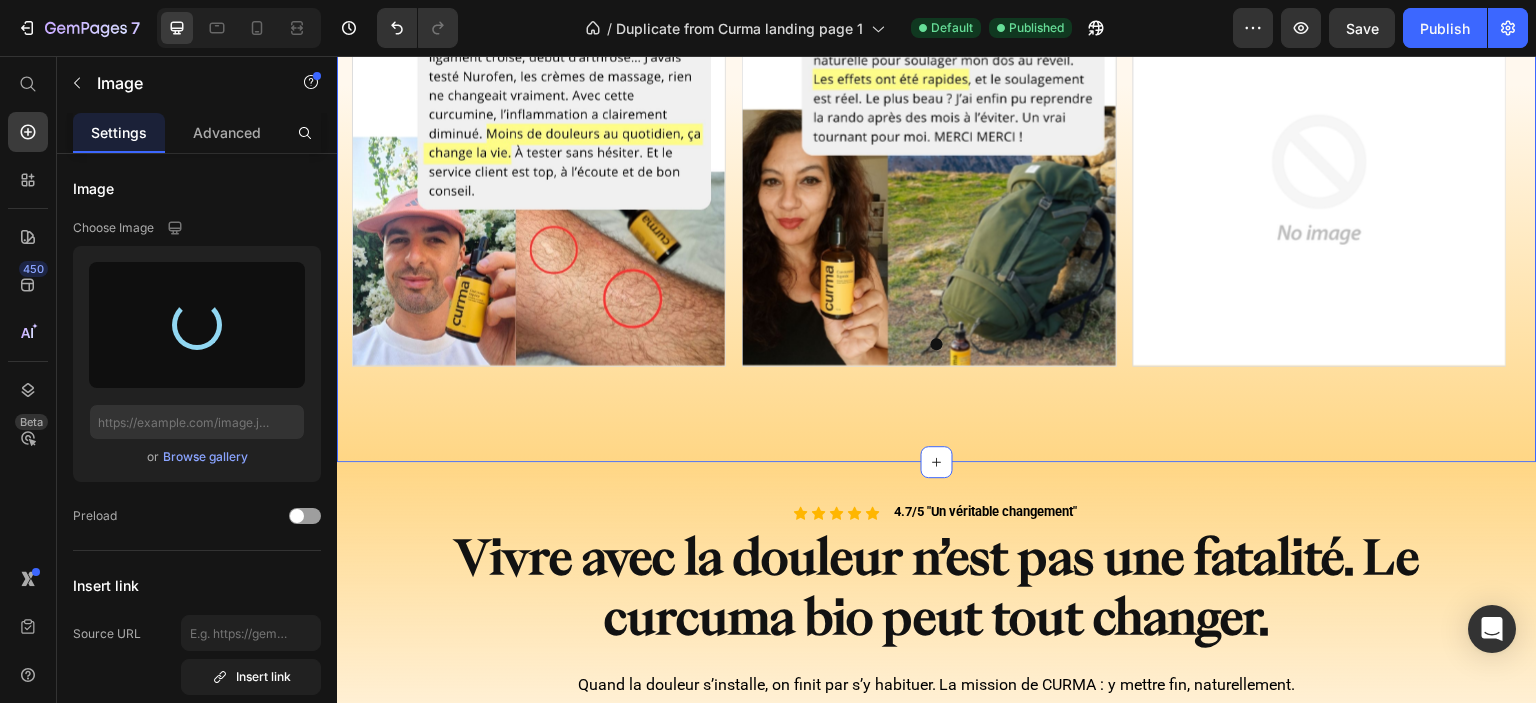 type on "[URL][DOMAIN_NAME]" 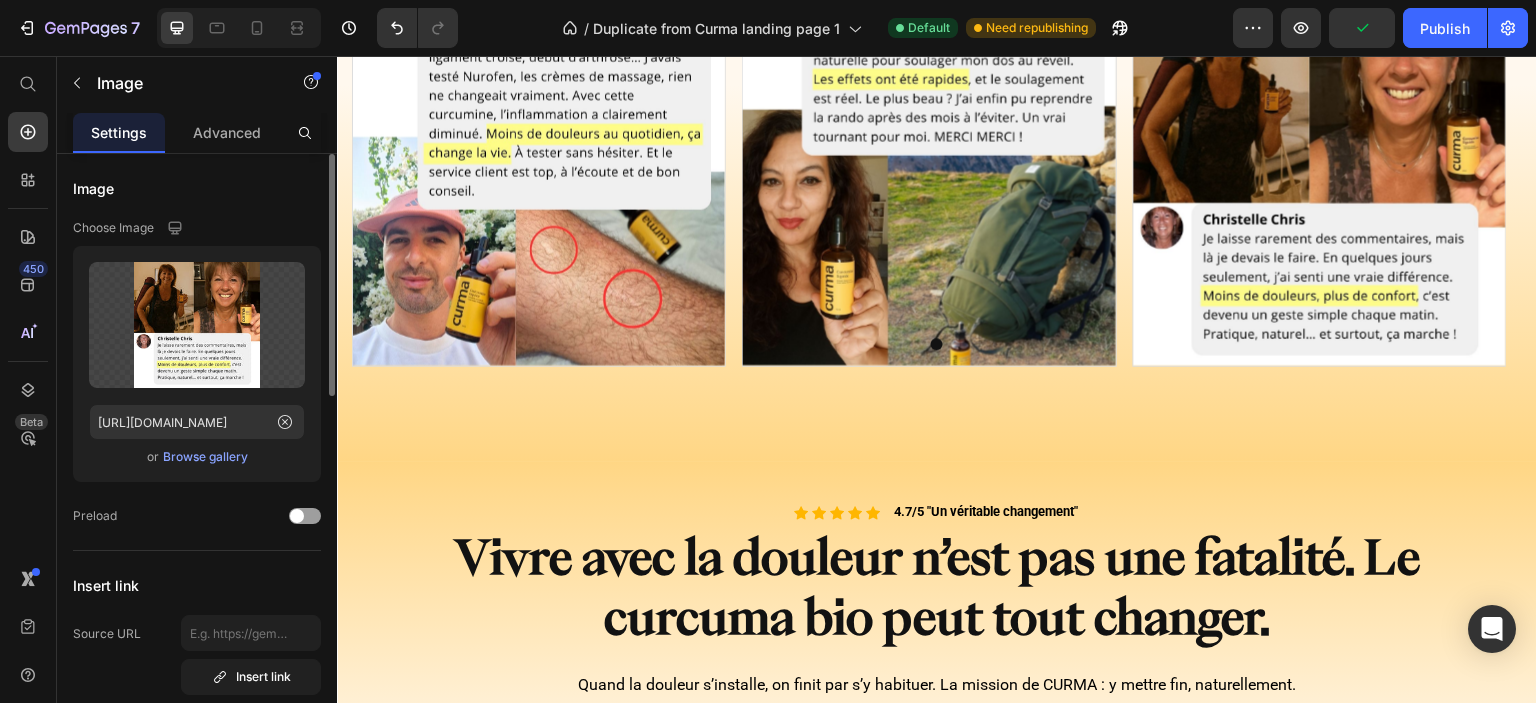 click on "Upload Image [URL][DOMAIN_NAME]  or   Browse gallery" 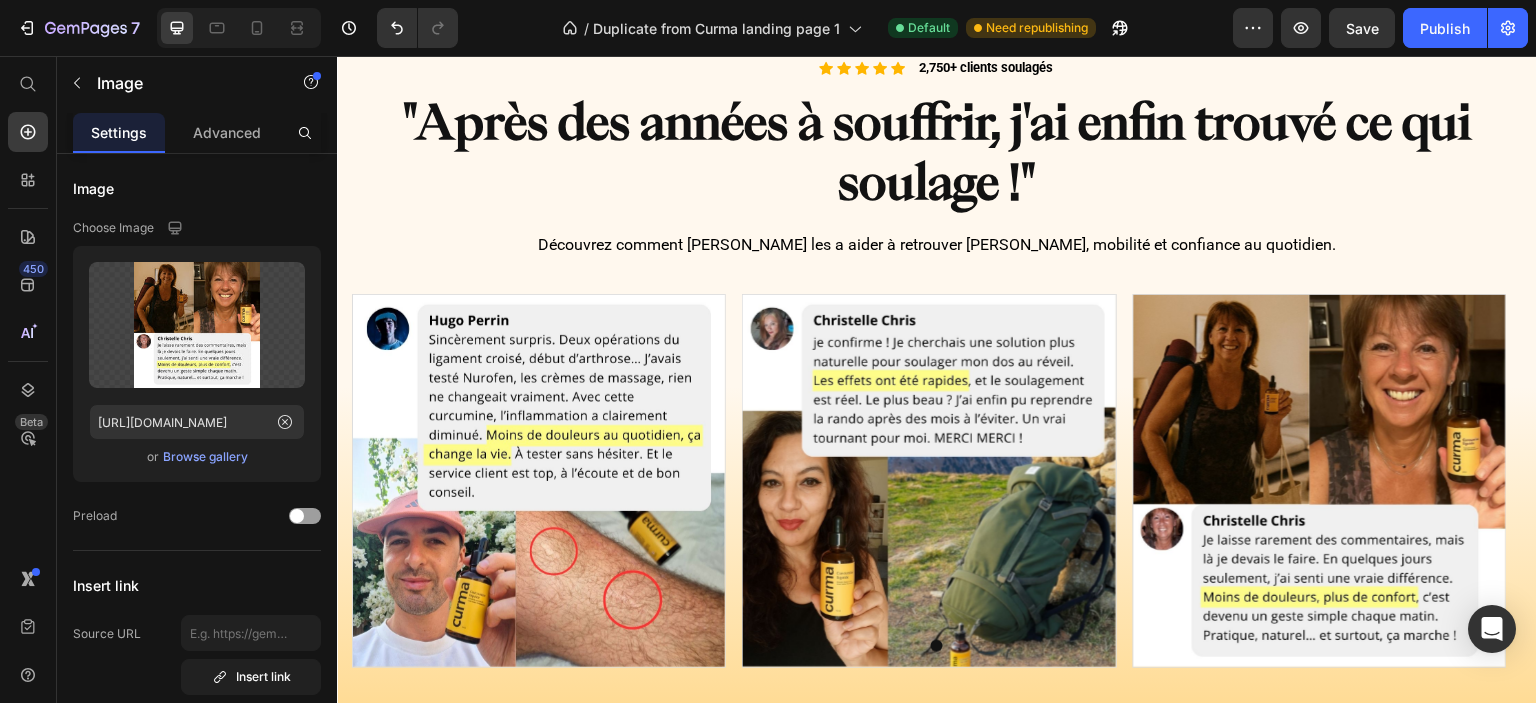 scroll, scrollTop: 1345, scrollLeft: 0, axis: vertical 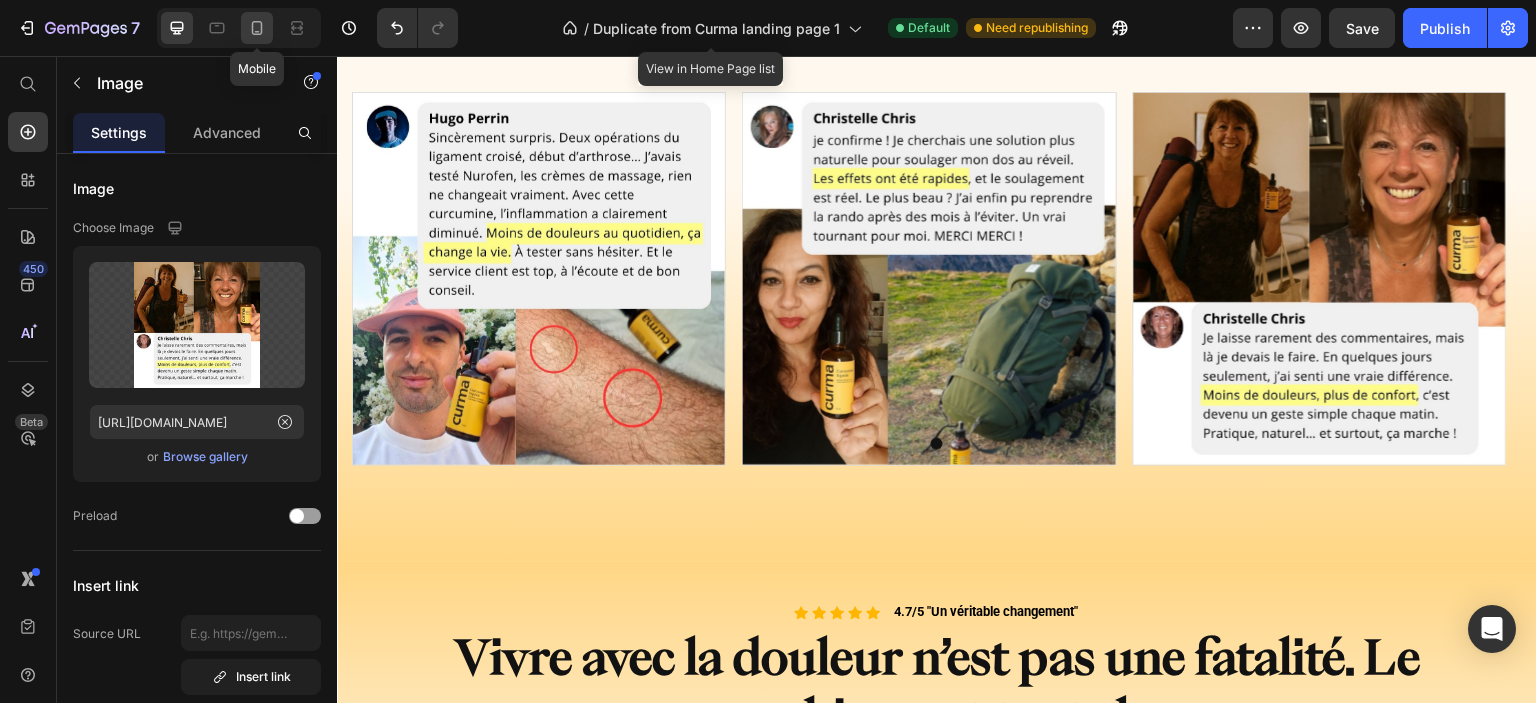 click 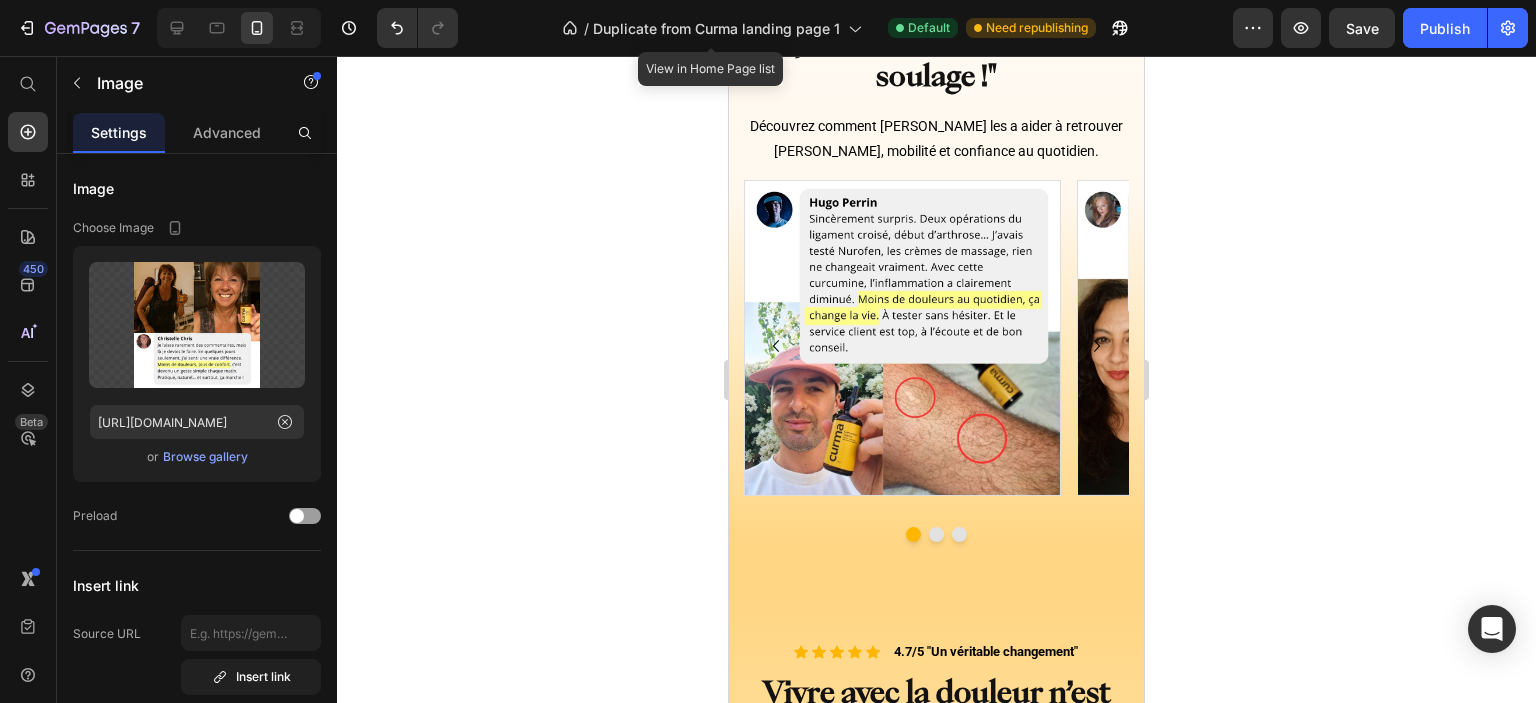 scroll, scrollTop: 1427, scrollLeft: 0, axis: vertical 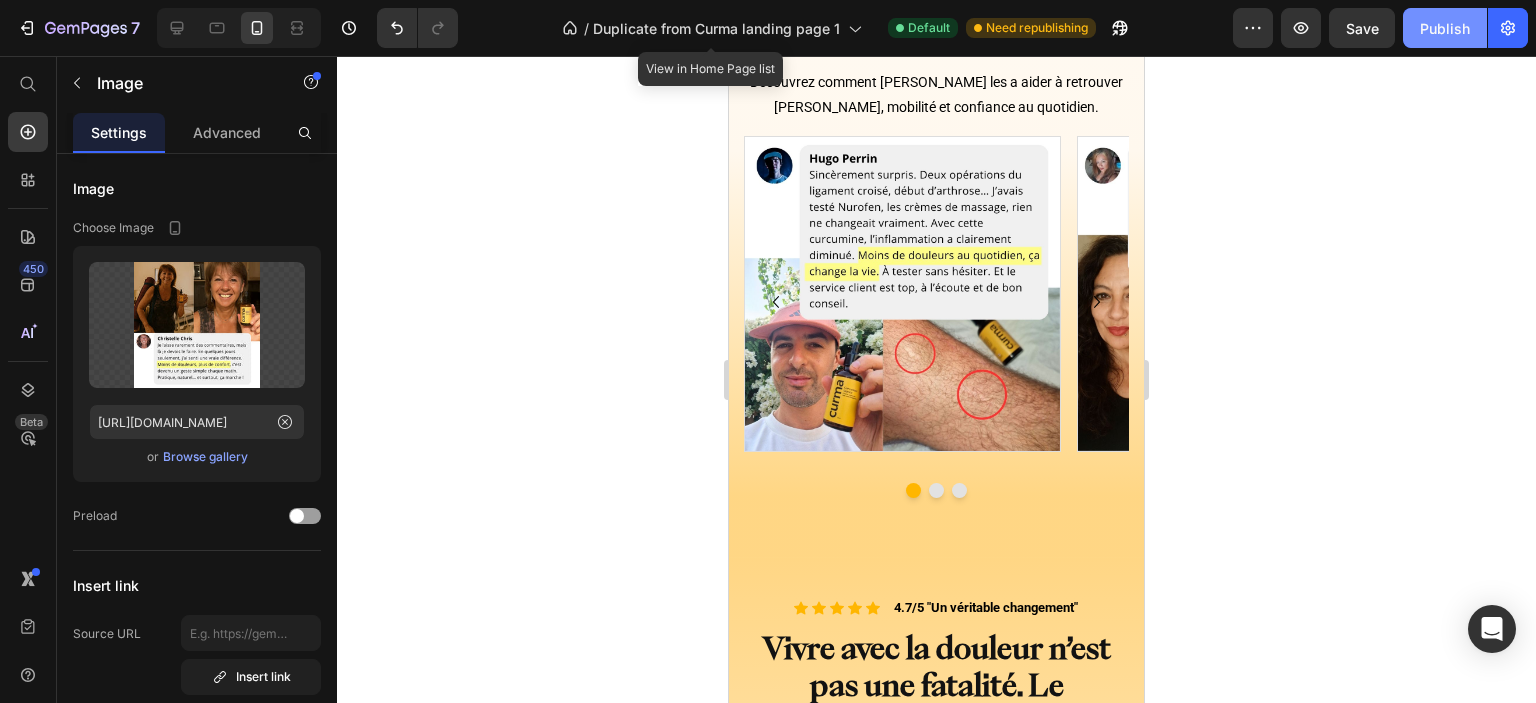 click on "Publish" at bounding box center [1445, 28] 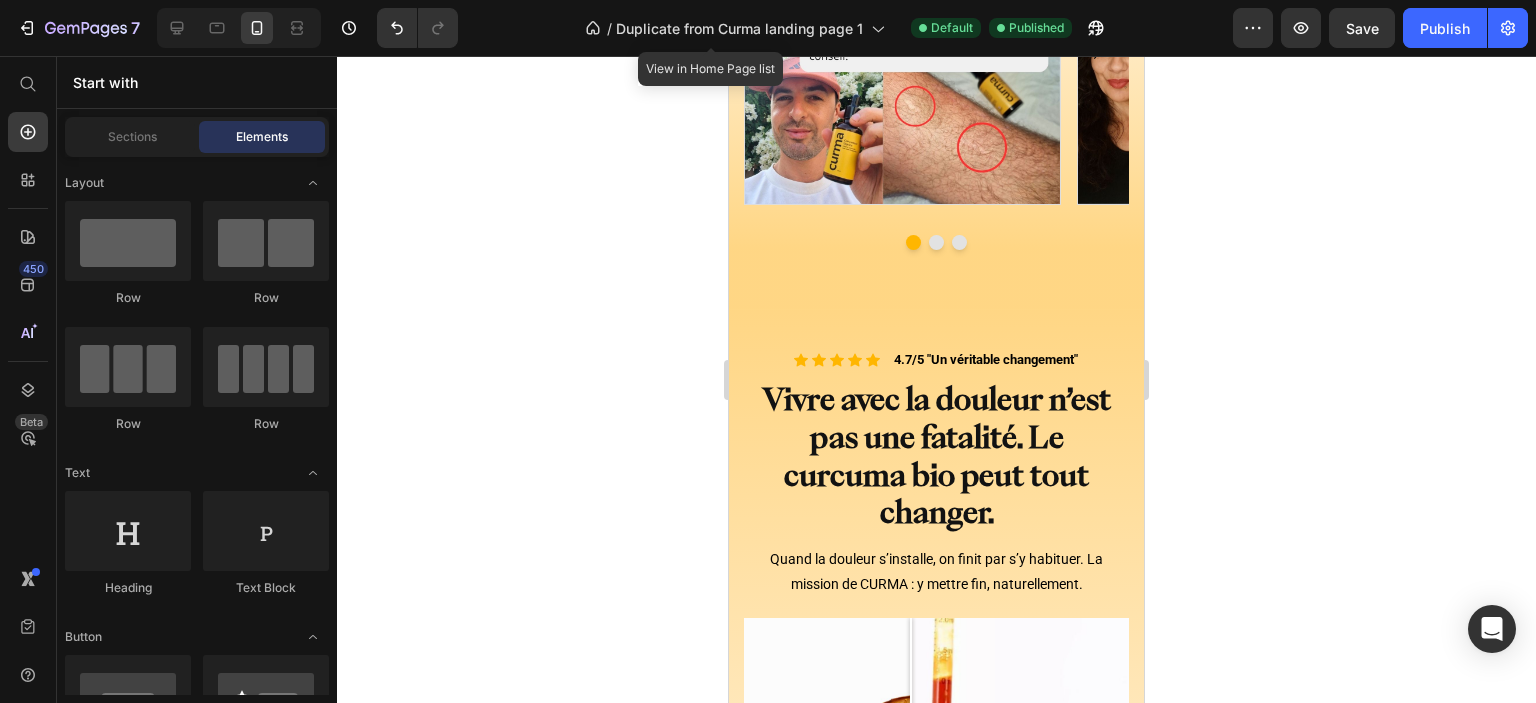 scroll, scrollTop: 1697, scrollLeft: 0, axis: vertical 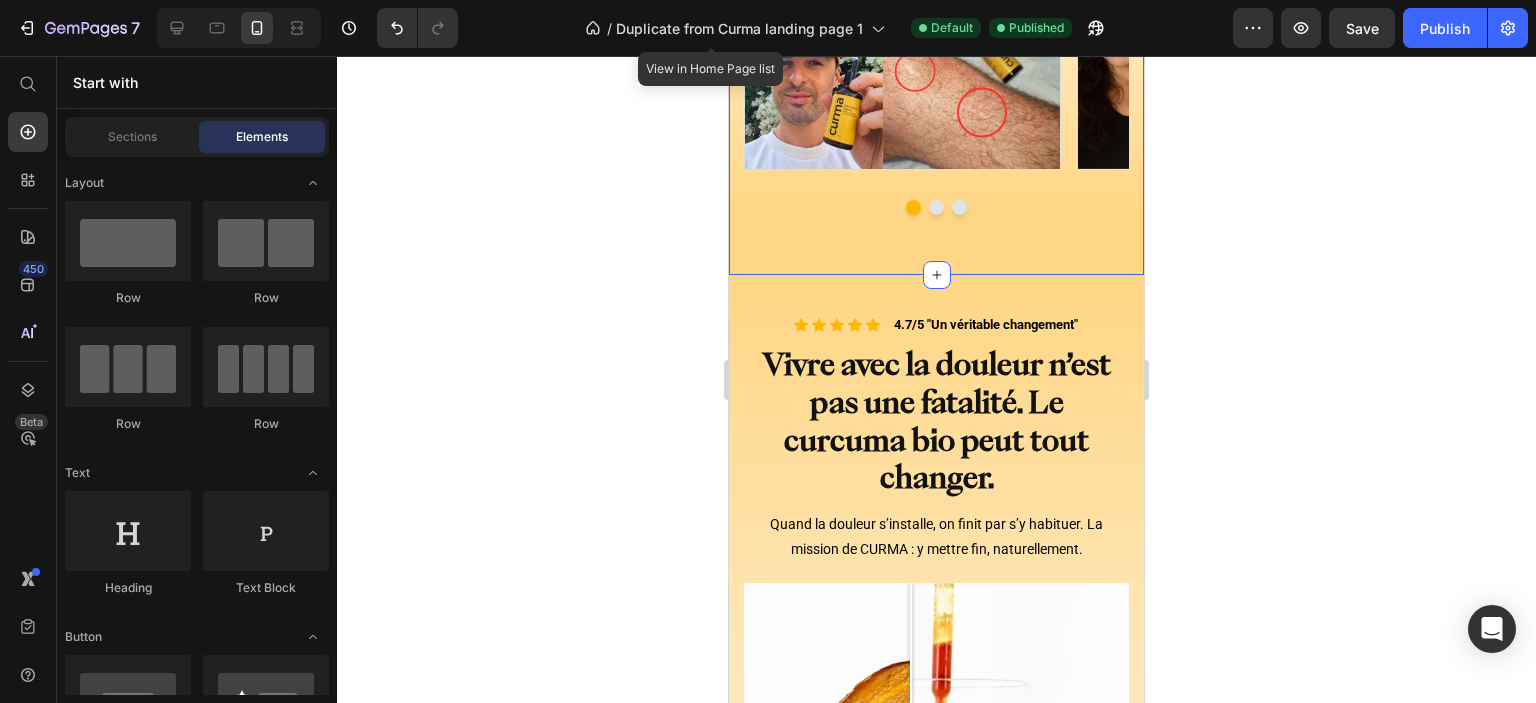 click on "Image Image Image
[GEOGRAPHIC_DATA]" at bounding box center [936, 50] 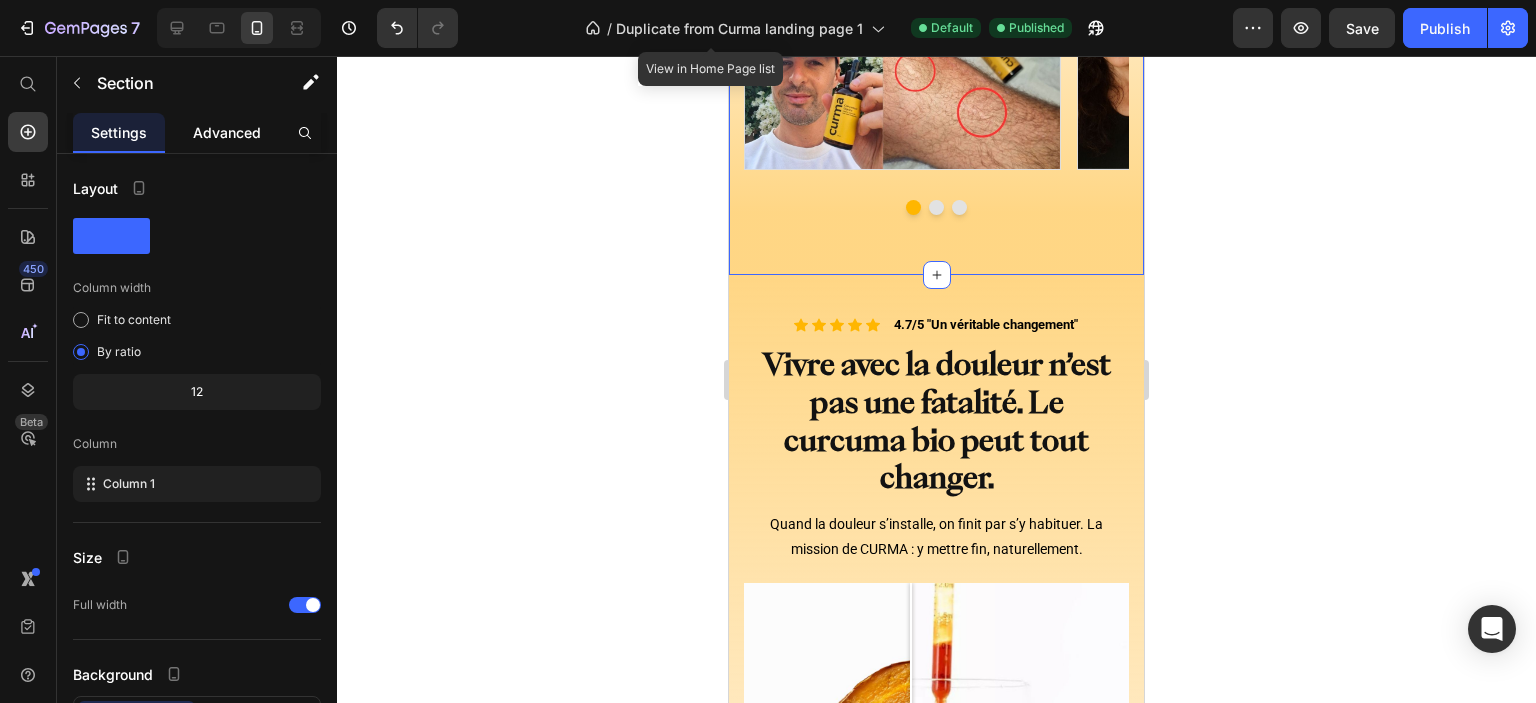 click on "Advanced" 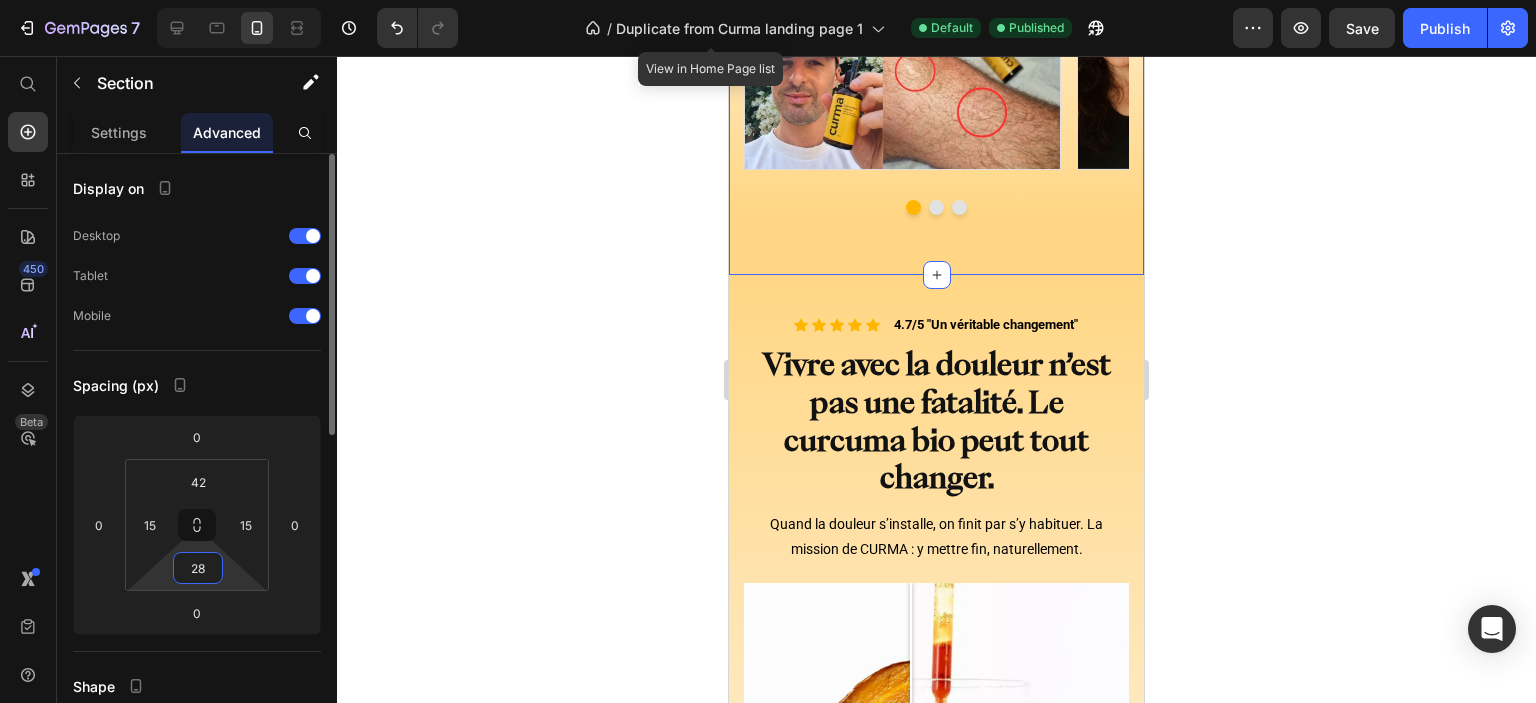 click on "28" at bounding box center (198, 568) 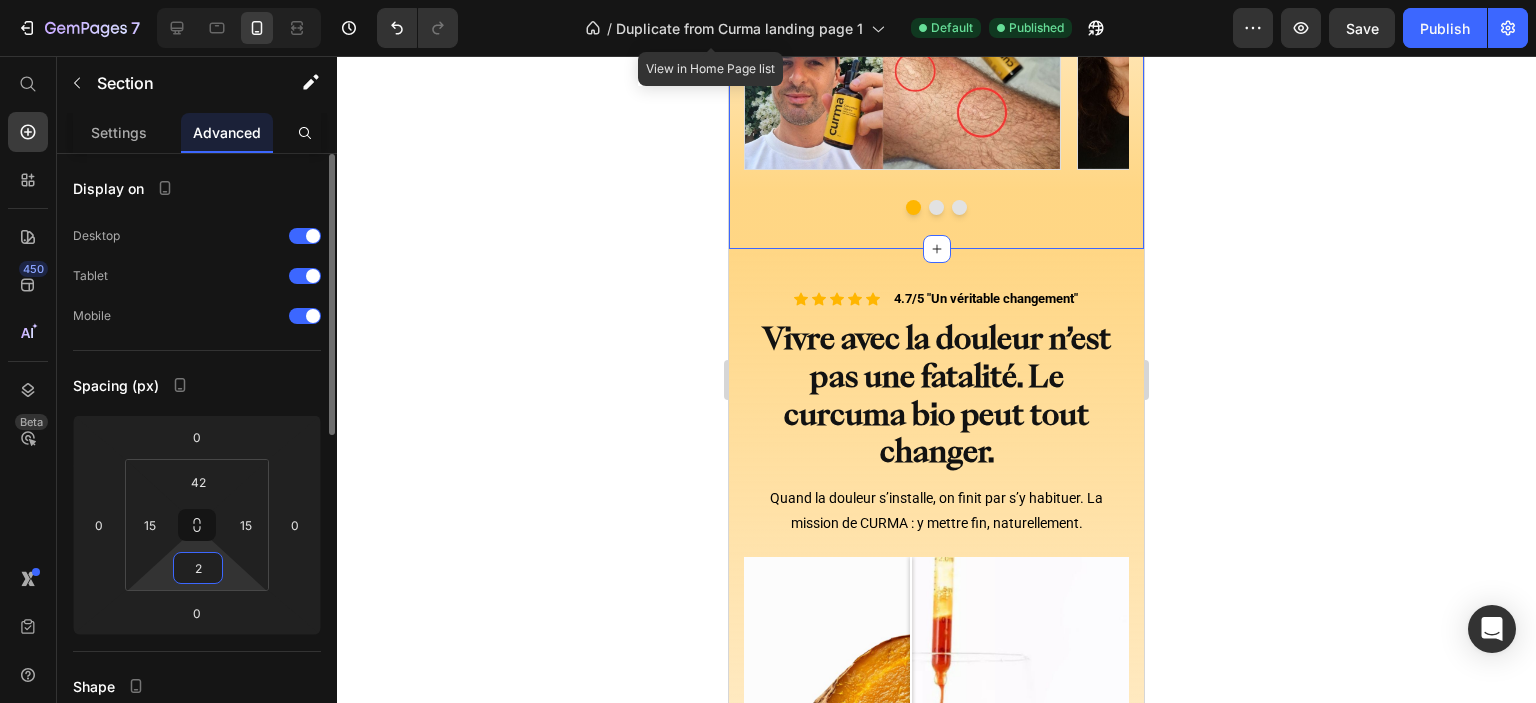 type on "20" 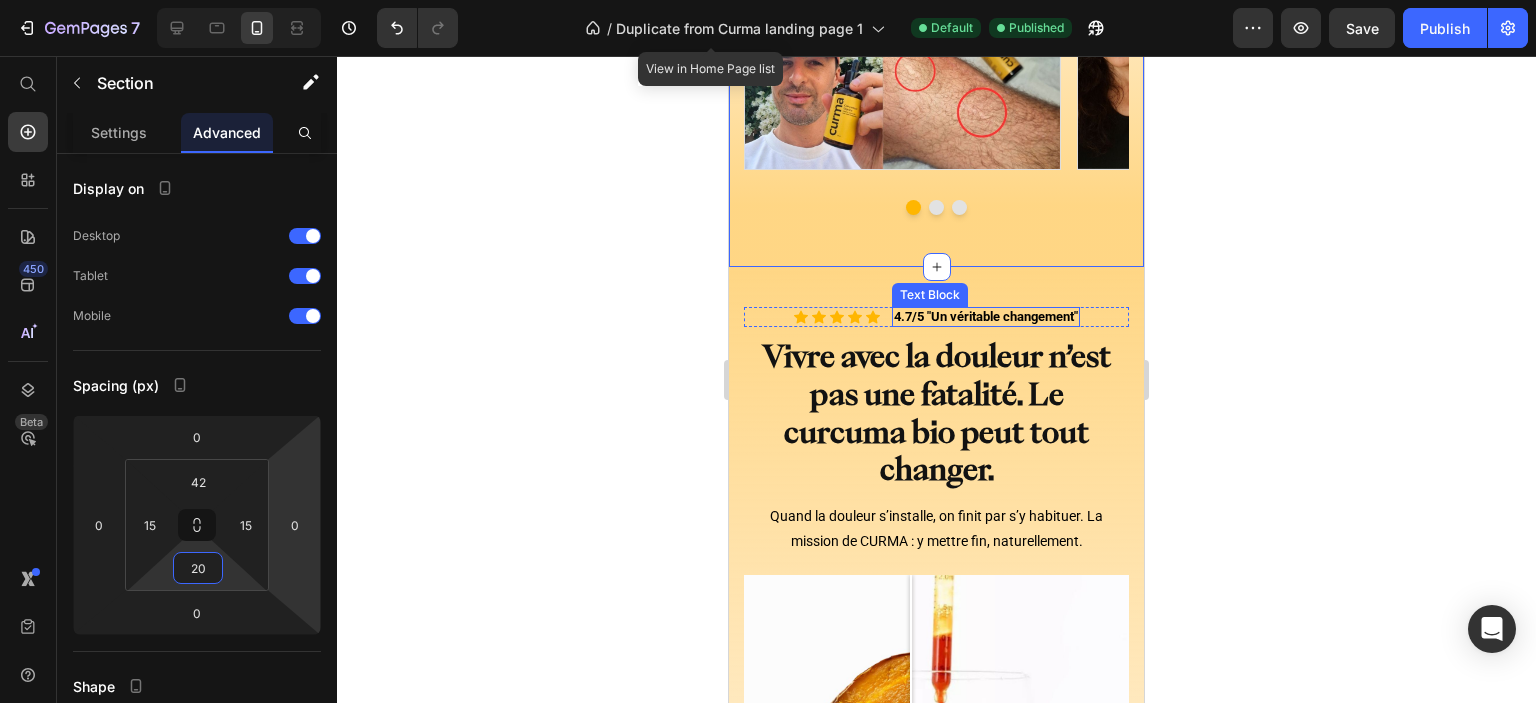click on "4.7/5 "Un véritable changement"" at bounding box center [986, 316] 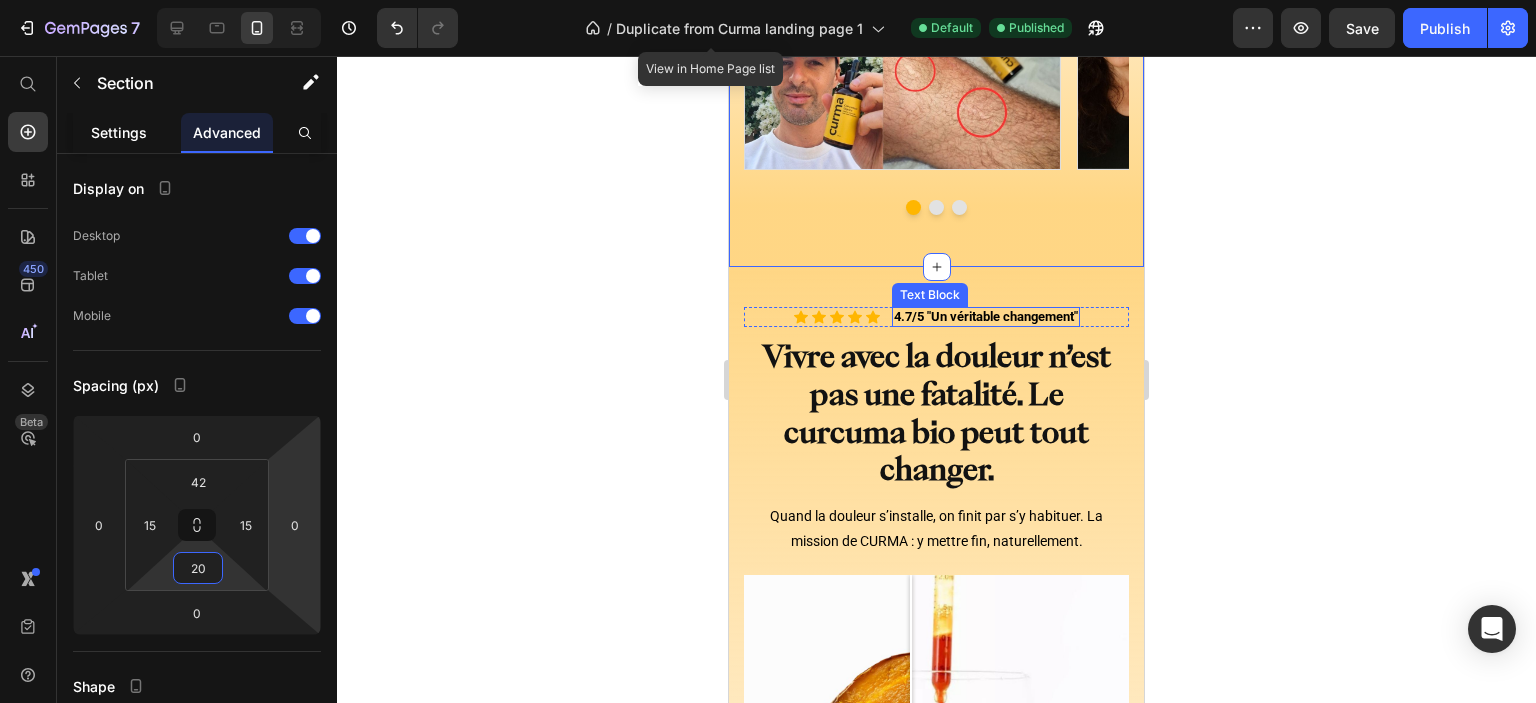 click on "Settings" 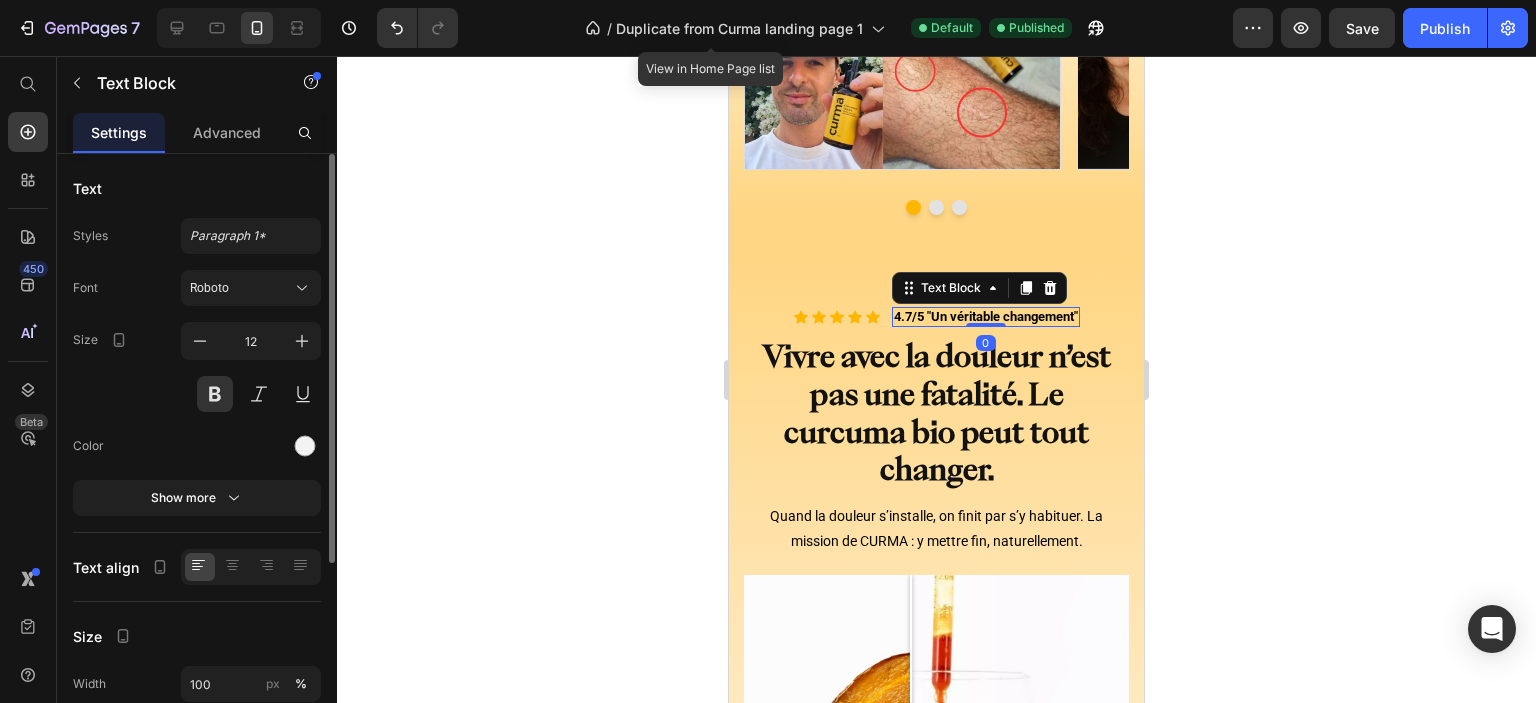 scroll, scrollTop: 100, scrollLeft: 0, axis: vertical 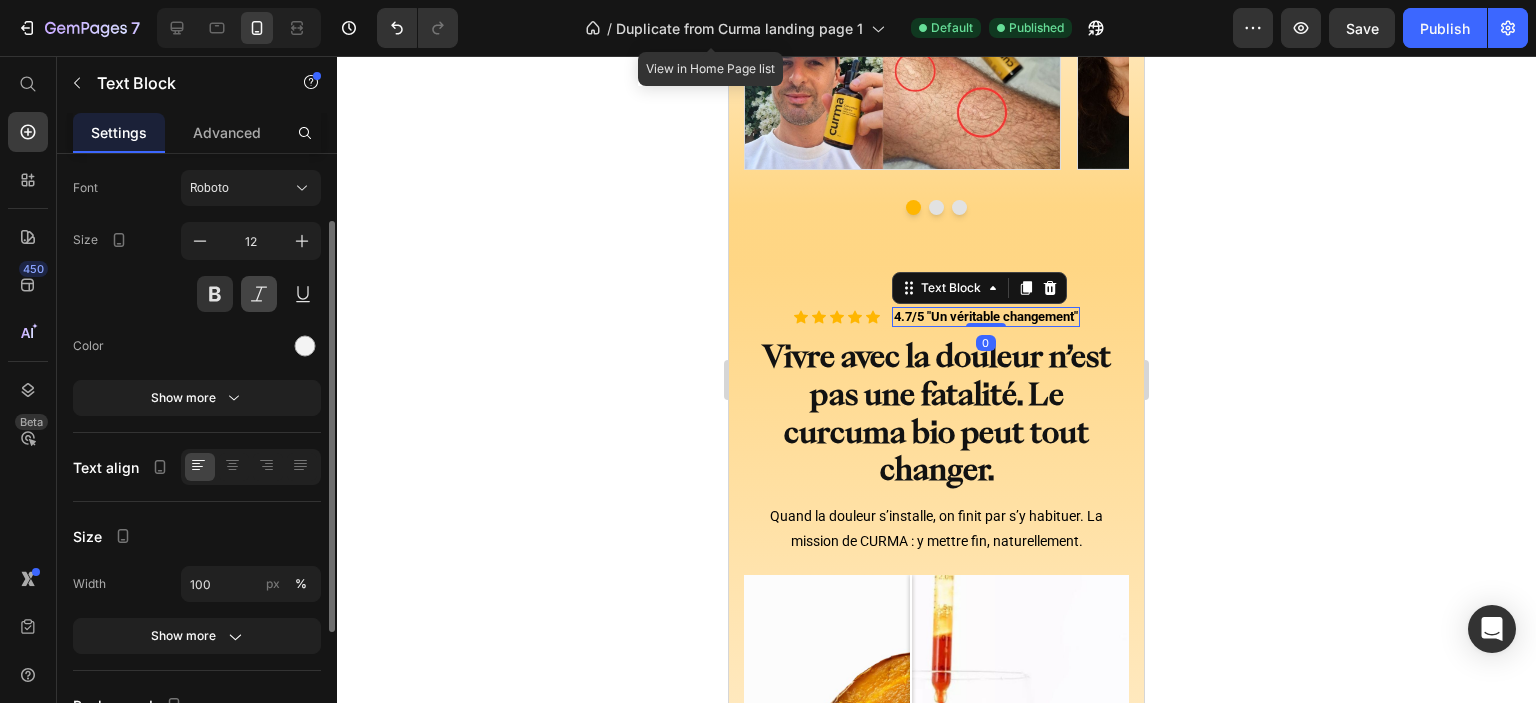 click at bounding box center (259, 294) 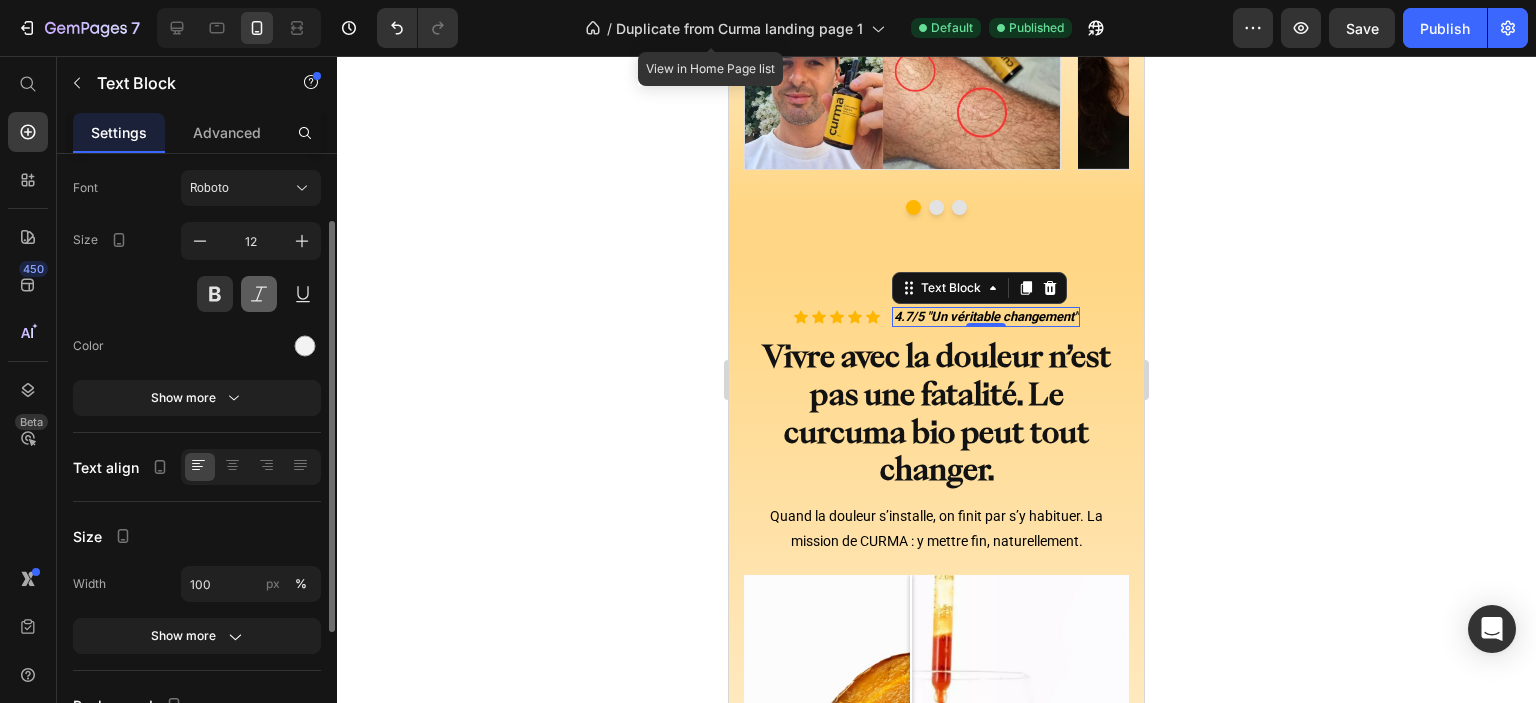 click at bounding box center [259, 294] 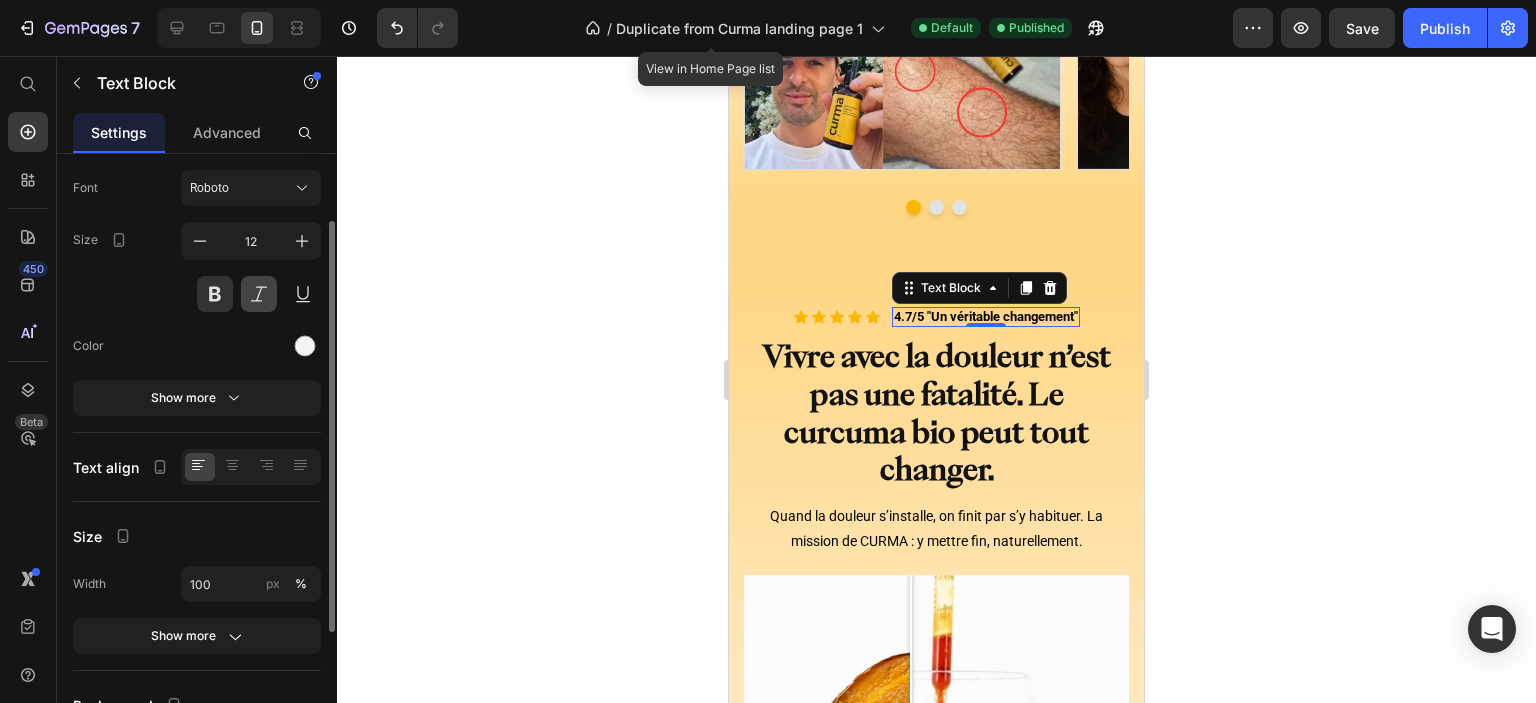 click at bounding box center [259, 294] 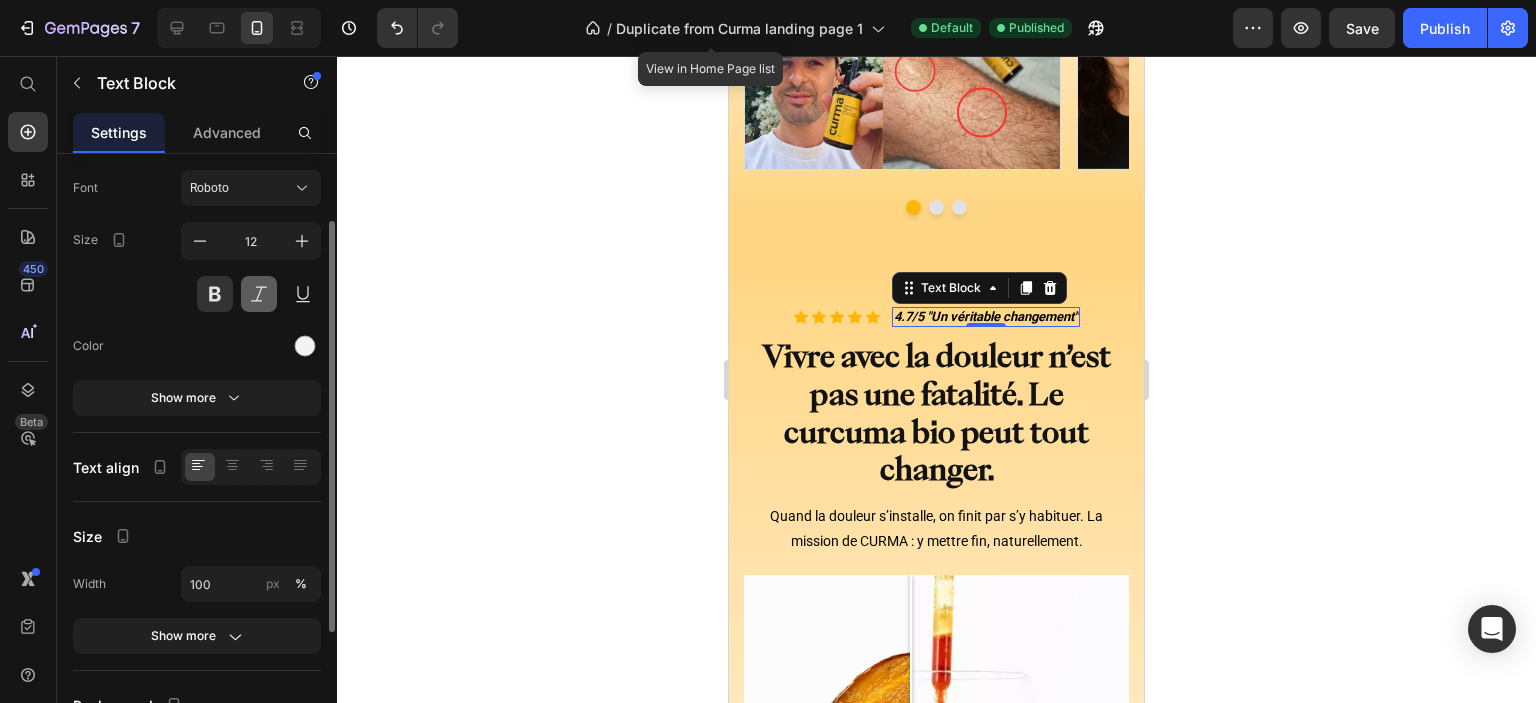 click at bounding box center (259, 294) 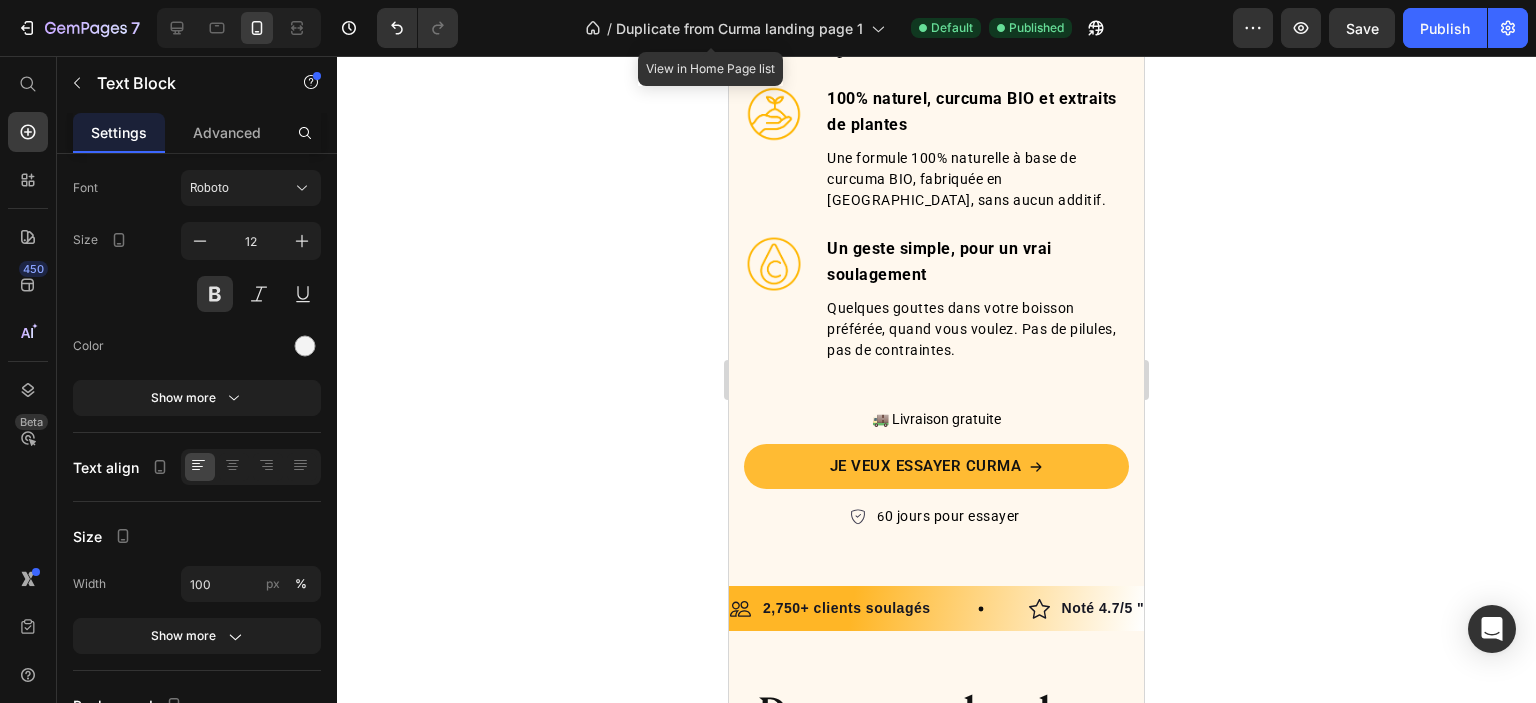 scroll, scrollTop: 3397, scrollLeft: 0, axis: vertical 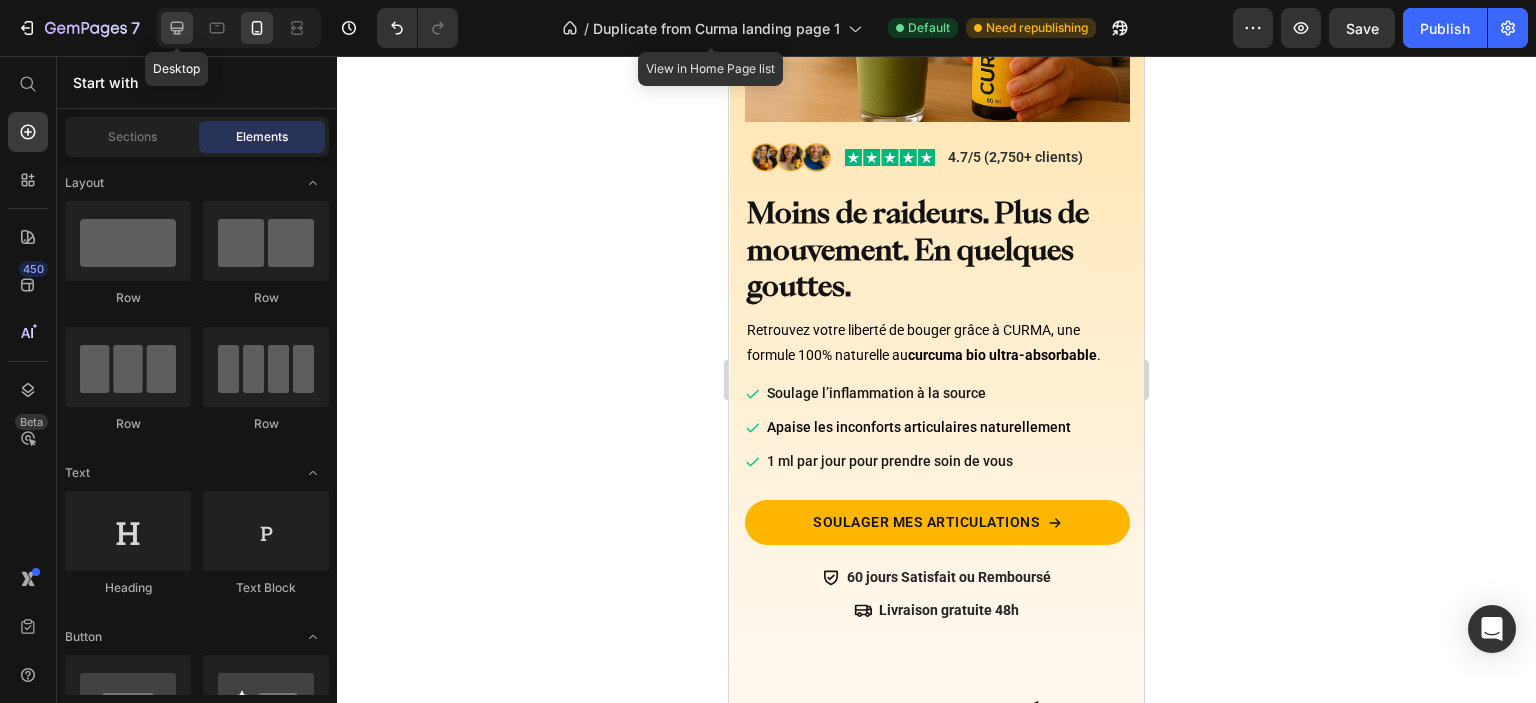 click 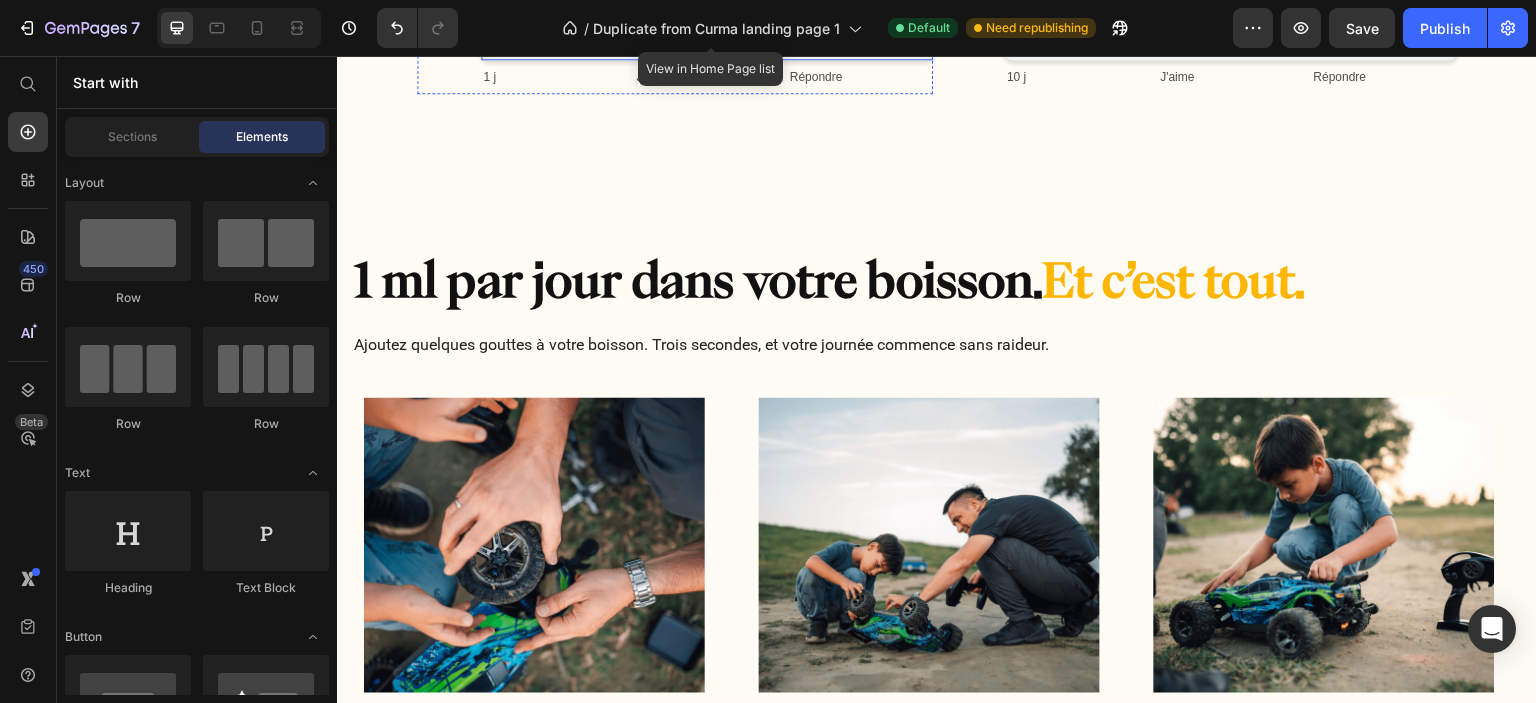 scroll, scrollTop: 8353, scrollLeft: 0, axis: vertical 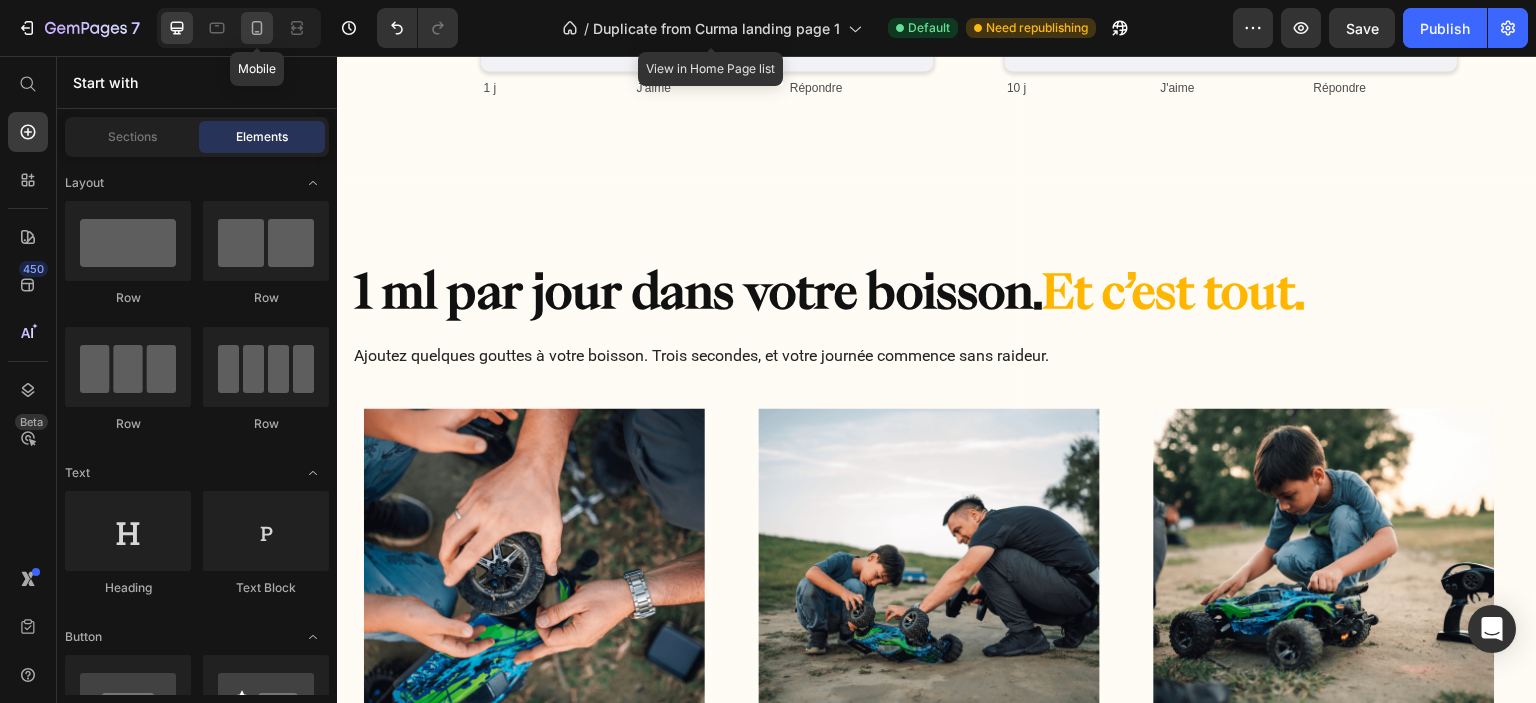 click 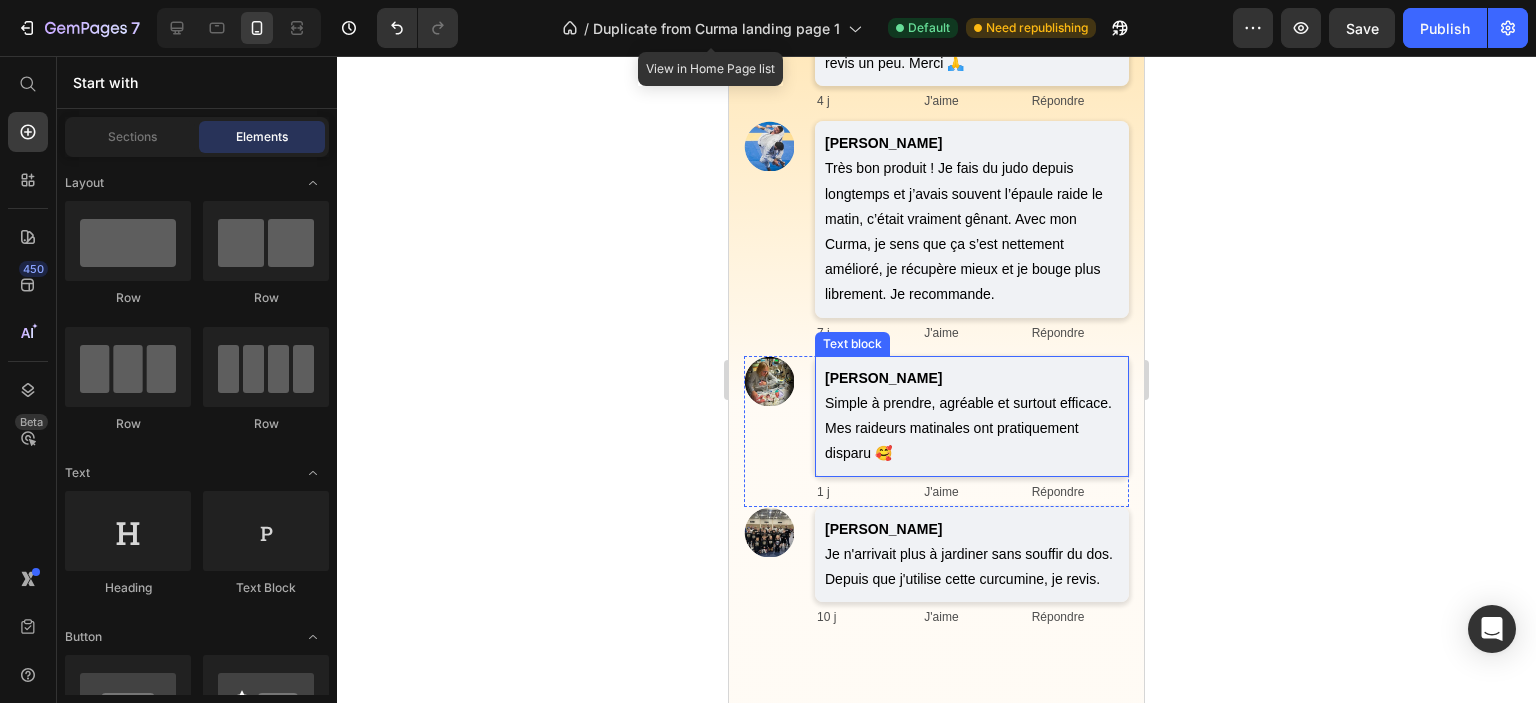 scroll, scrollTop: 8107, scrollLeft: 0, axis: vertical 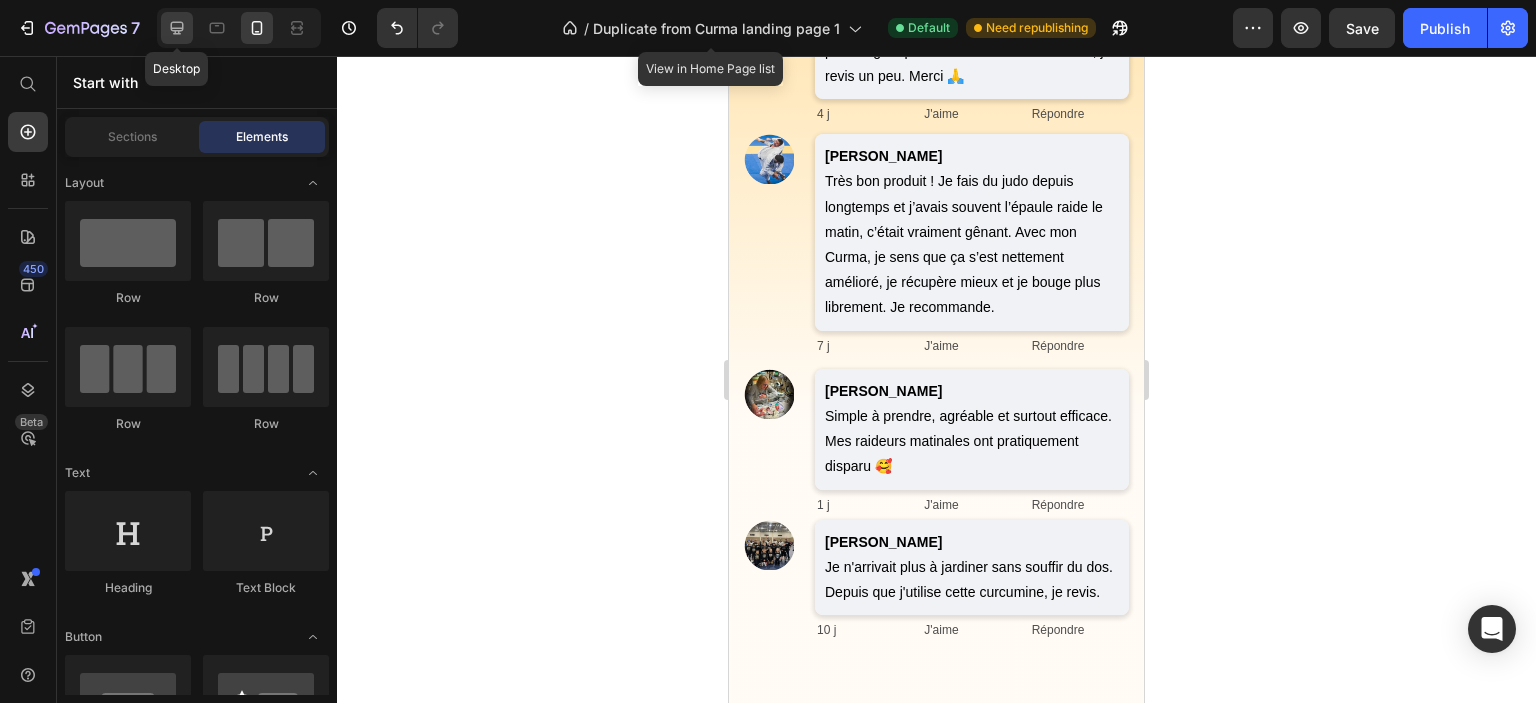 click 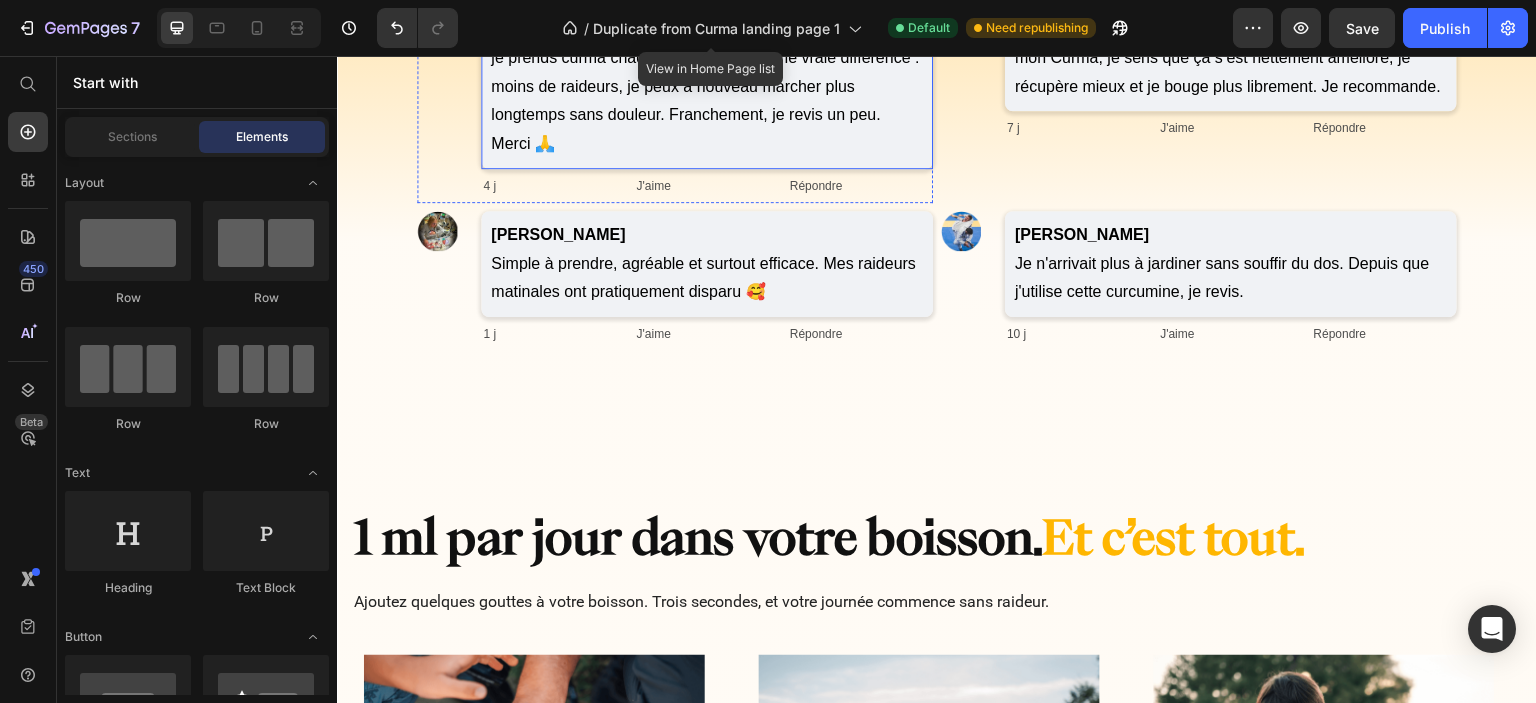 scroll, scrollTop: 8218, scrollLeft: 0, axis: vertical 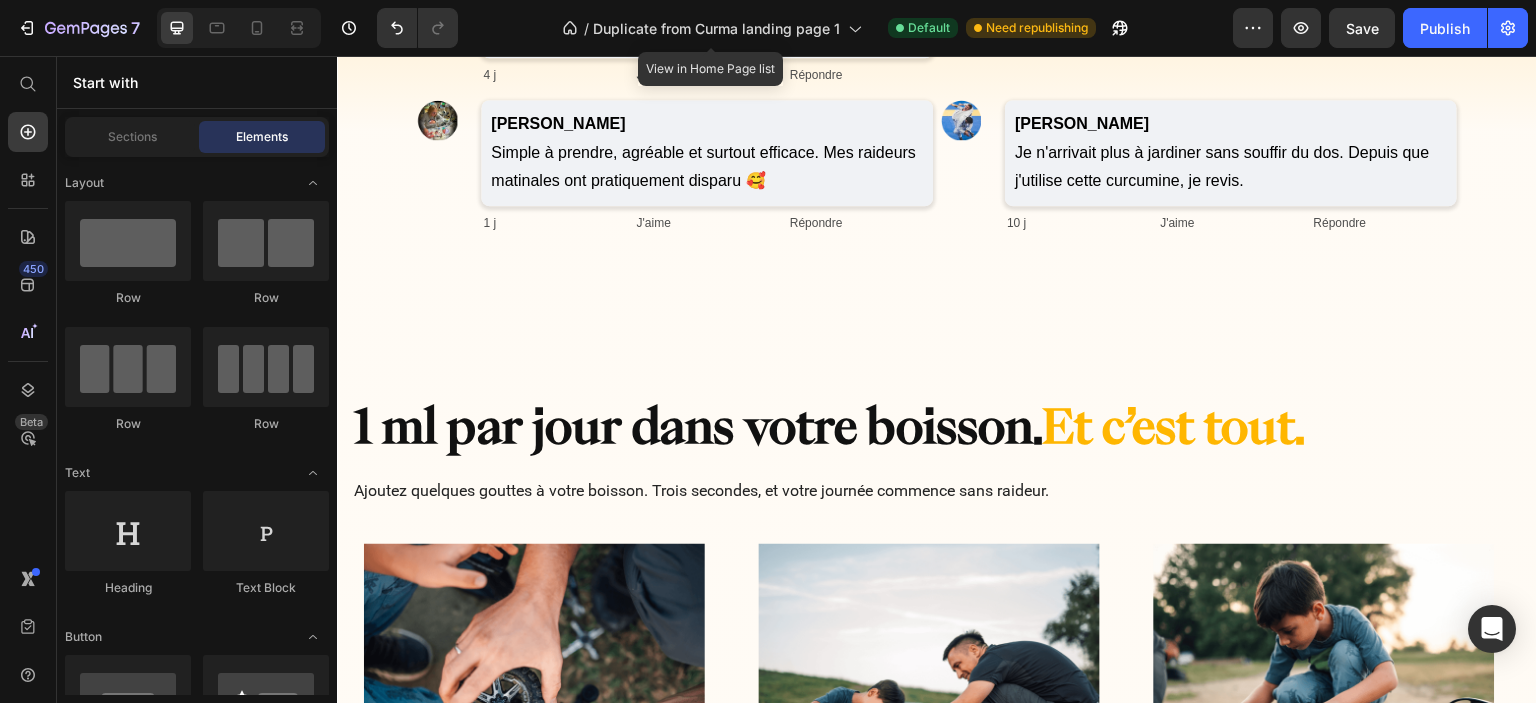 click at bounding box center (961, -144) 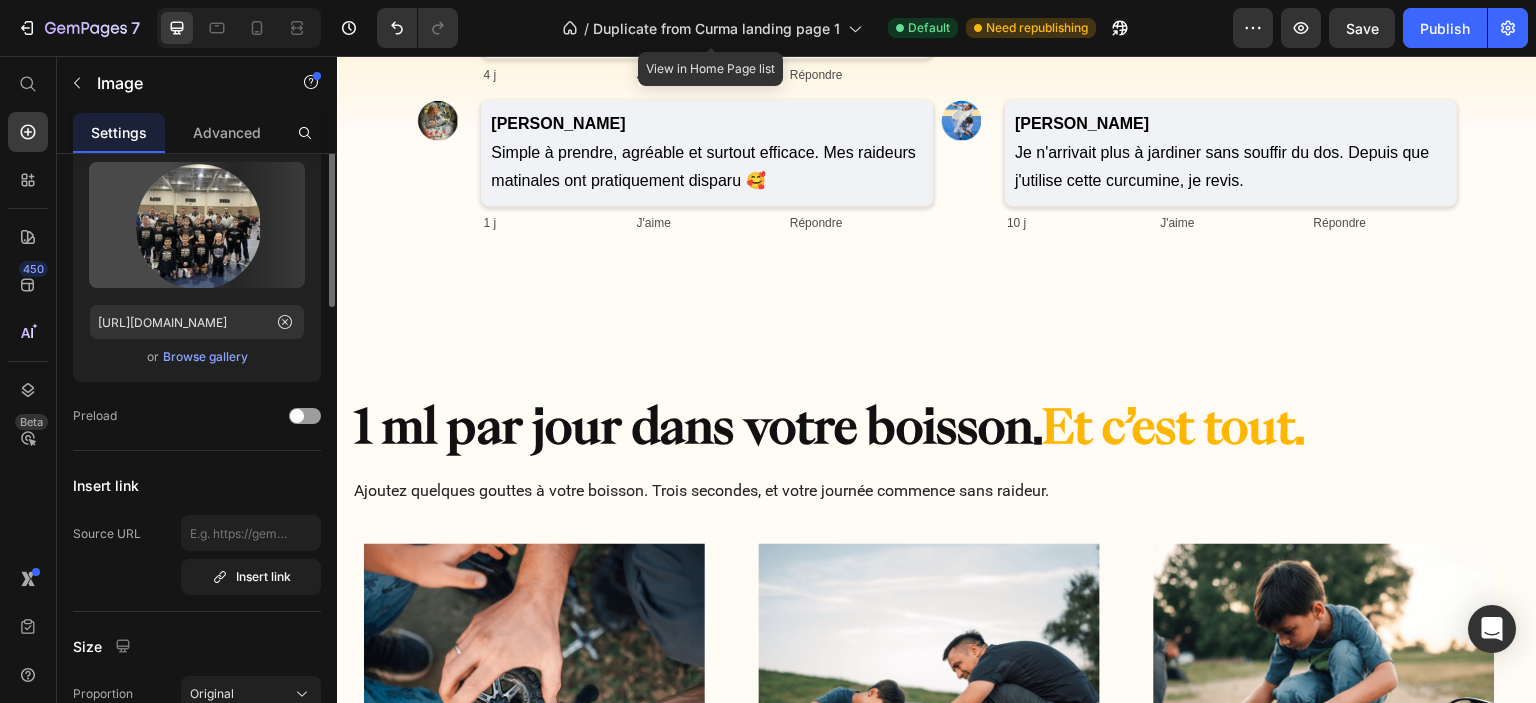 scroll, scrollTop: 0, scrollLeft: 0, axis: both 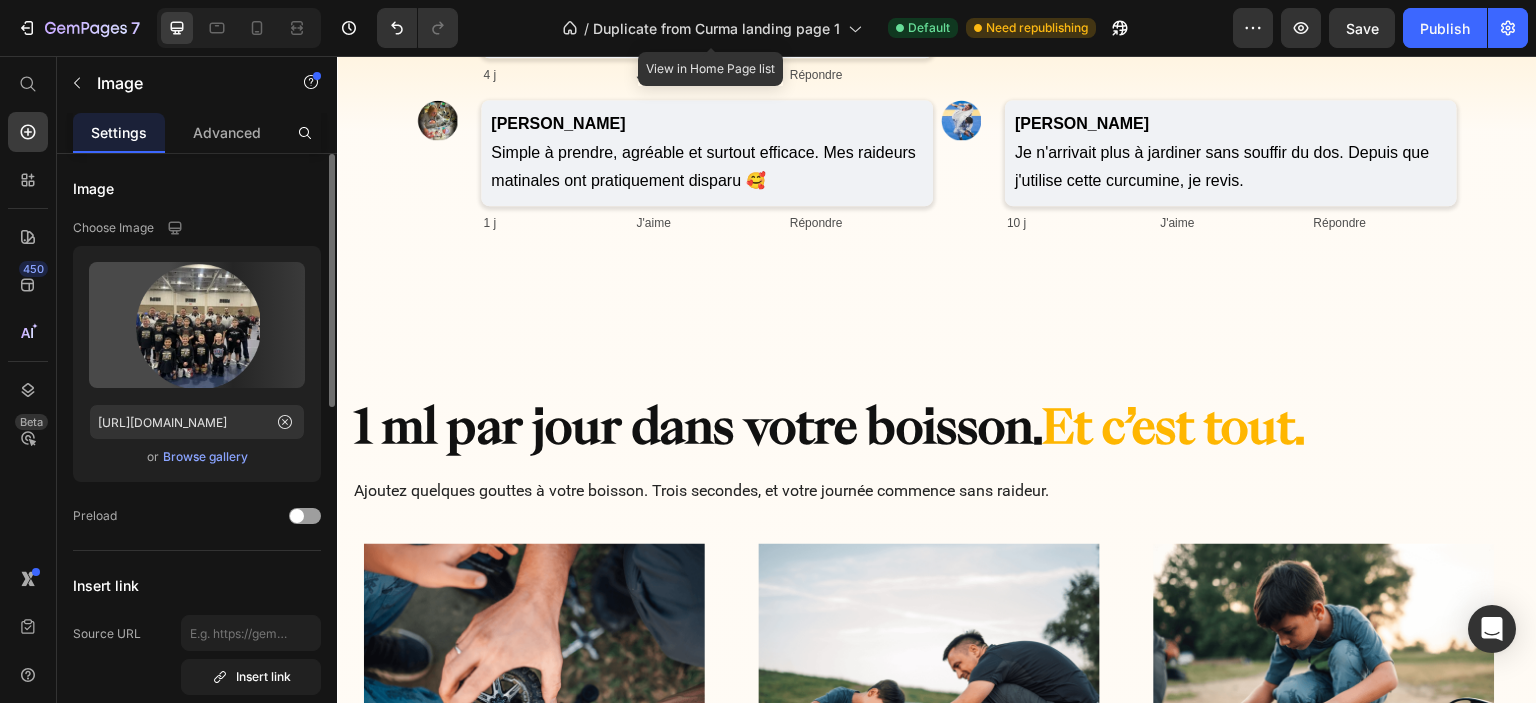 click on "Browse gallery" at bounding box center [205, 457] 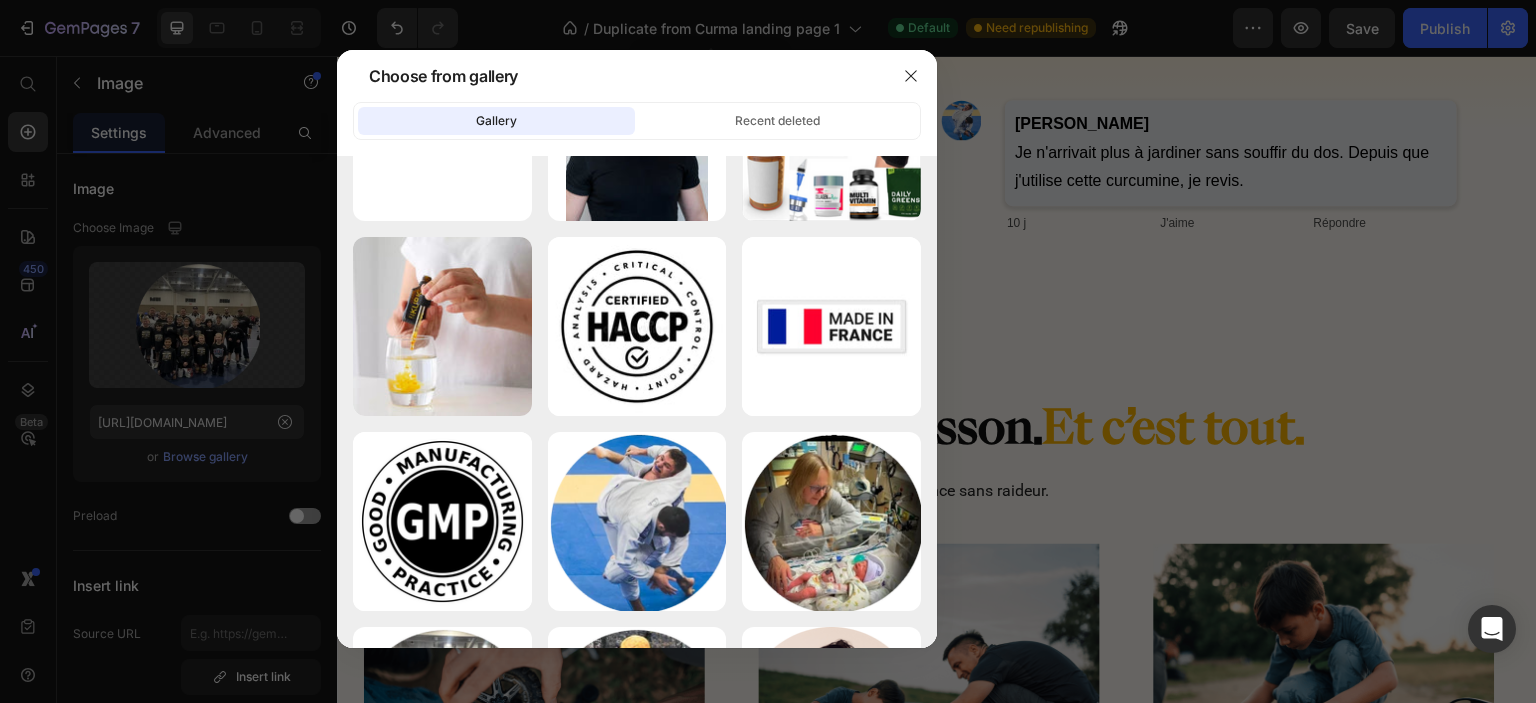 scroll, scrollTop: 3928, scrollLeft: 0, axis: vertical 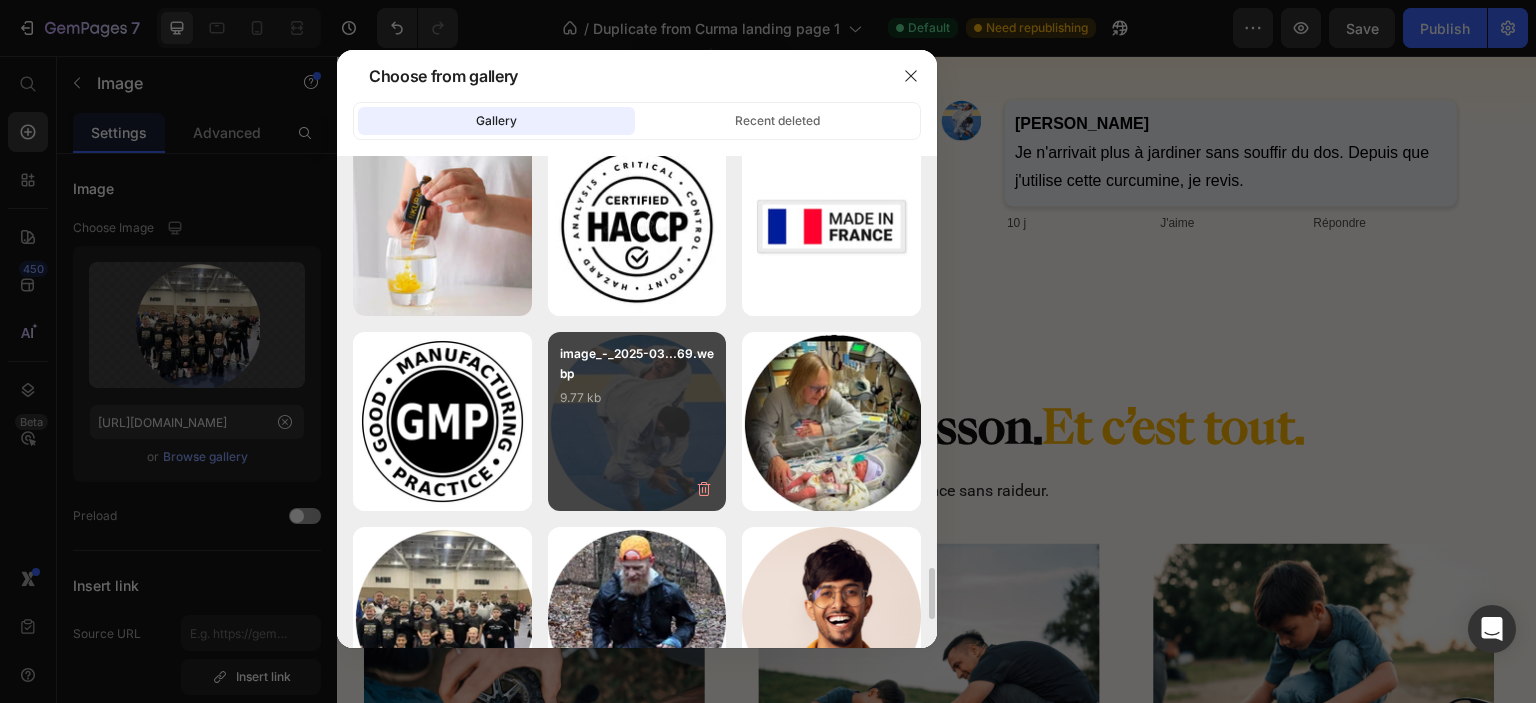 click on "image_-_2025-03...69.webp 9.77 kb" at bounding box center [637, 384] 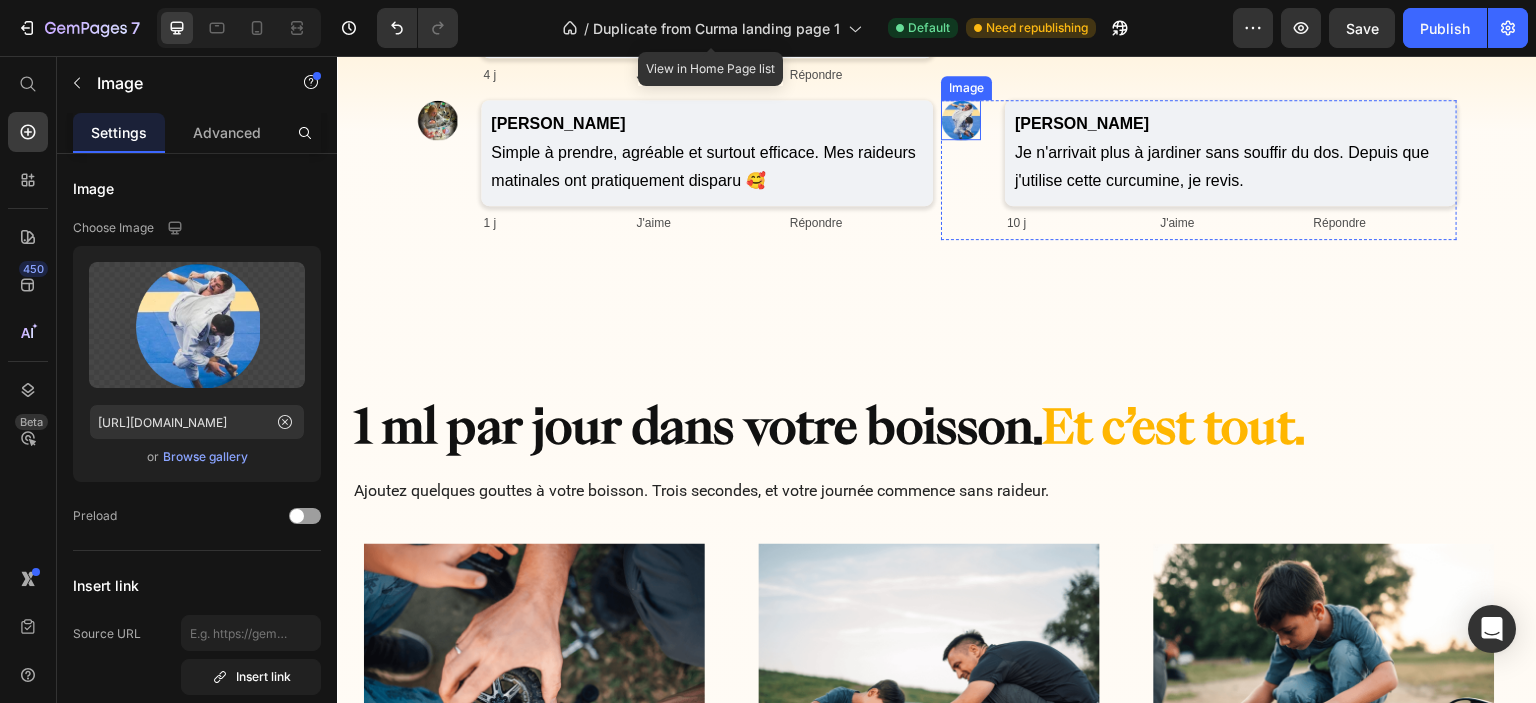 click at bounding box center [961, 120] 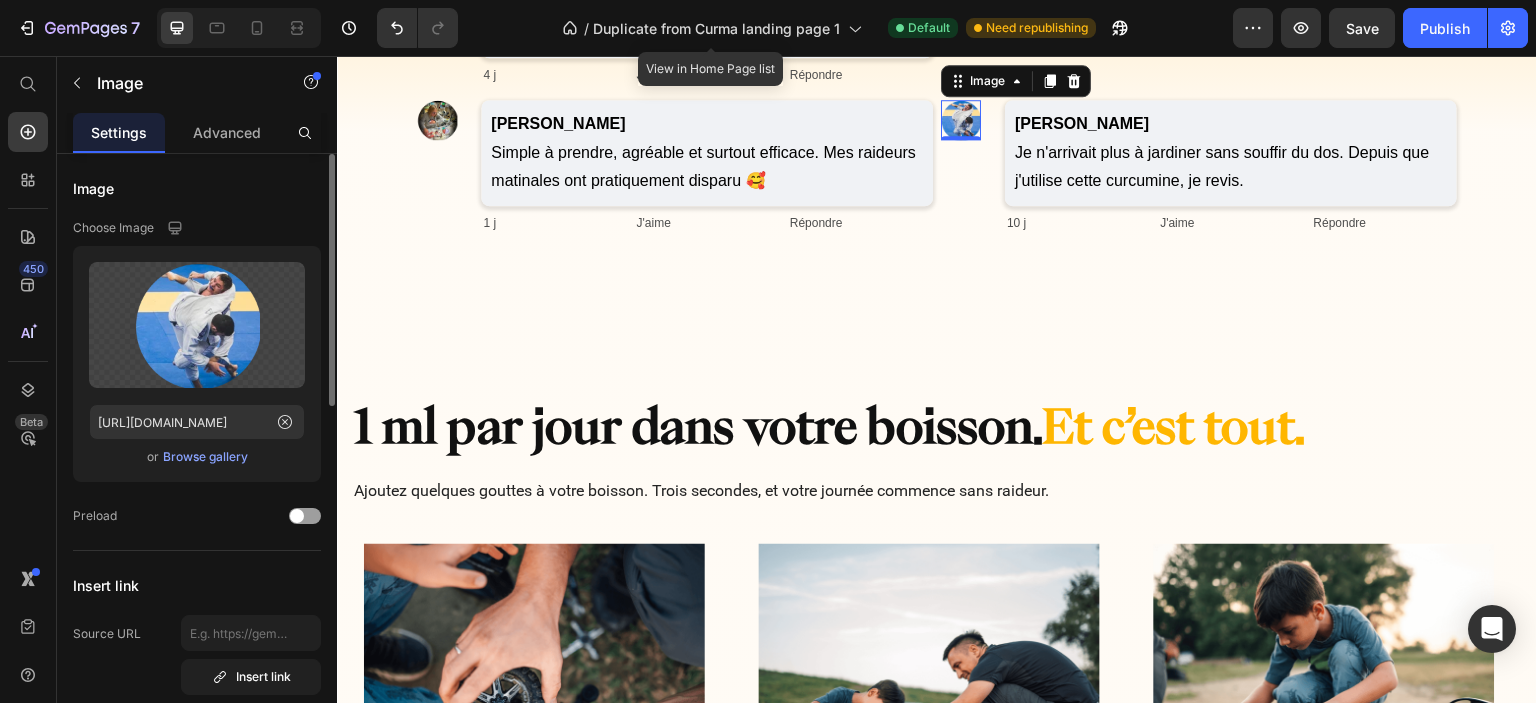 click on "Browse gallery" at bounding box center [205, 457] 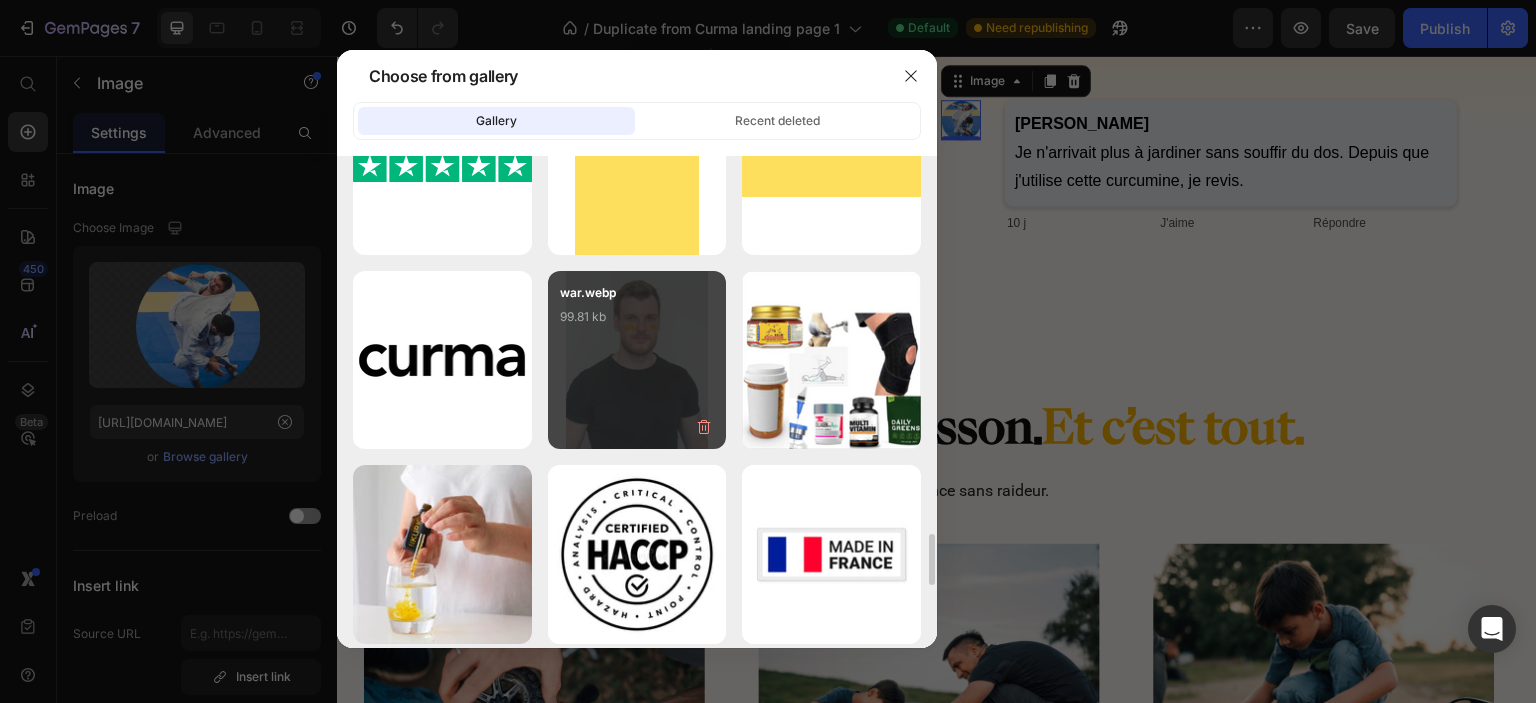 scroll, scrollTop: 4000, scrollLeft: 0, axis: vertical 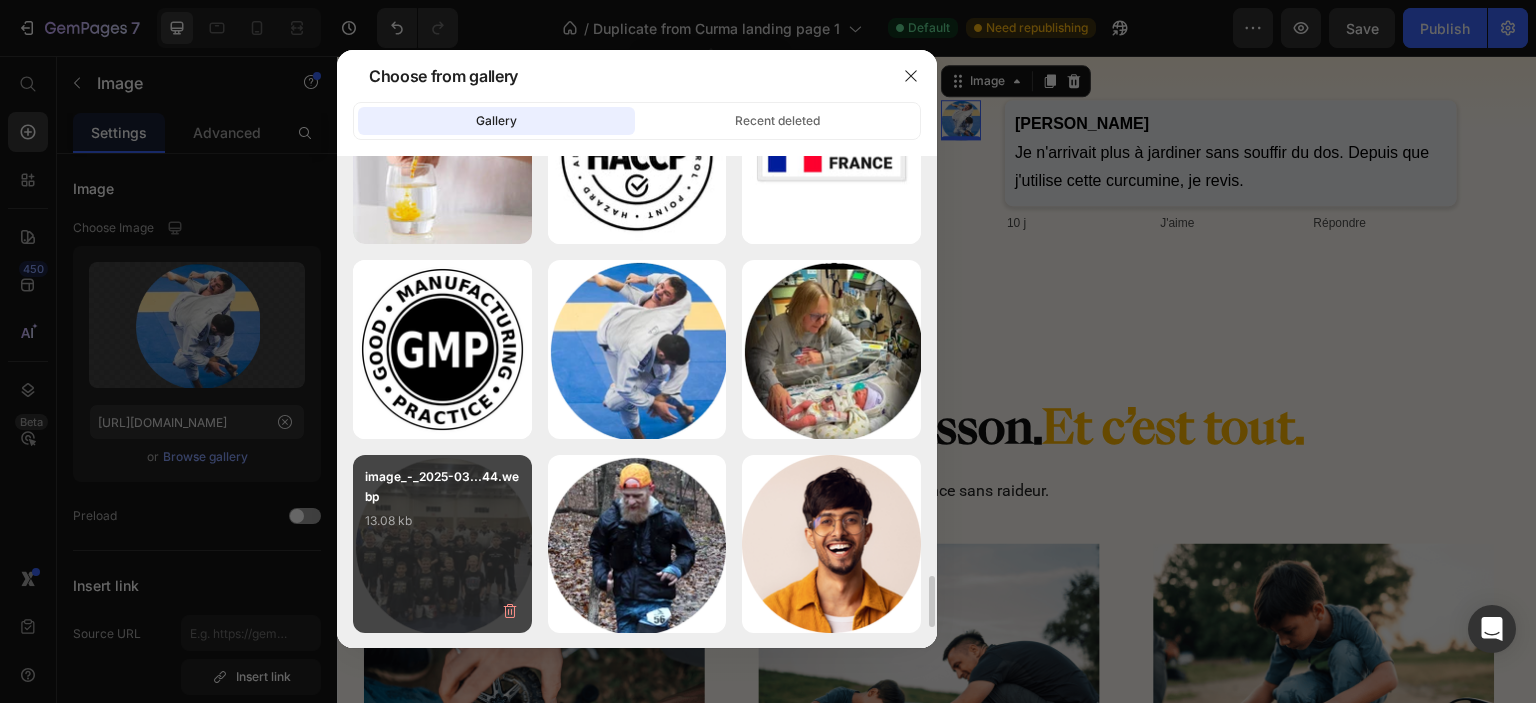 click on "image_-_2025-03...44.webp 13.08 kb" at bounding box center (442, 507) 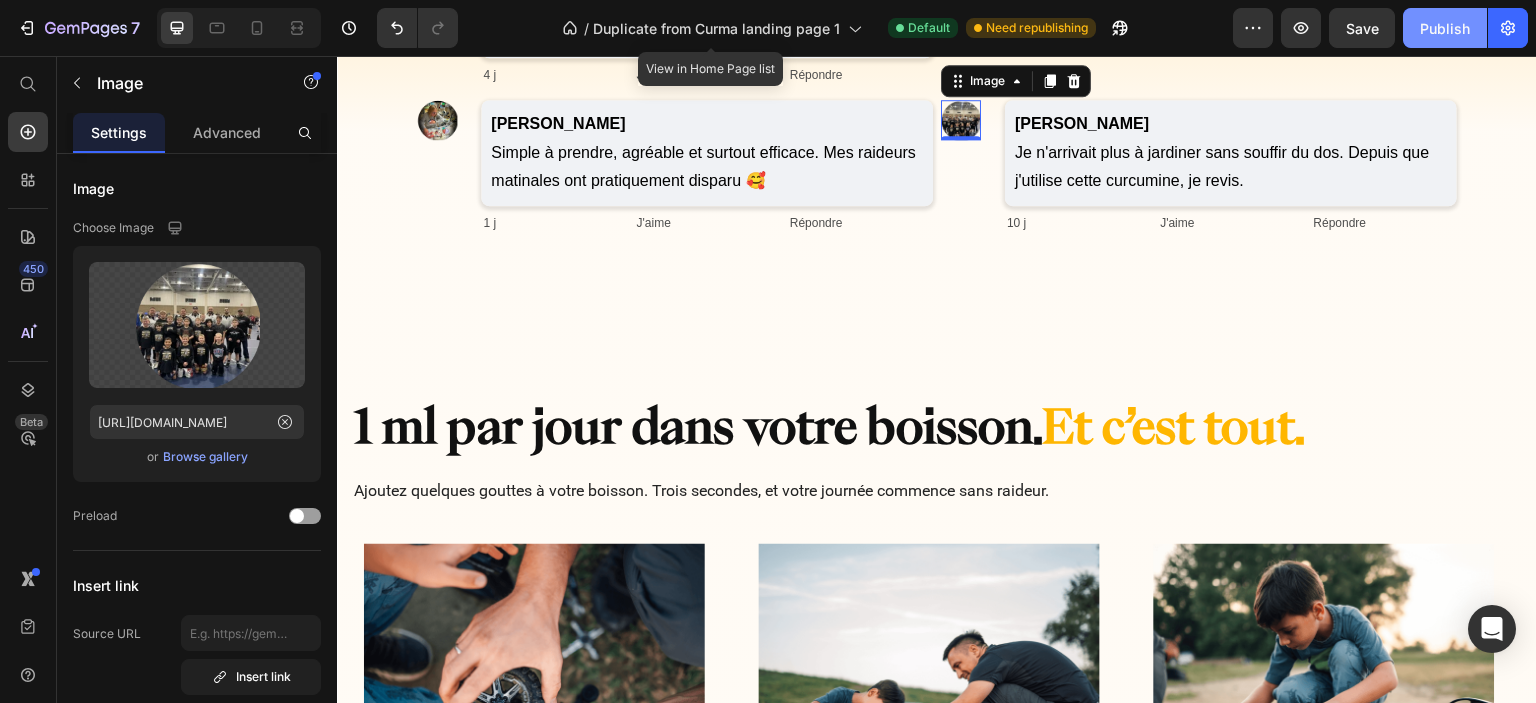 click on "Publish" at bounding box center [1445, 28] 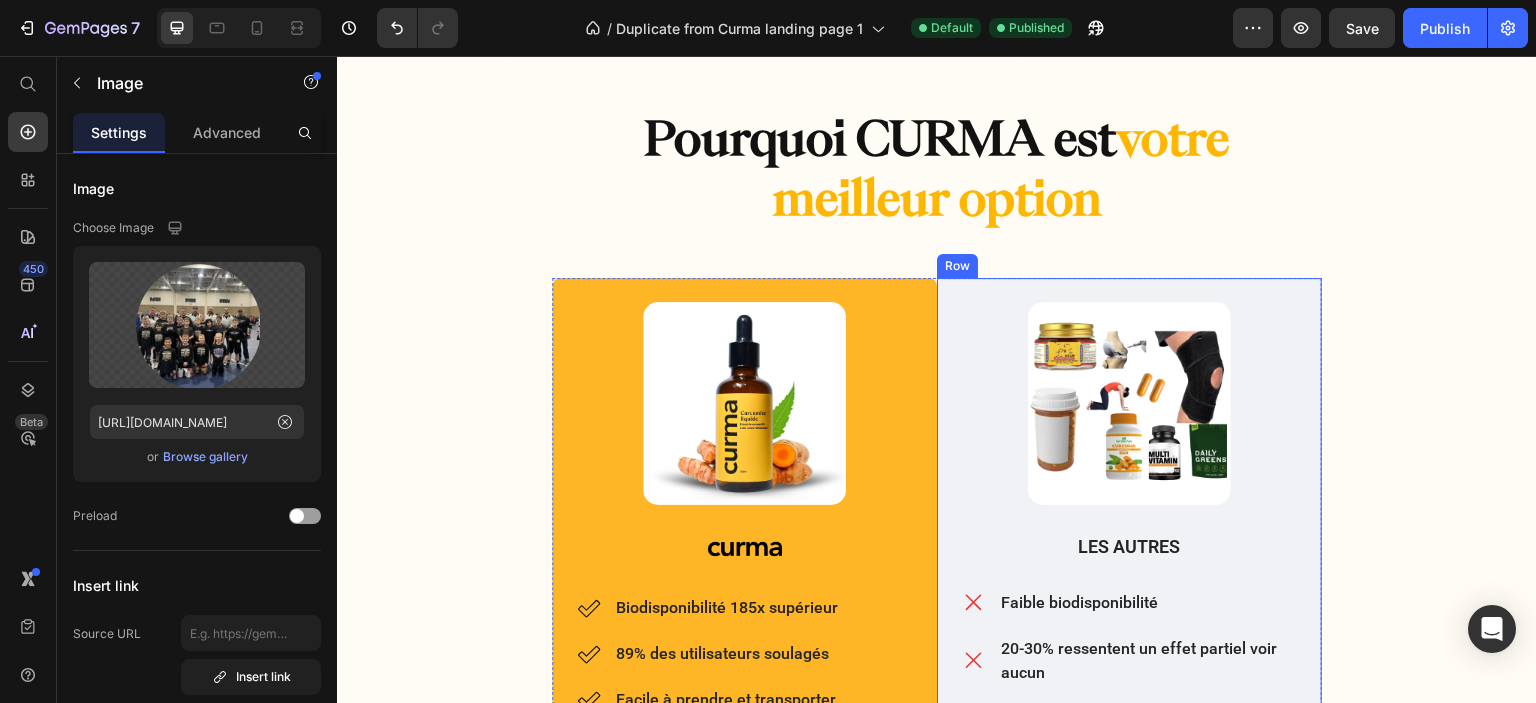 scroll, scrollTop: 9618, scrollLeft: 0, axis: vertical 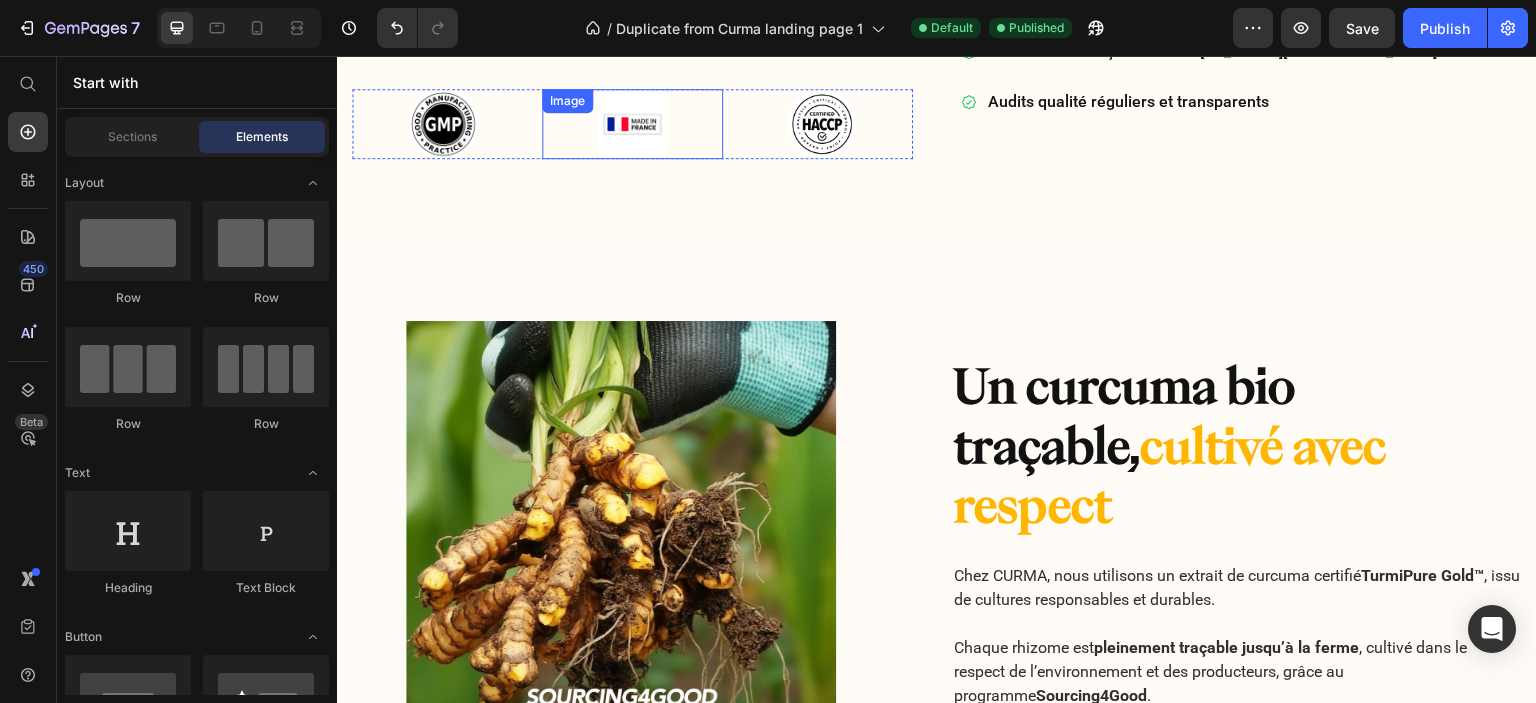 click at bounding box center [633, 124] 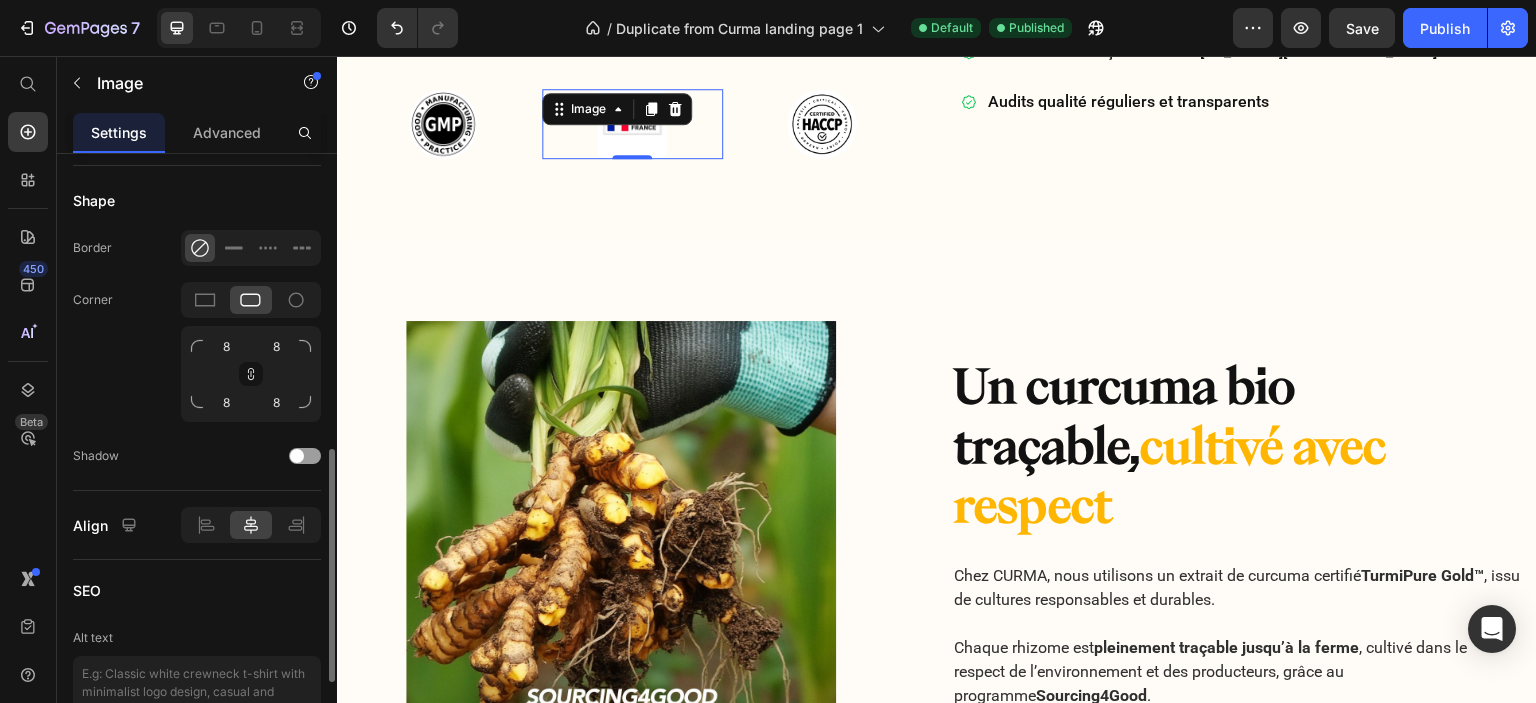 scroll, scrollTop: 567, scrollLeft: 0, axis: vertical 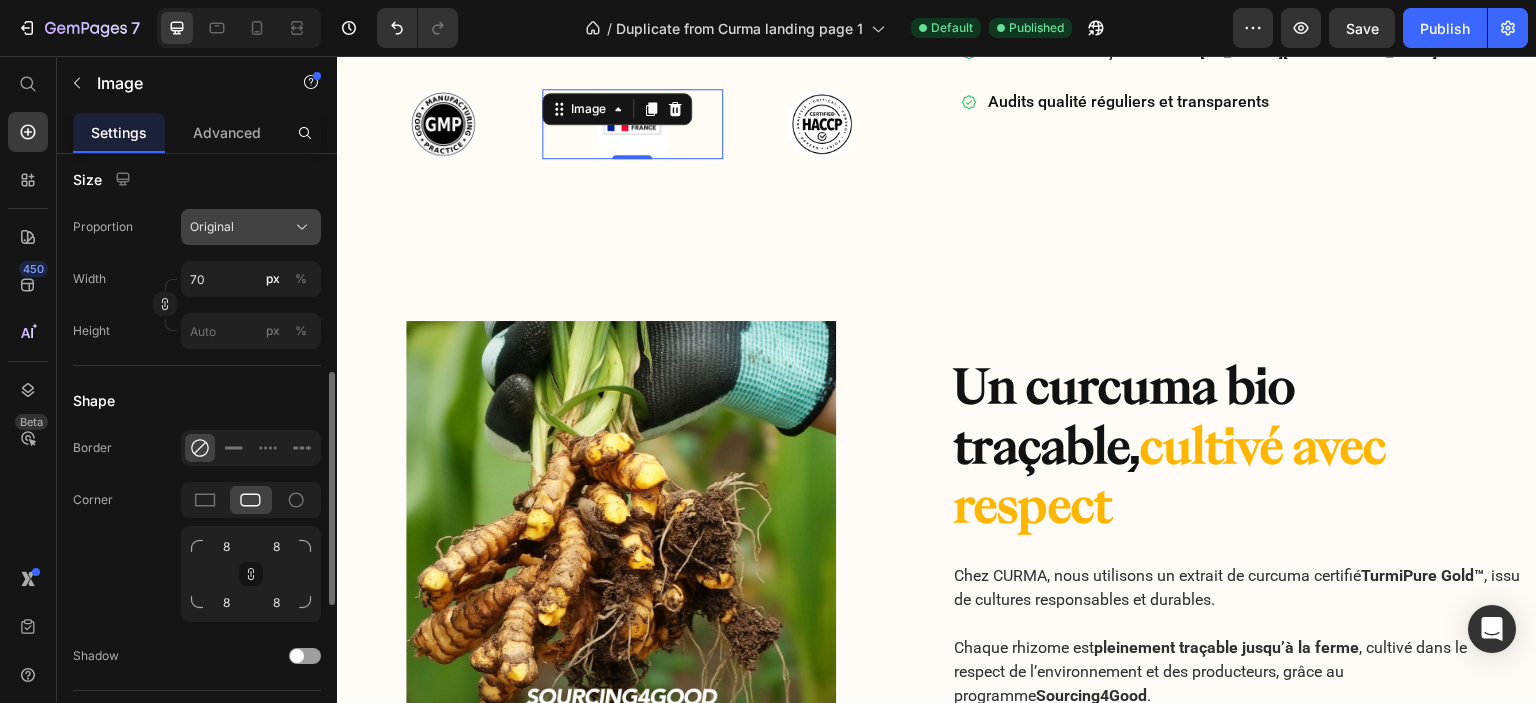click on "Original" at bounding box center (251, 227) 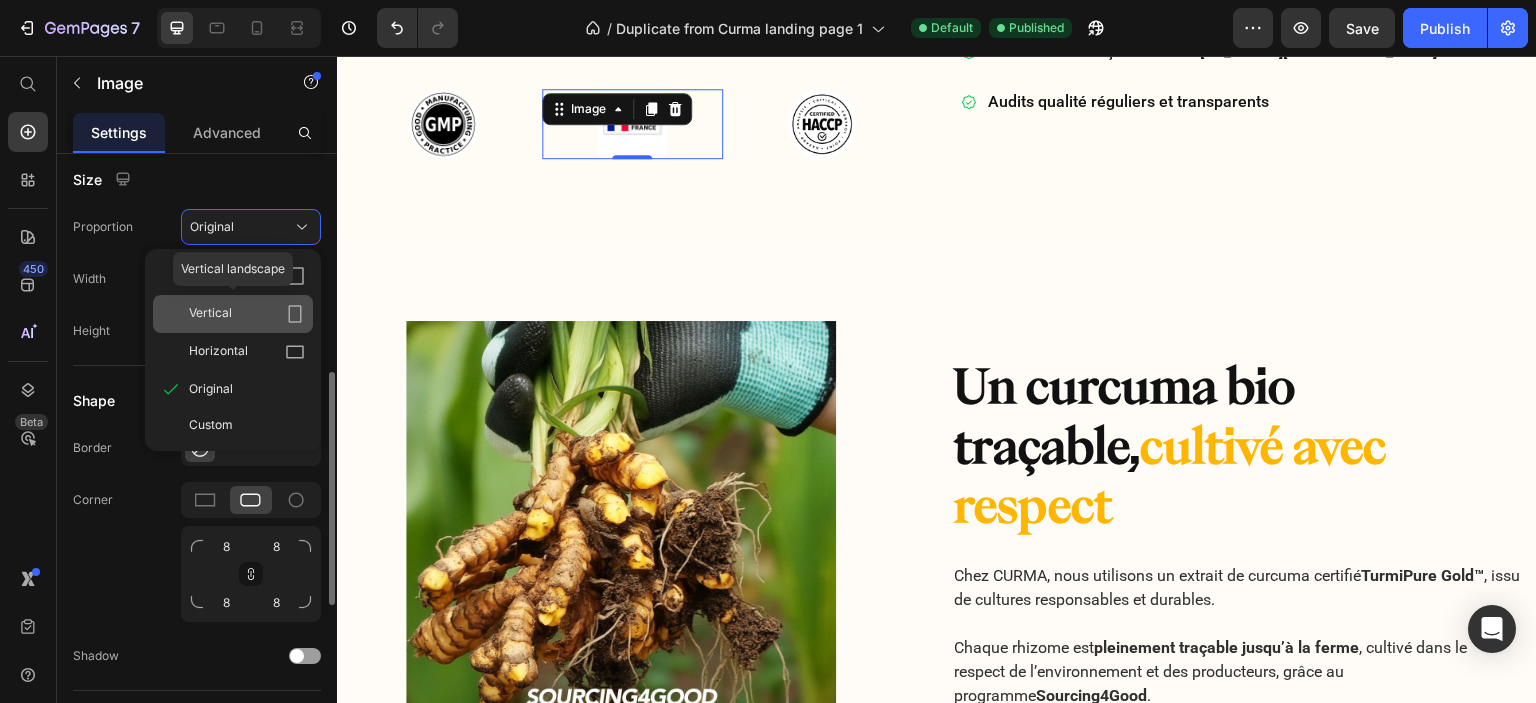 click on "Vertical" at bounding box center [247, 314] 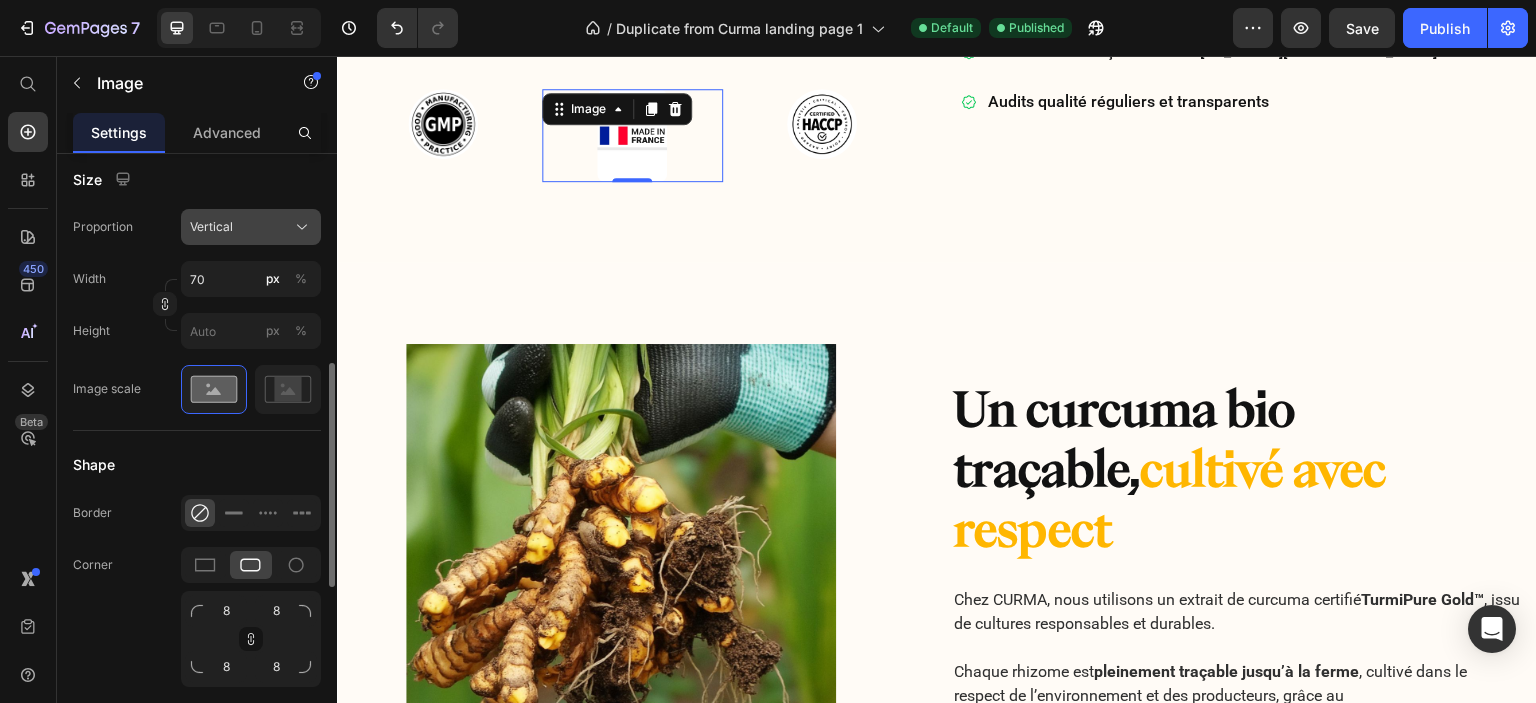click on "Vertical" at bounding box center (211, 227) 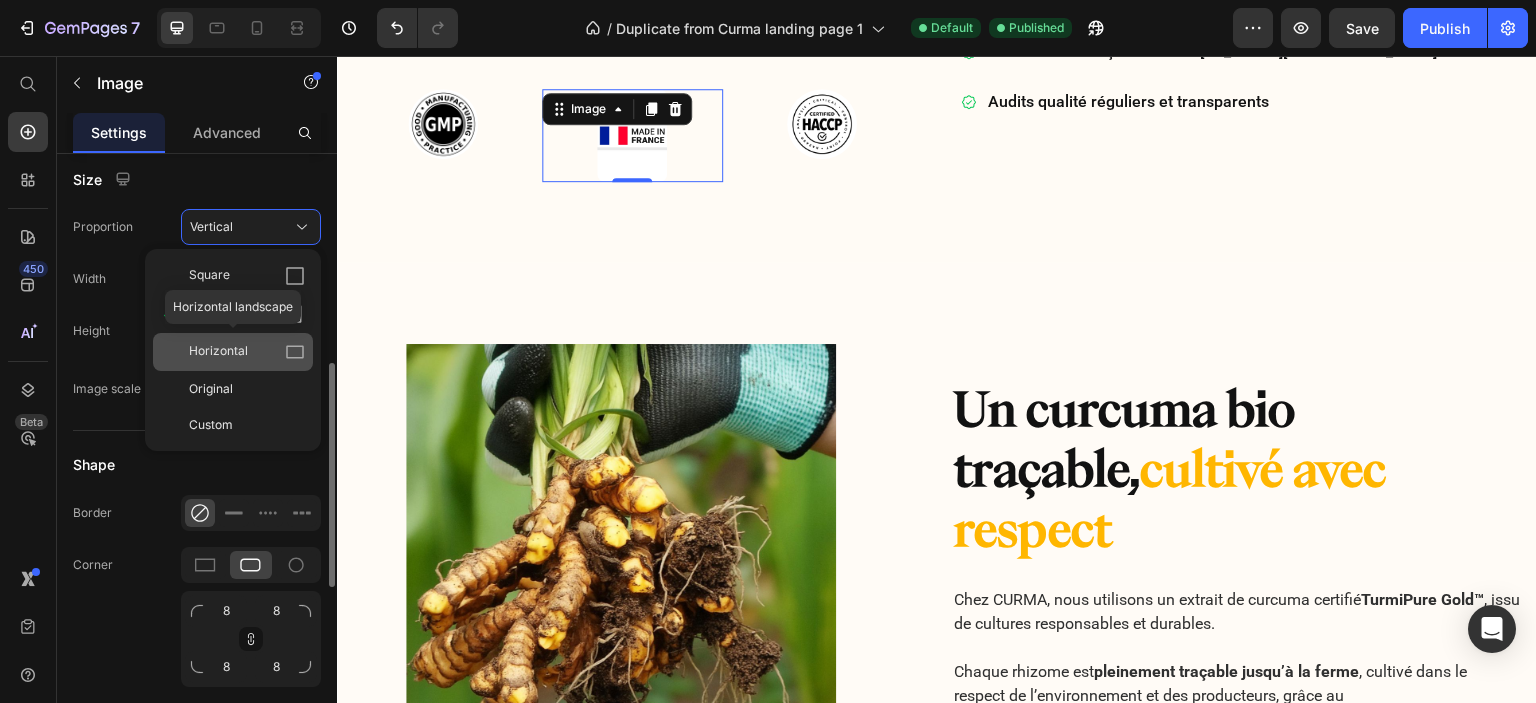 click on "Horizontal" at bounding box center (247, 352) 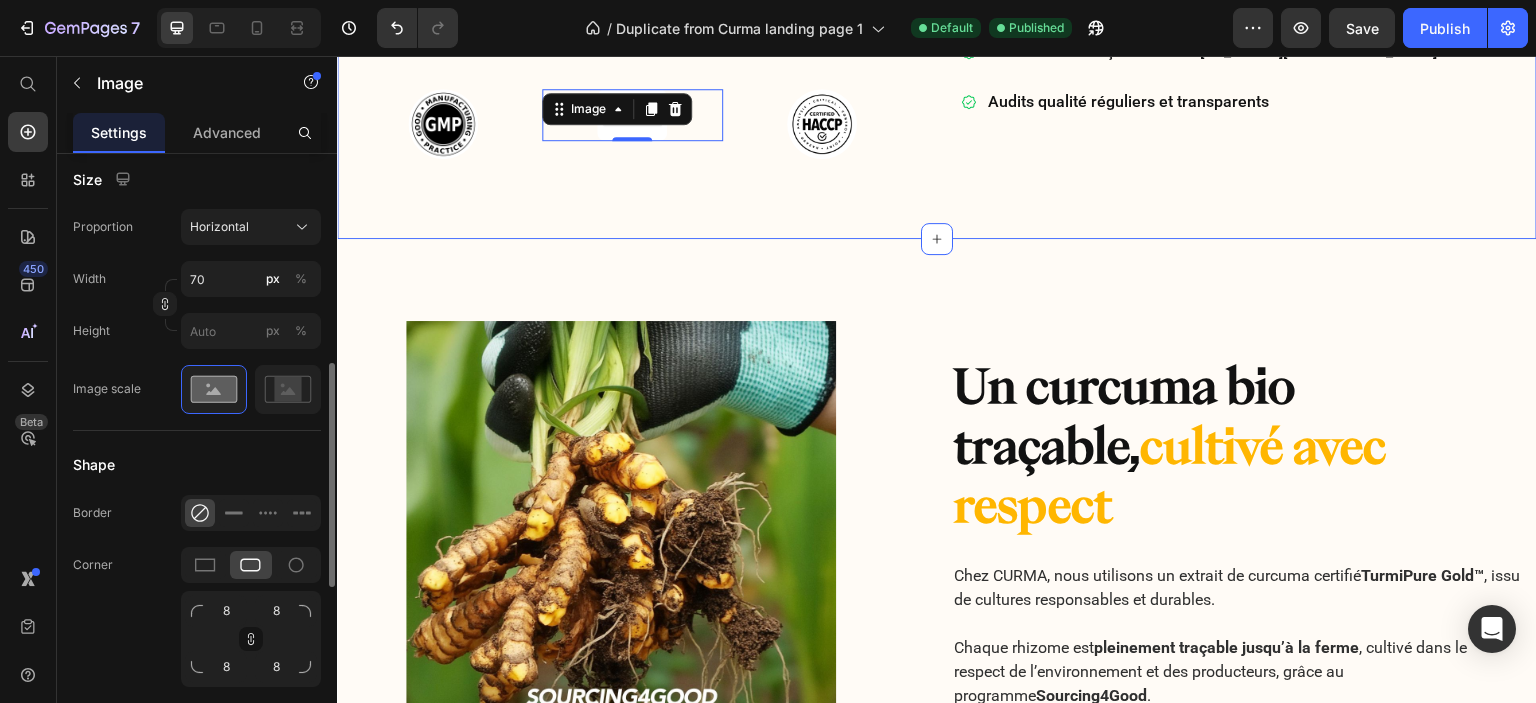 click on "Formulé avec exigence. Contrôlé avec rigeur. Heading Chaque lot de CURMA est formulé à partir de Turmipure Gold ™  et conditionné dans notre laboratoire français respectant les normes européennes les plus strictes. Pureté, sécurité, efficacité, rien n'est laissé au hasard. Text block Image Image   0 Image Row Nos standards qualité, sans compromis Heading
Sans OGM, sans allergènes majeurs, sans gluten
Certifié HACCP & GMP (Bonnes pratiques de fabrication)
Laboratoire français situé en [US_STATE][GEOGRAPHIC_DATA]
Audits qualité réguliers et transparents Item List Row Row Section 17/25" at bounding box center [937, -8] 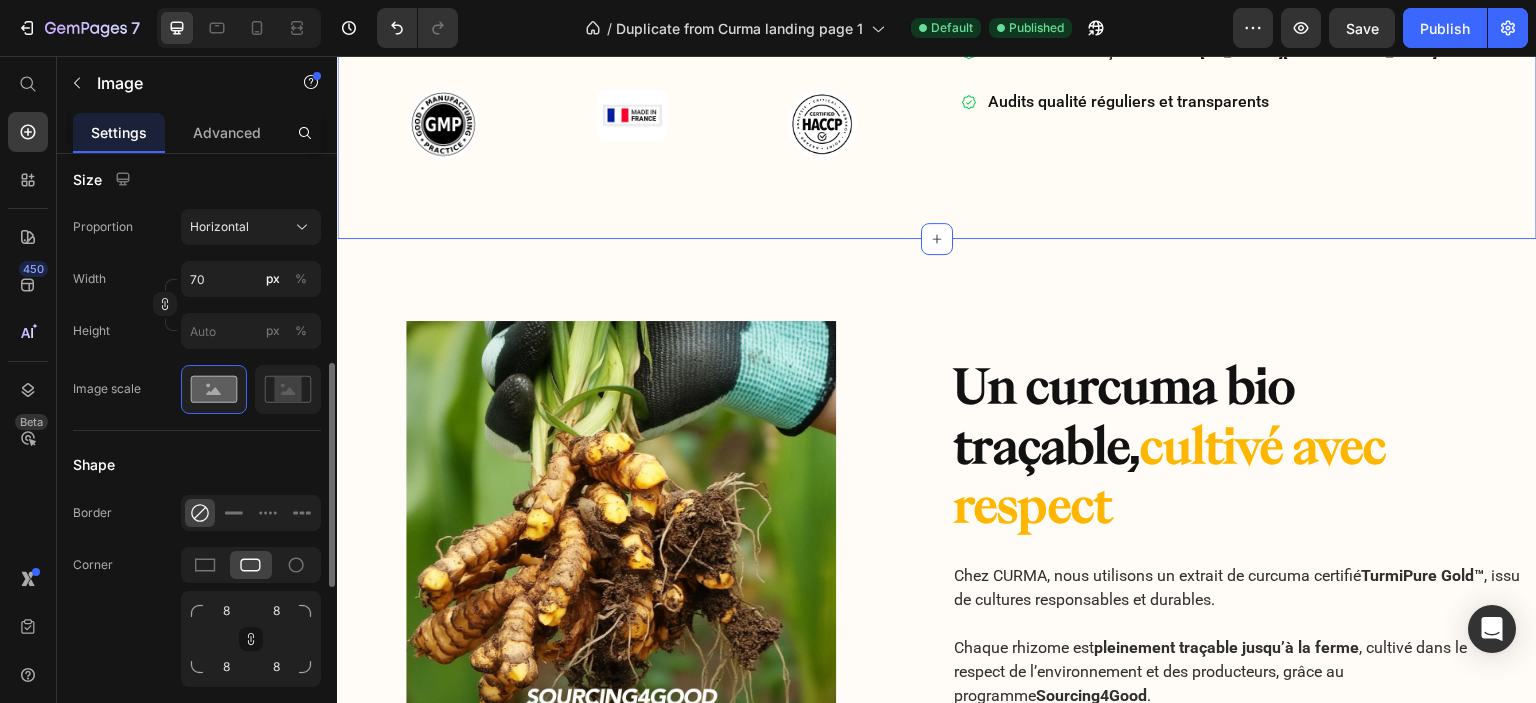 scroll, scrollTop: 0, scrollLeft: 0, axis: both 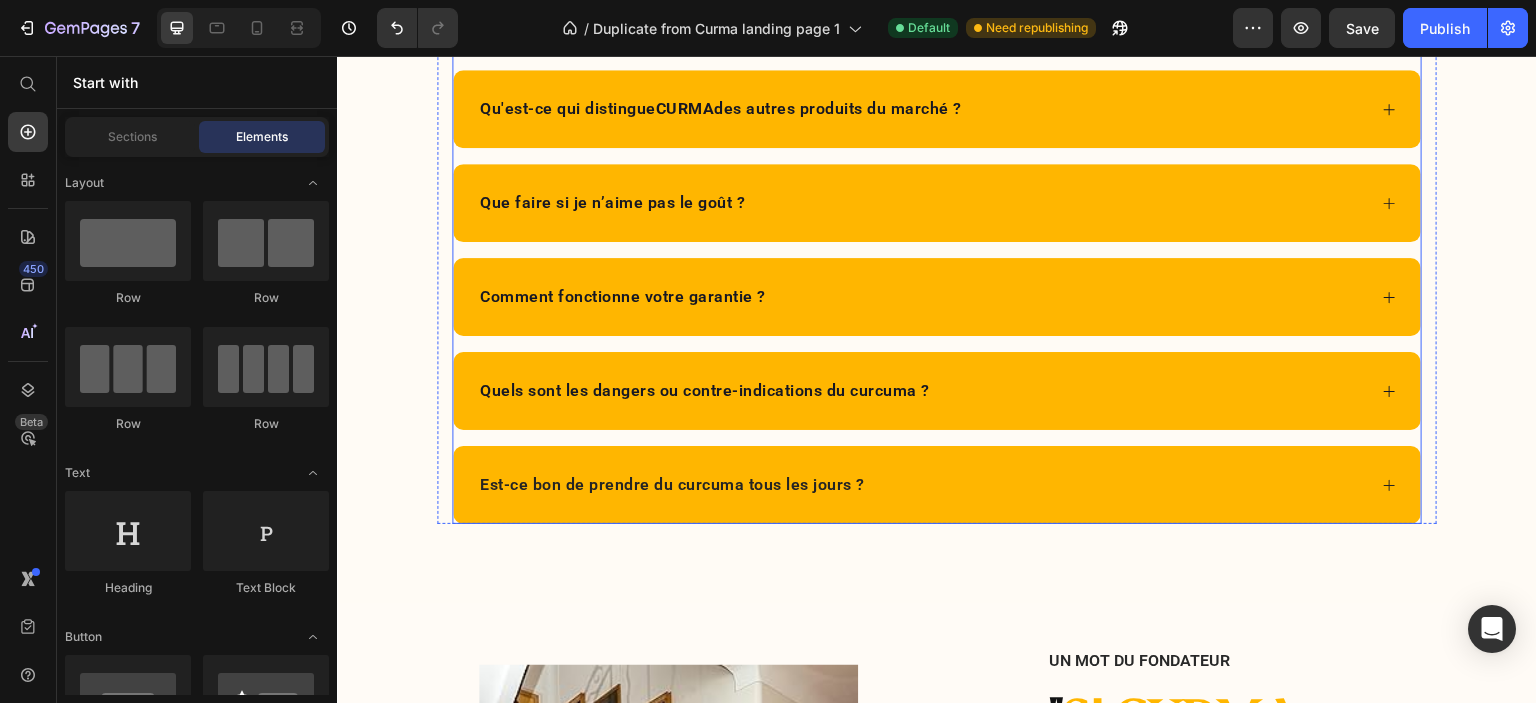 click on "Est-ce bon de prendre du curcuma tous les jours ?" at bounding box center (937, 485) 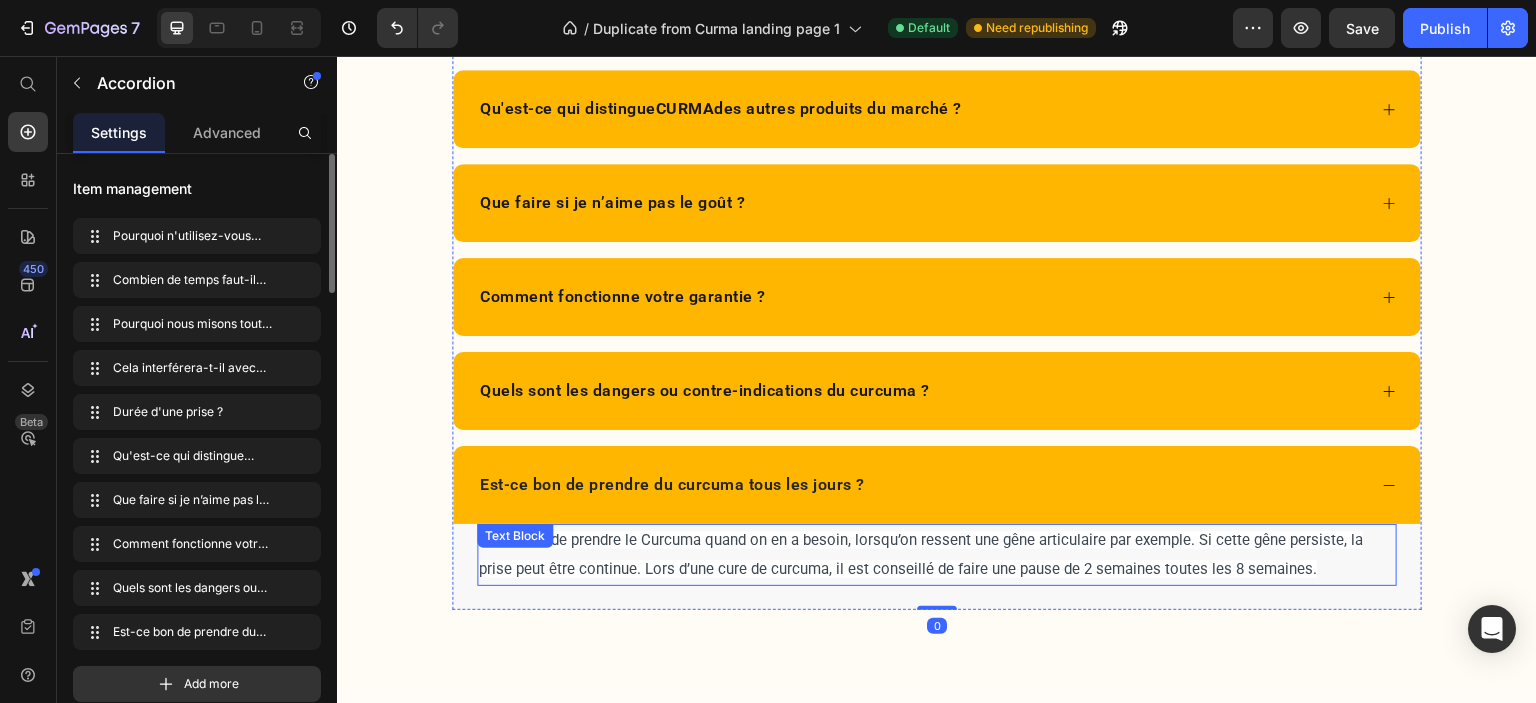 click on "L’idéal est de prendre le Curcuma quand on en a besoin, lorsqu’on ressent une gêne articulaire par exemple. Si cette gêne persiste, la prise peut être continue. Lors d’une cure de curcuma, il est conseillé de faire une pause de 2 semaines toutes les 8 semaines." at bounding box center (921, 554) 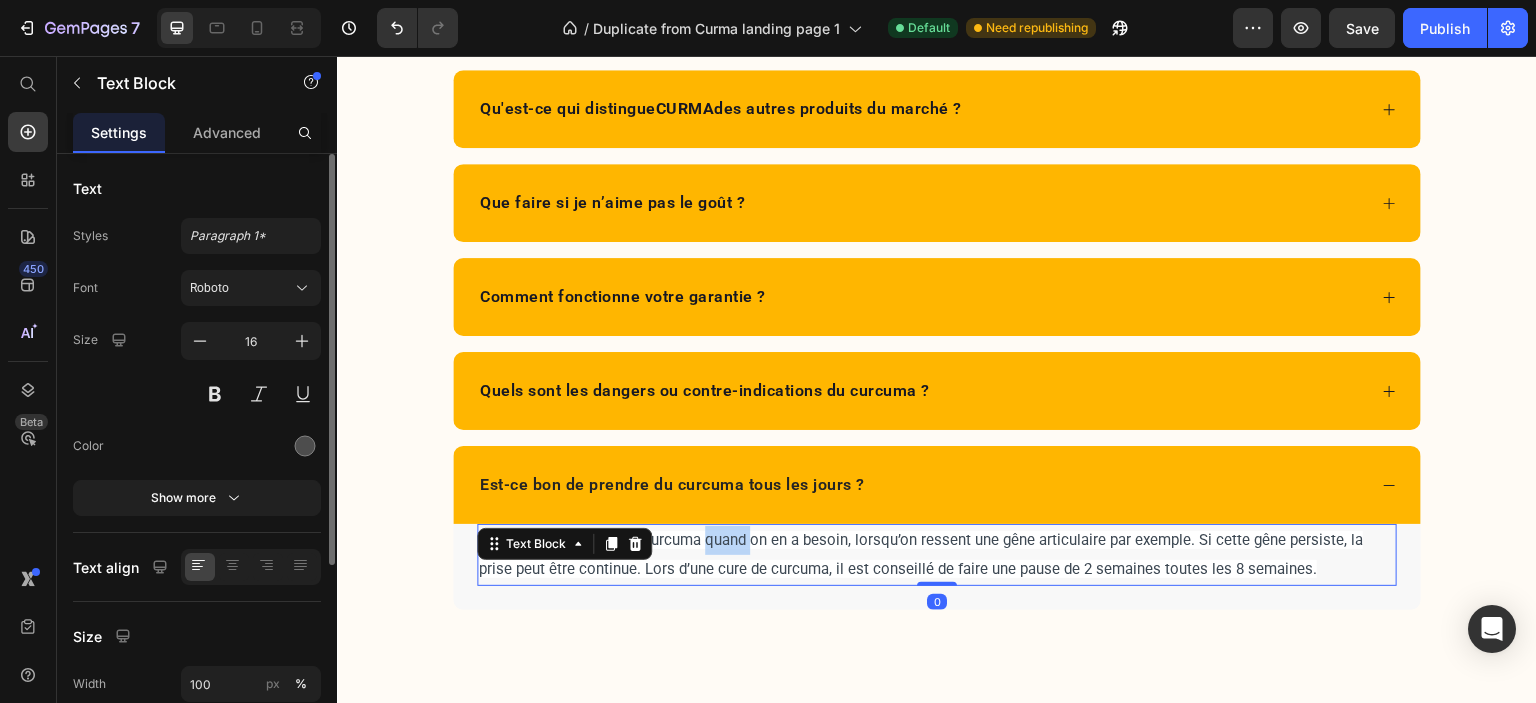 click on "L’idéal est de prendre le Curcuma quand on en a besoin, lorsqu’on ressent une gêne articulaire par exemple. Si cette gêne persiste, la prise peut être continue. Lors d’une cure de curcuma, il est conseillé de faire une pause de 2 semaines toutes les 8 semaines." at bounding box center [921, 554] 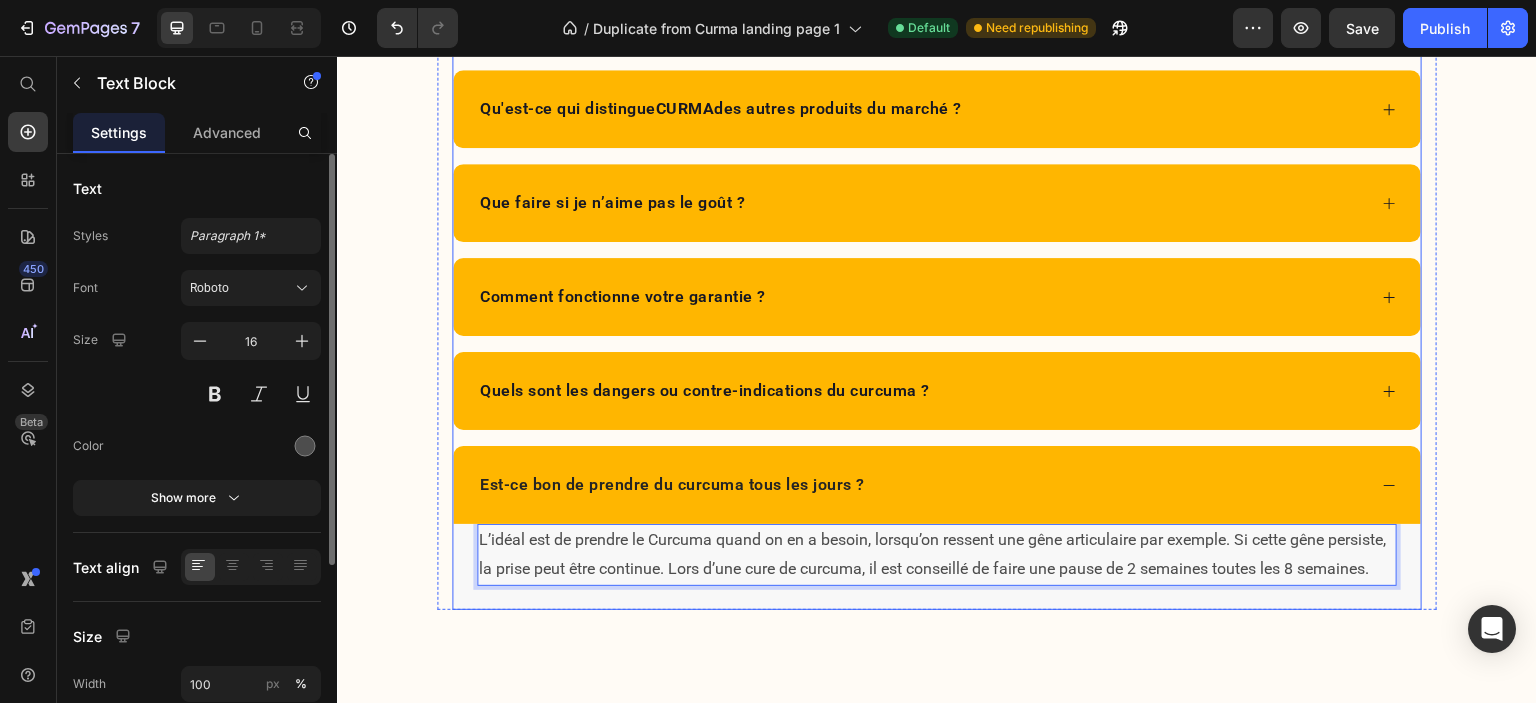 click on "L’idéal est de prendre le Curcuma quand on en a besoin, lorsqu’on ressent une gêne articulaire par exemple. Si cette gêne persiste, la prise peut être continue. Lors d’une cure de curcuma, il est conseillé de faire une pause de 2 semaines toutes les 8 semaines. Text Block   0" at bounding box center (937, 567) 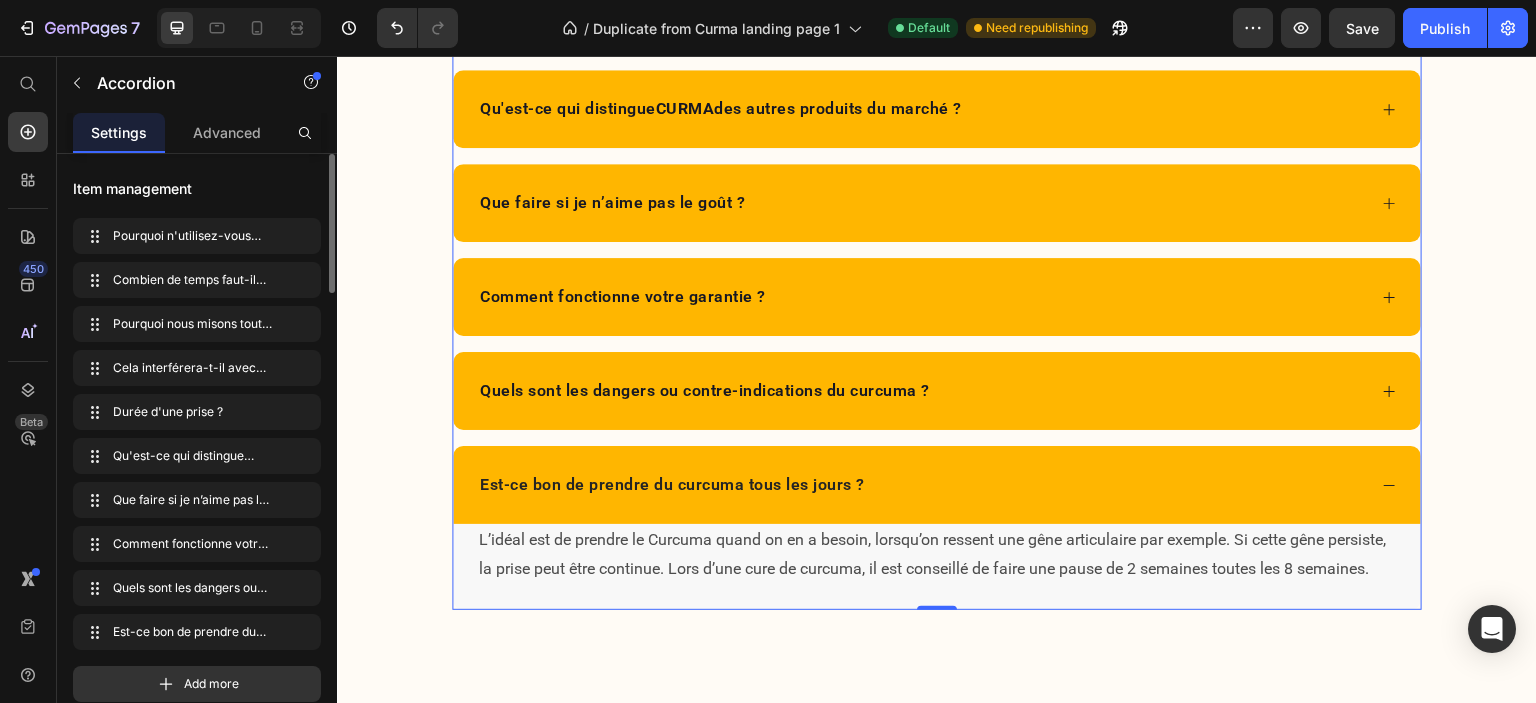 click on "Est-ce bon de prendre du curcuma tous les jours ?" at bounding box center [672, 485] 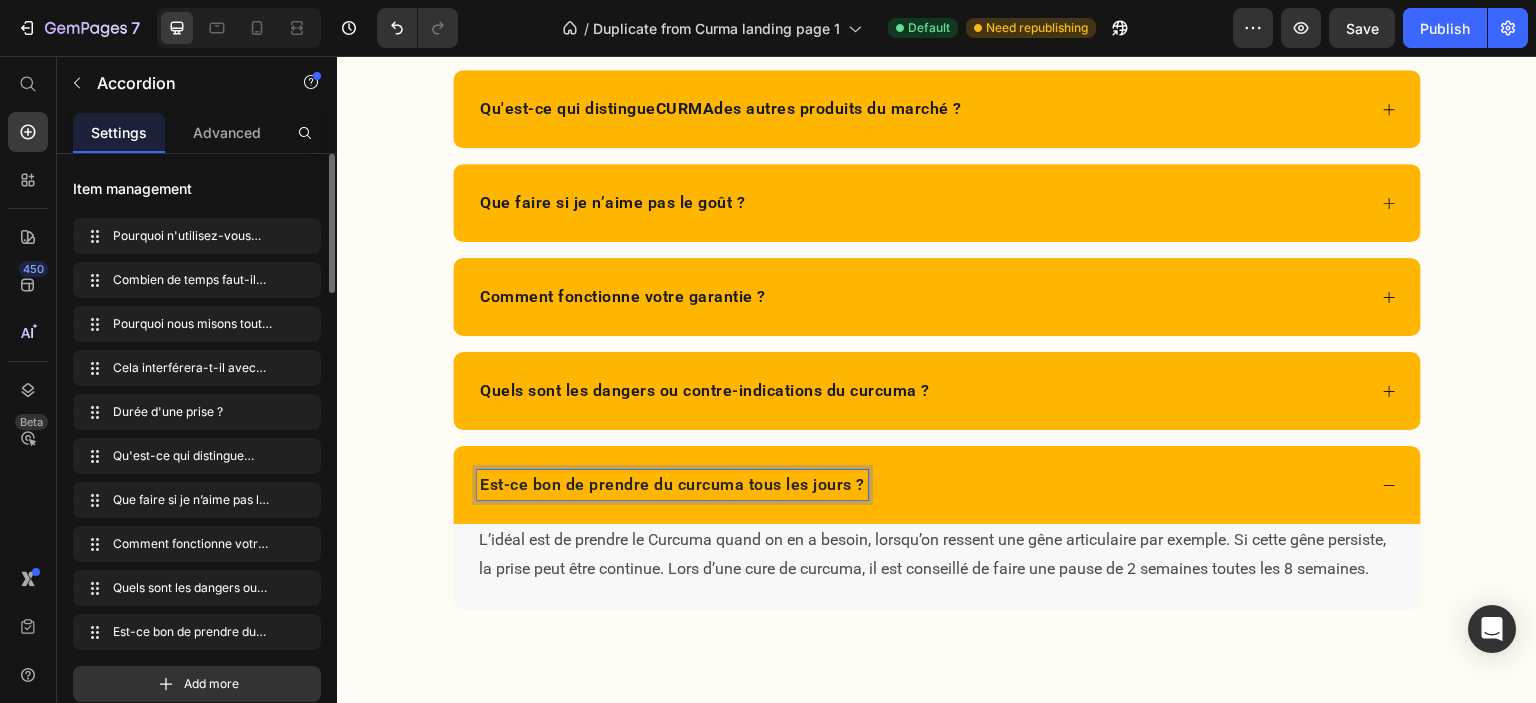 click on "Est-ce bon de prendre du curcuma tous les jours ?" at bounding box center [921, 485] 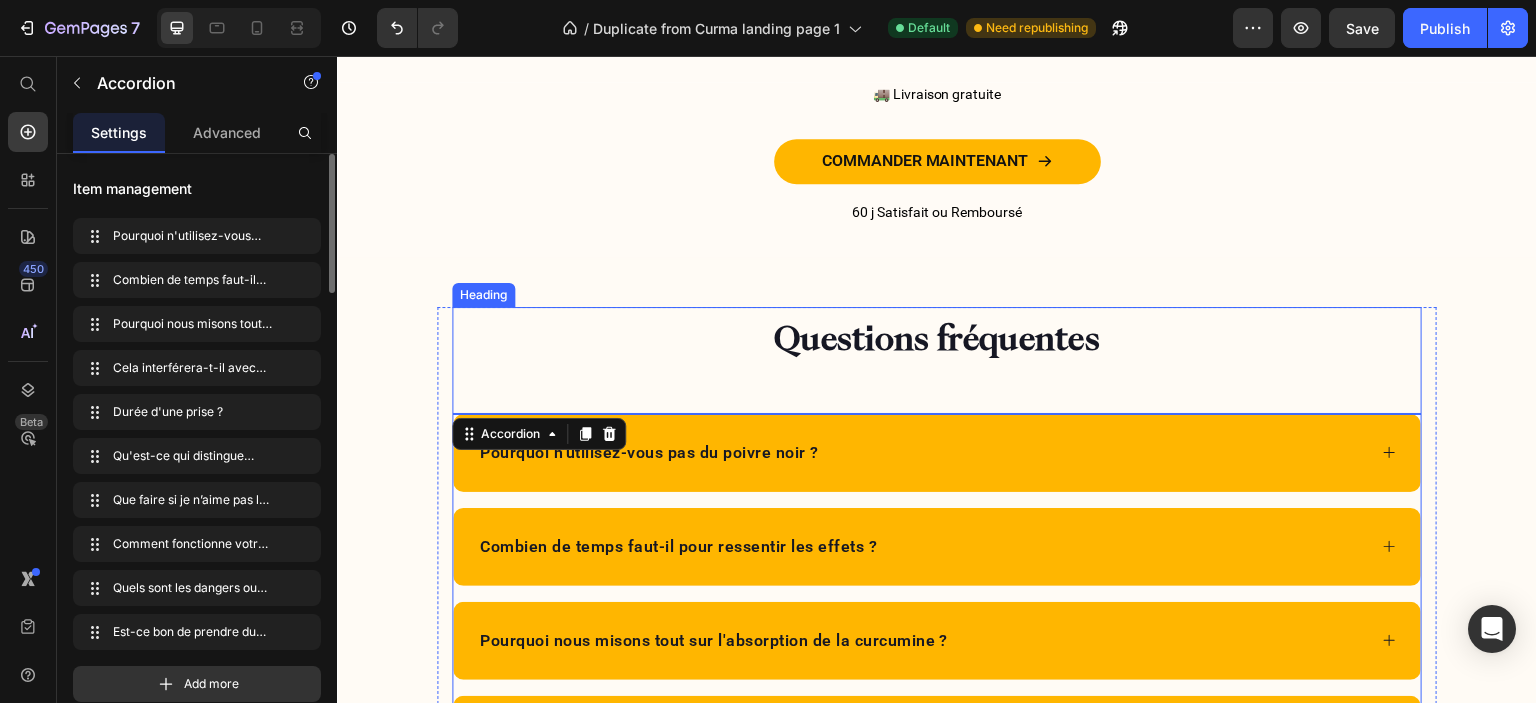 scroll, scrollTop: 11526, scrollLeft: 0, axis: vertical 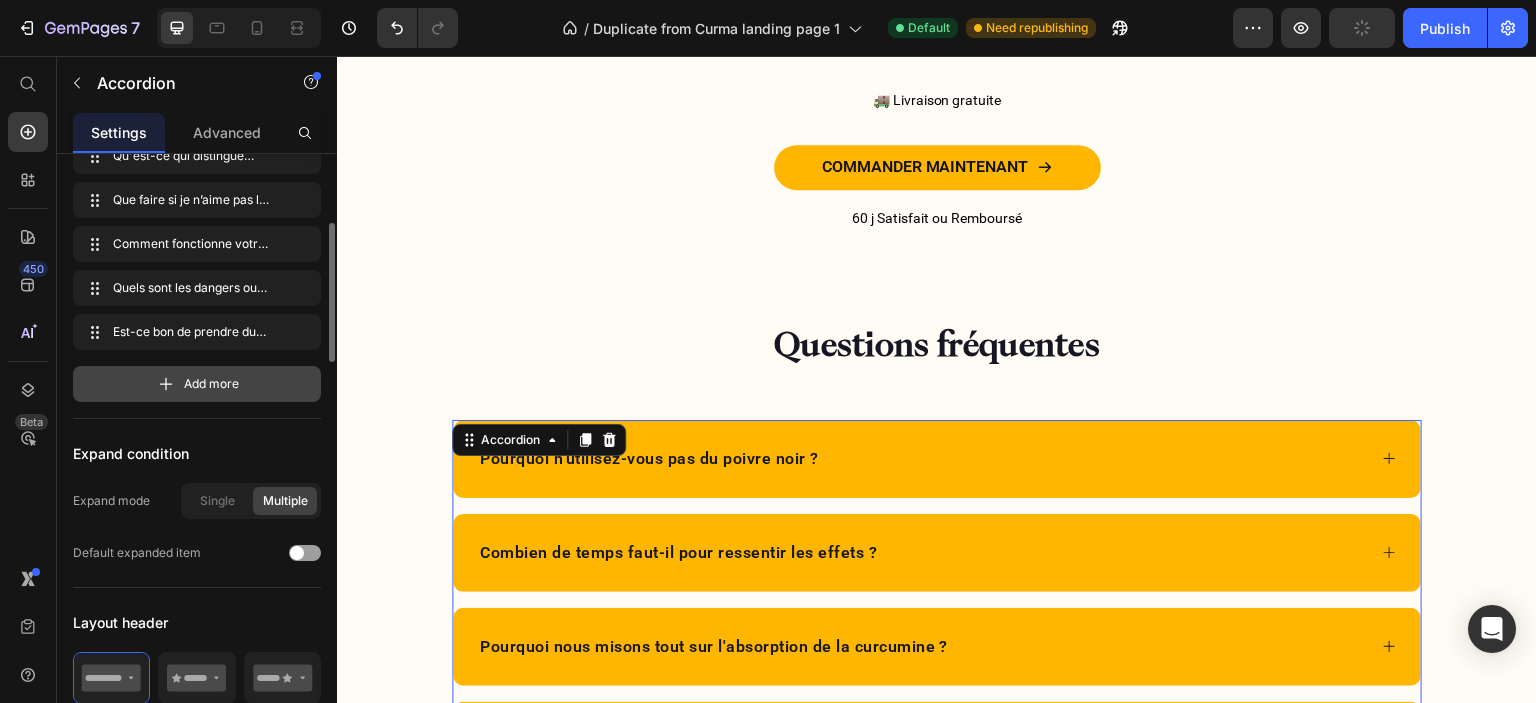 click on "Add more" at bounding box center (197, 384) 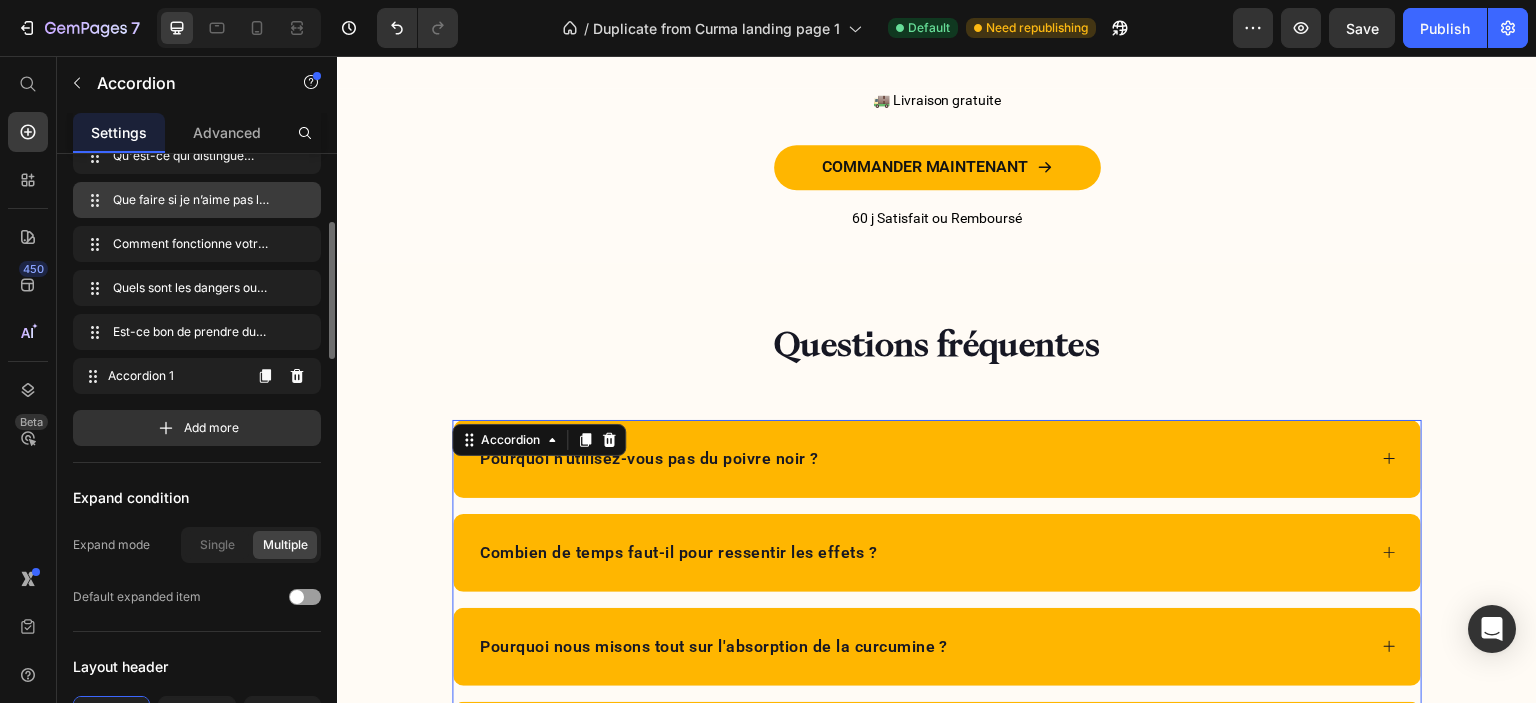 type 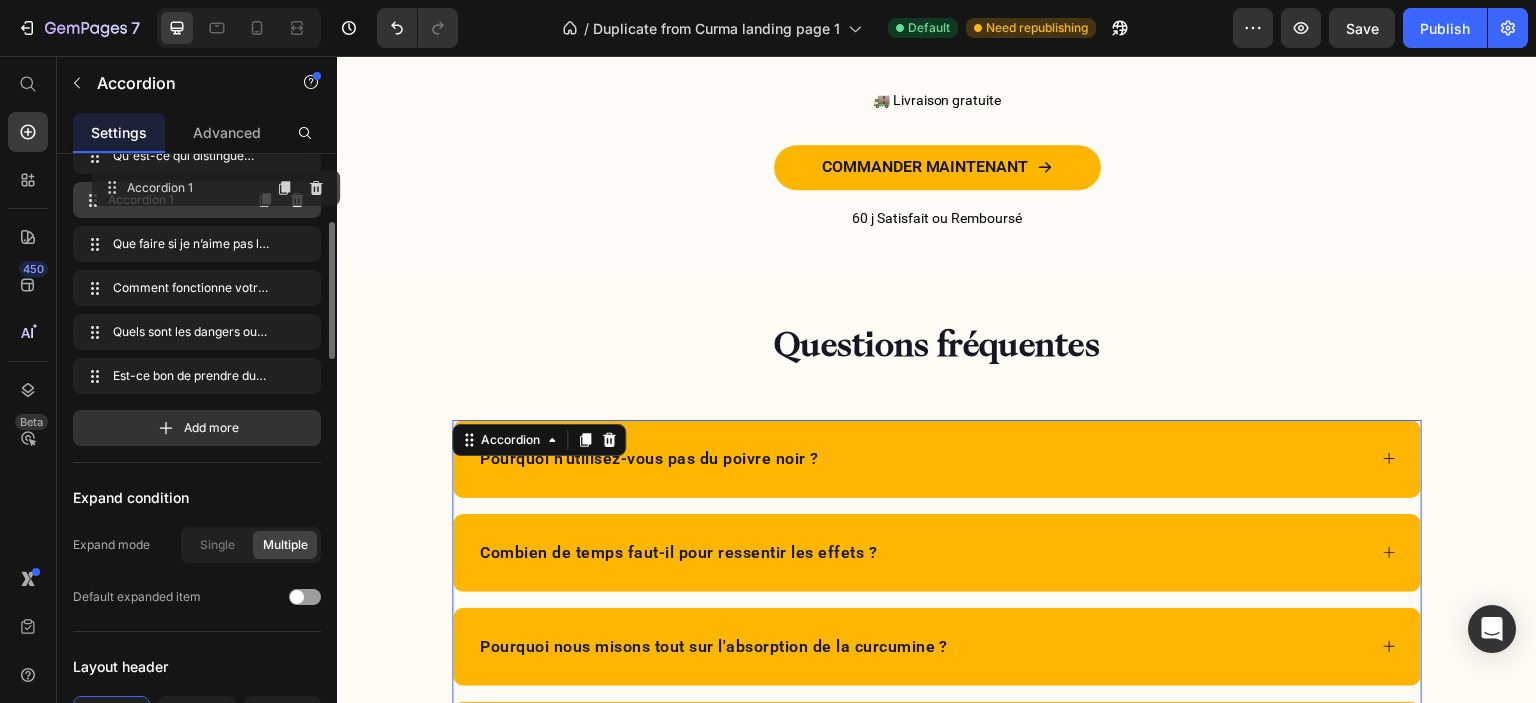 drag, startPoint x: 92, startPoint y: 378, endPoint x: 111, endPoint y: 190, distance: 188.95767 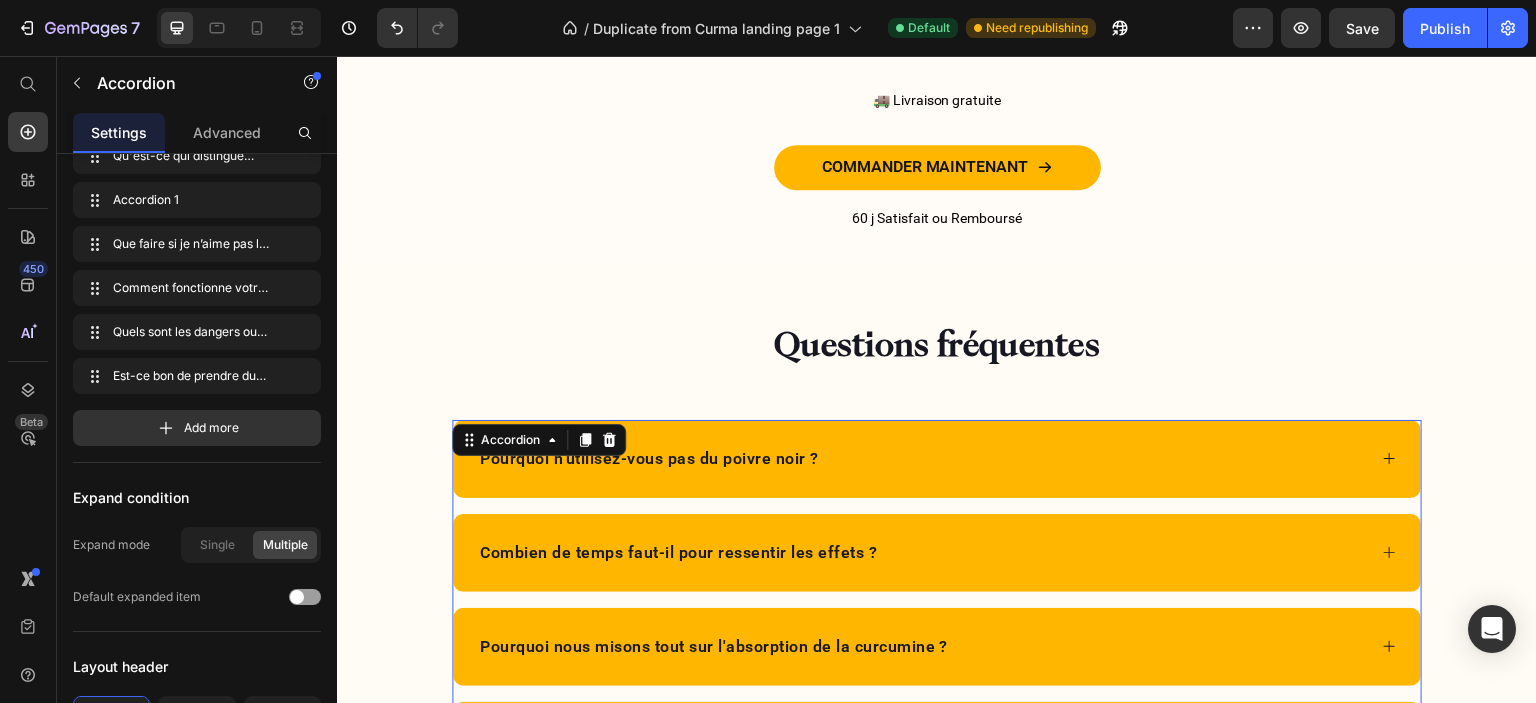 scroll, scrollTop: 0, scrollLeft: 0, axis: both 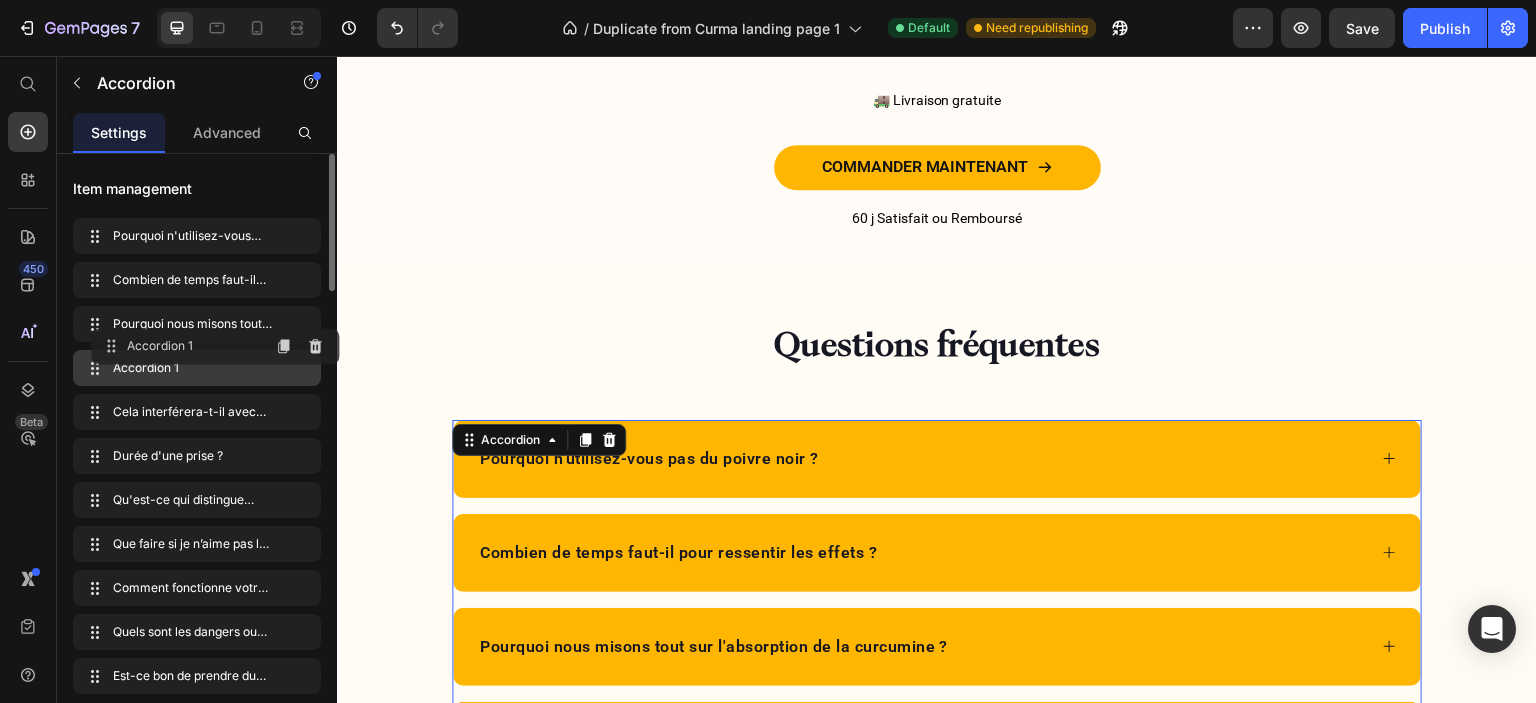 drag, startPoint x: 92, startPoint y: 500, endPoint x: 111, endPoint y: 347, distance: 154.17523 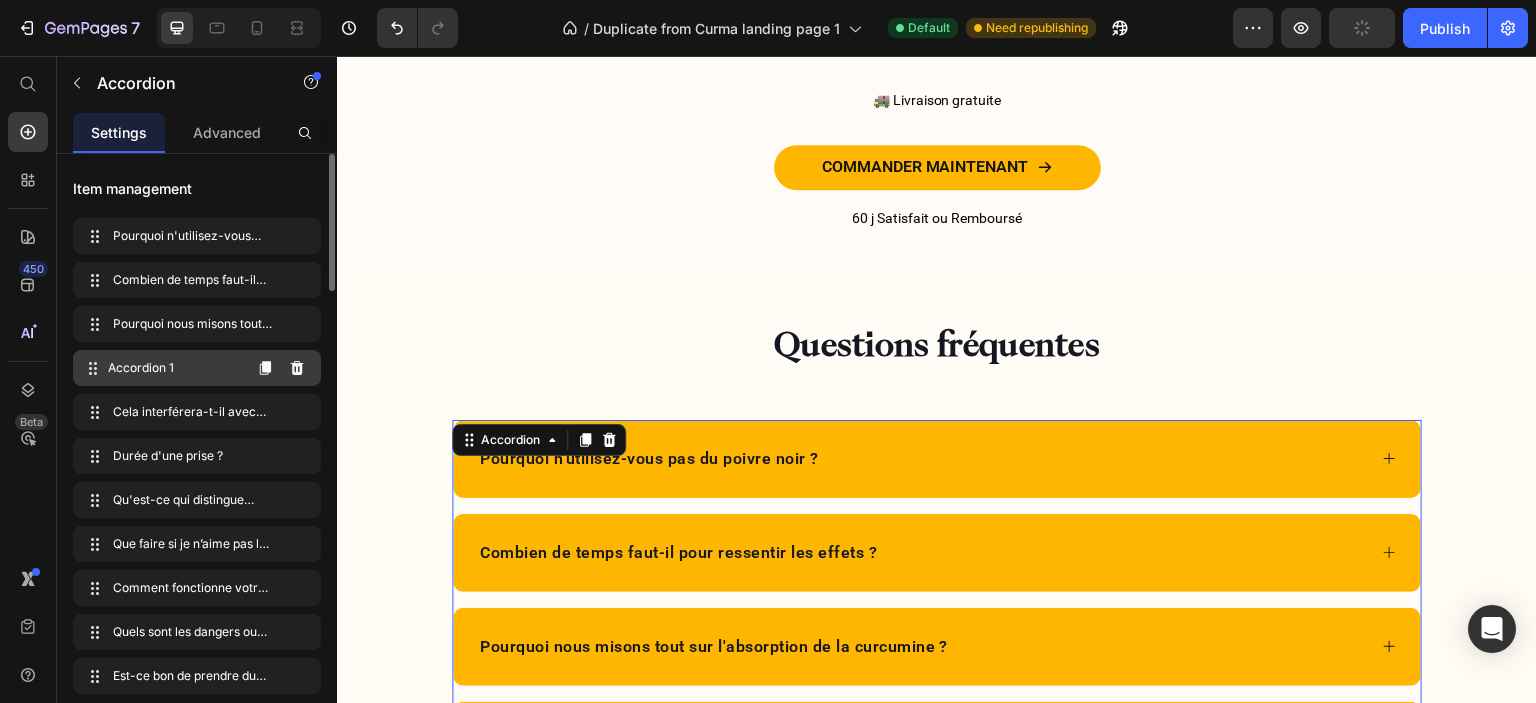 scroll, scrollTop: 11626, scrollLeft: 0, axis: vertical 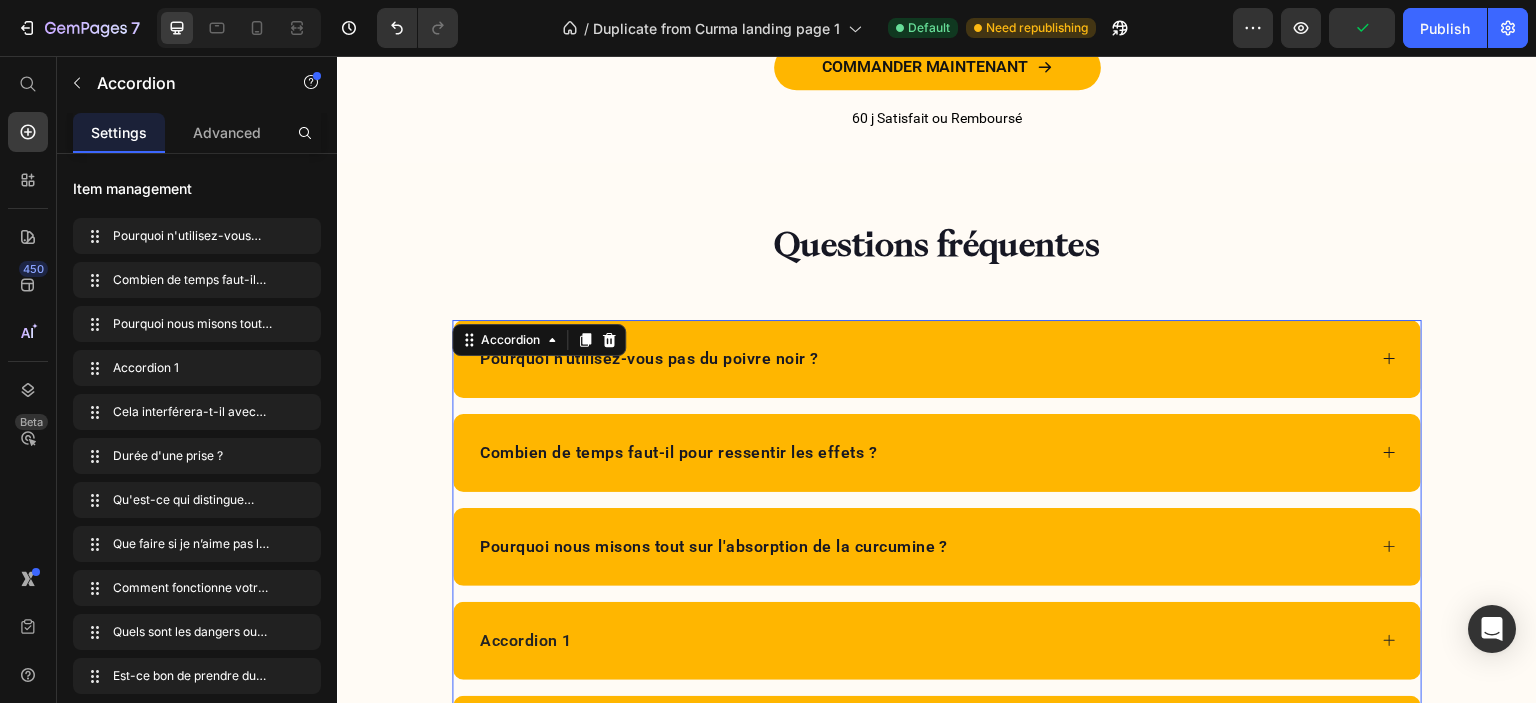 click on "Accordion 1" at bounding box center (921, 641) 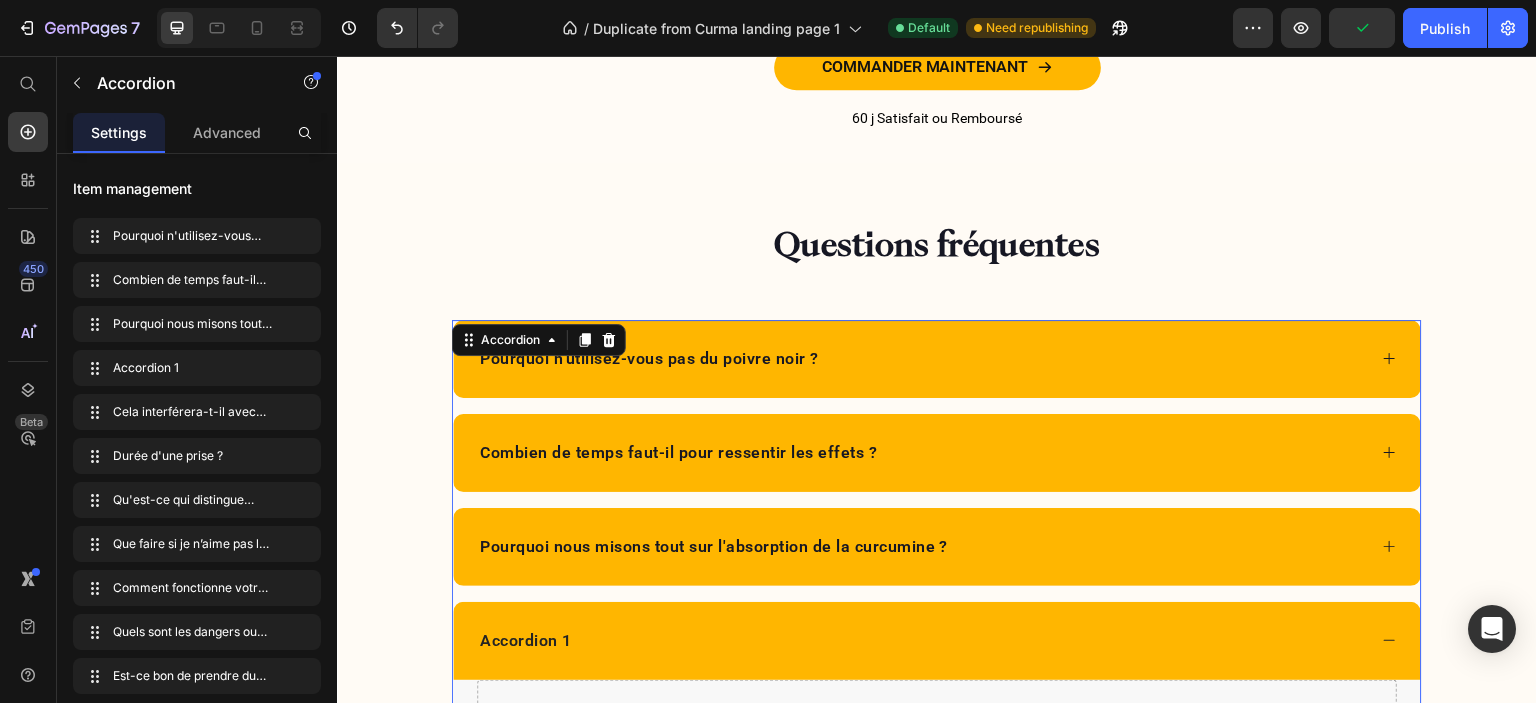 click on "Accordion 1" at bounding box center (526, 641) 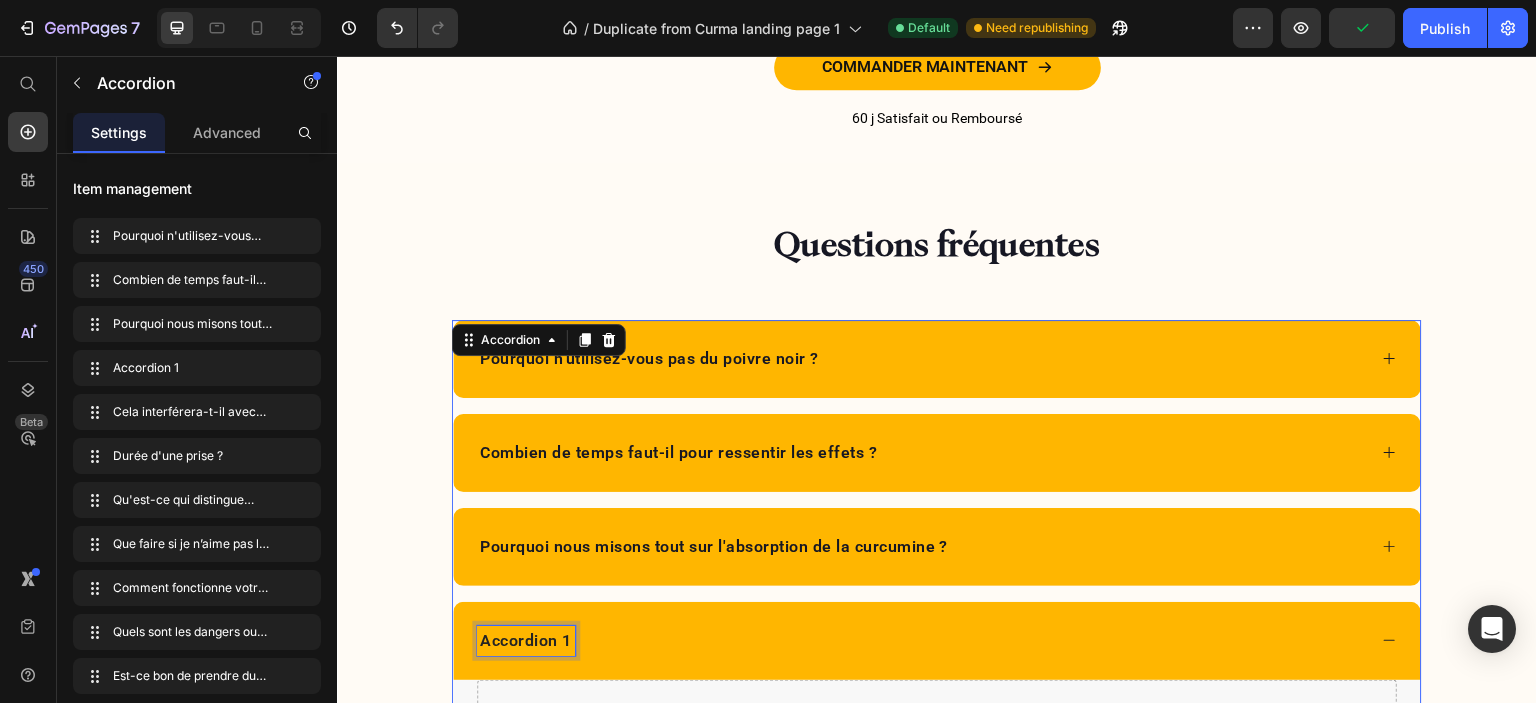 click on "Accordion 1" at bounding box center (526, 641) 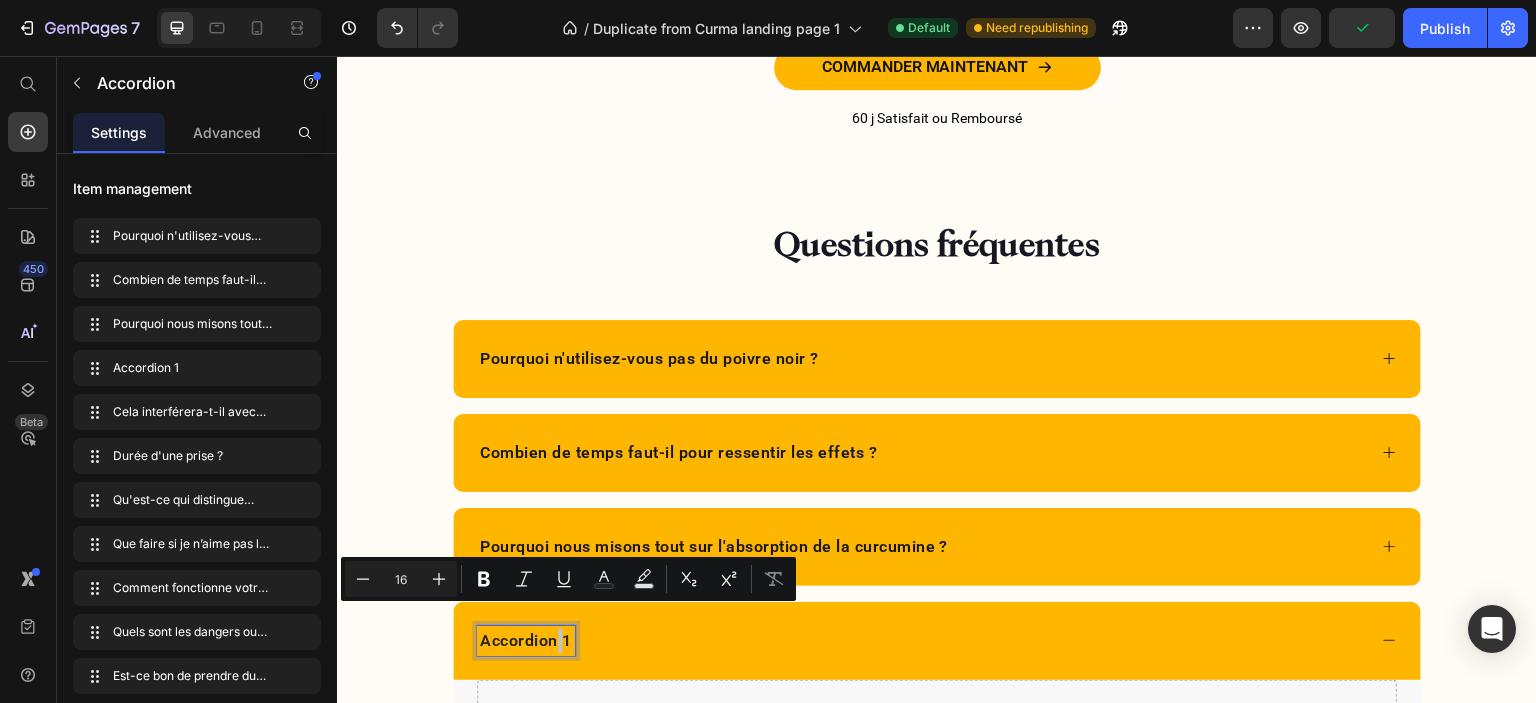 click on "Accordion 1" at bounding box center [526, 641] 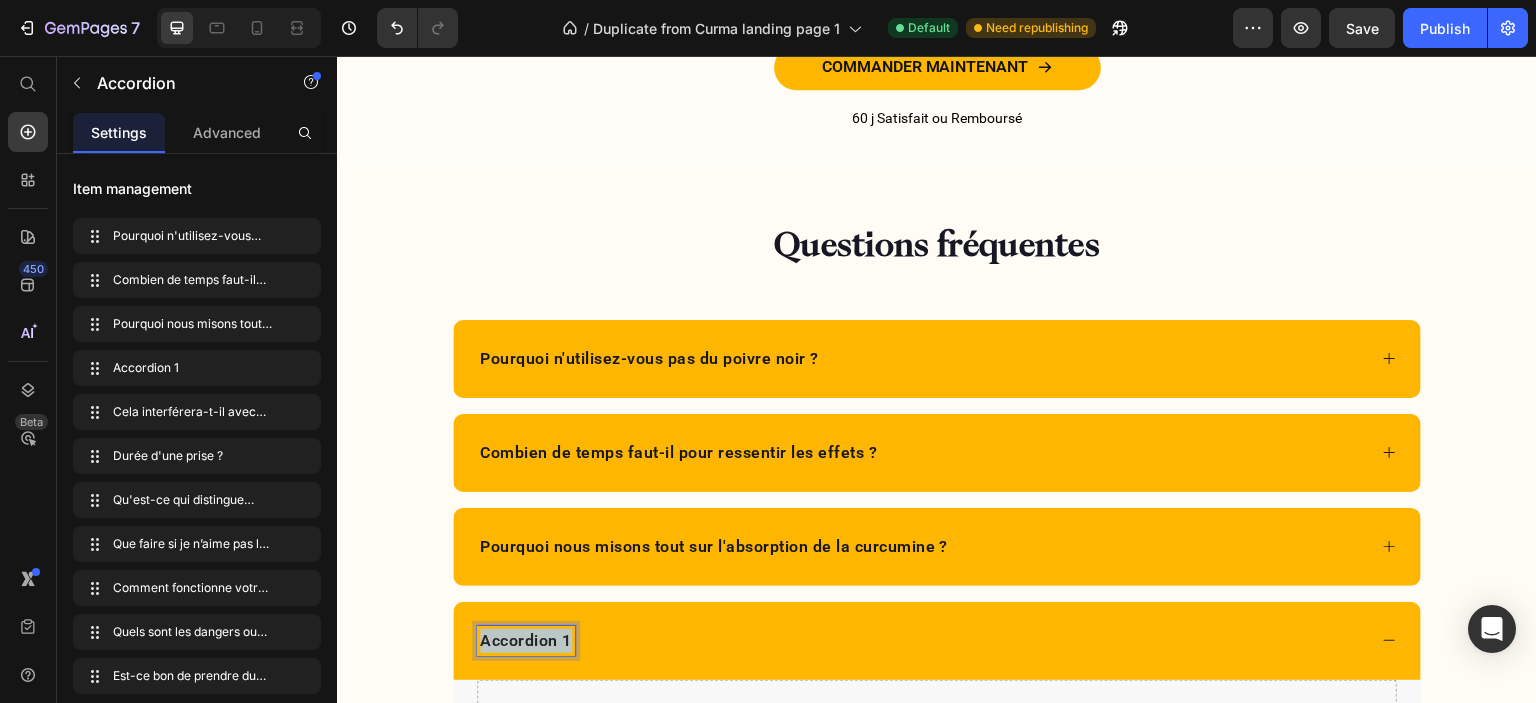 drag, startPoint x: 560, startPoint y: 620, endPoint x: 446, endPoint y: 620, distance: 114 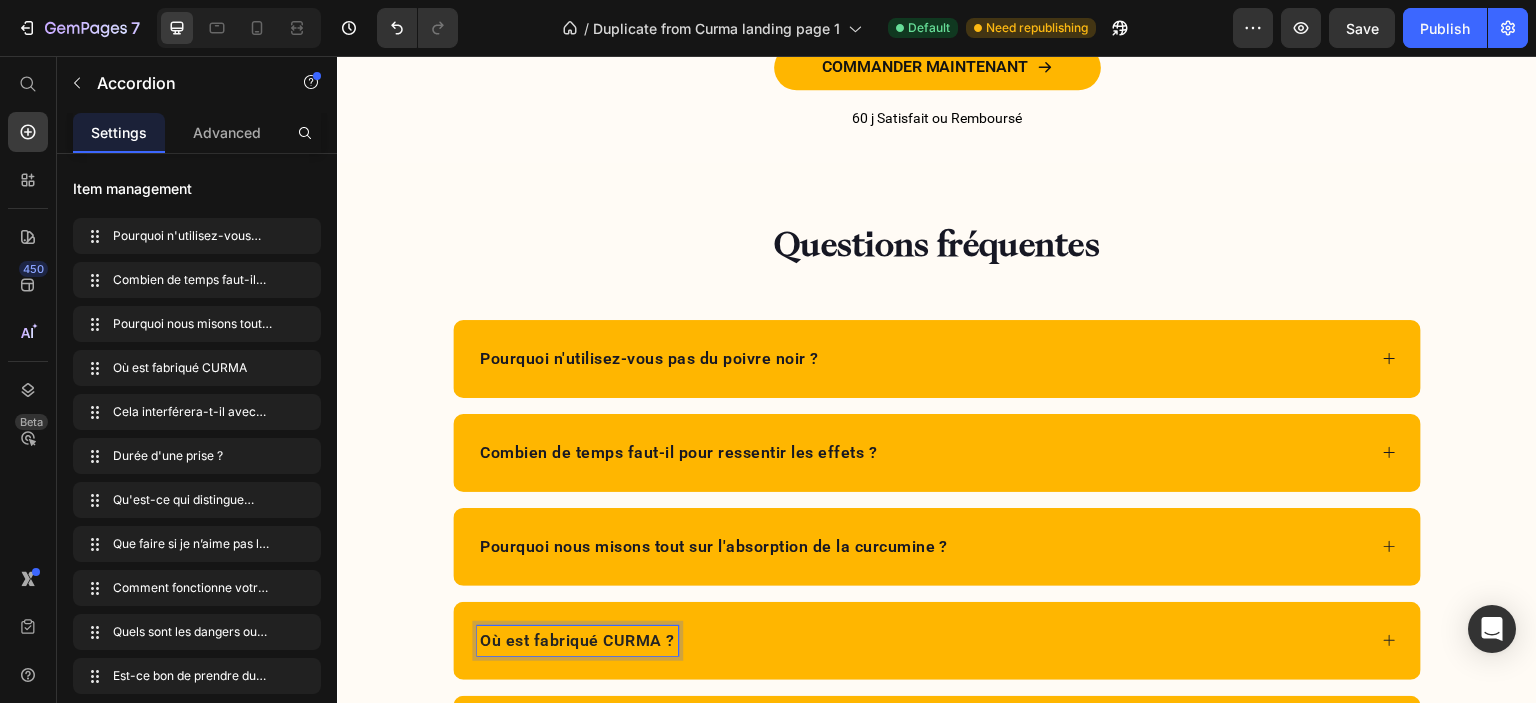 click on "Où est fabriqué CURMA ?" at bounding box center (577, 641) 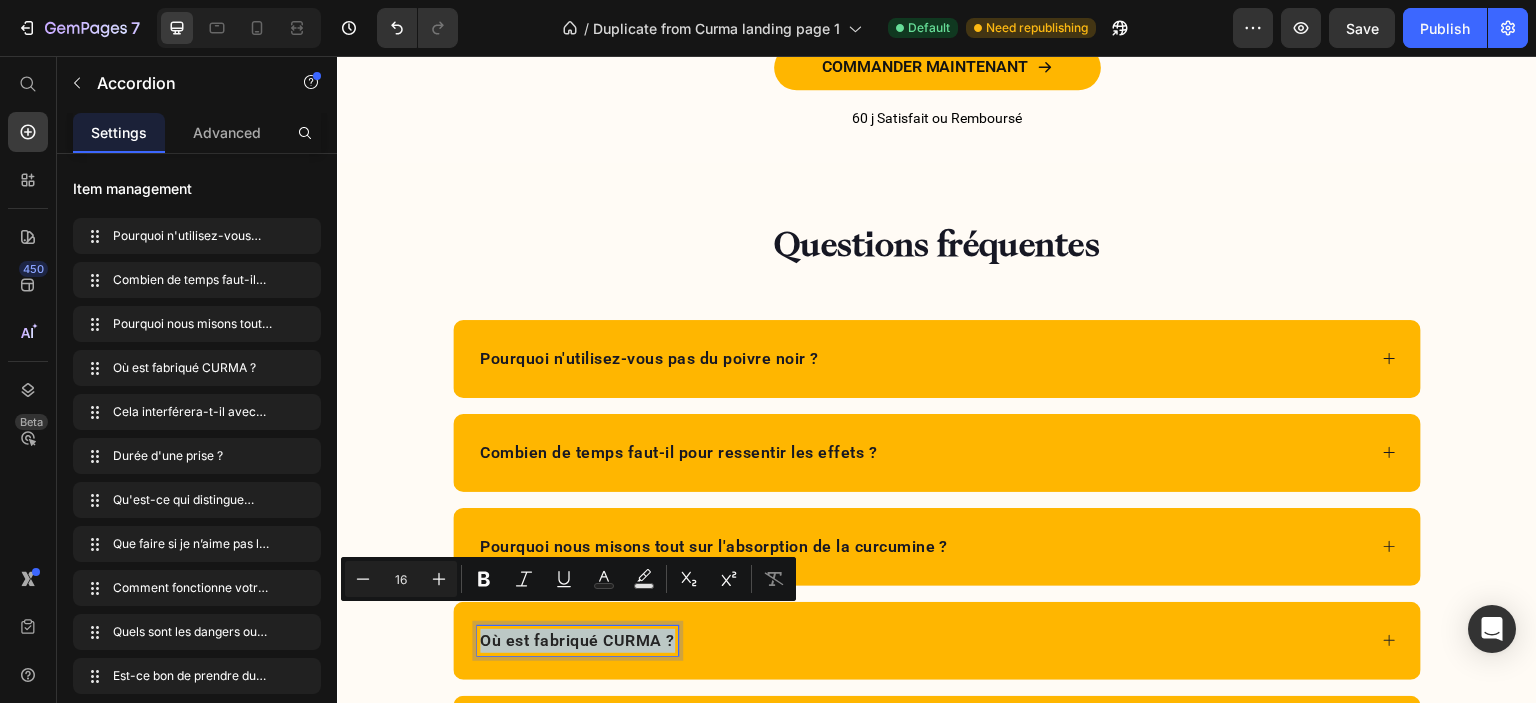 copy on "Où est fabriqué CURMA ?" 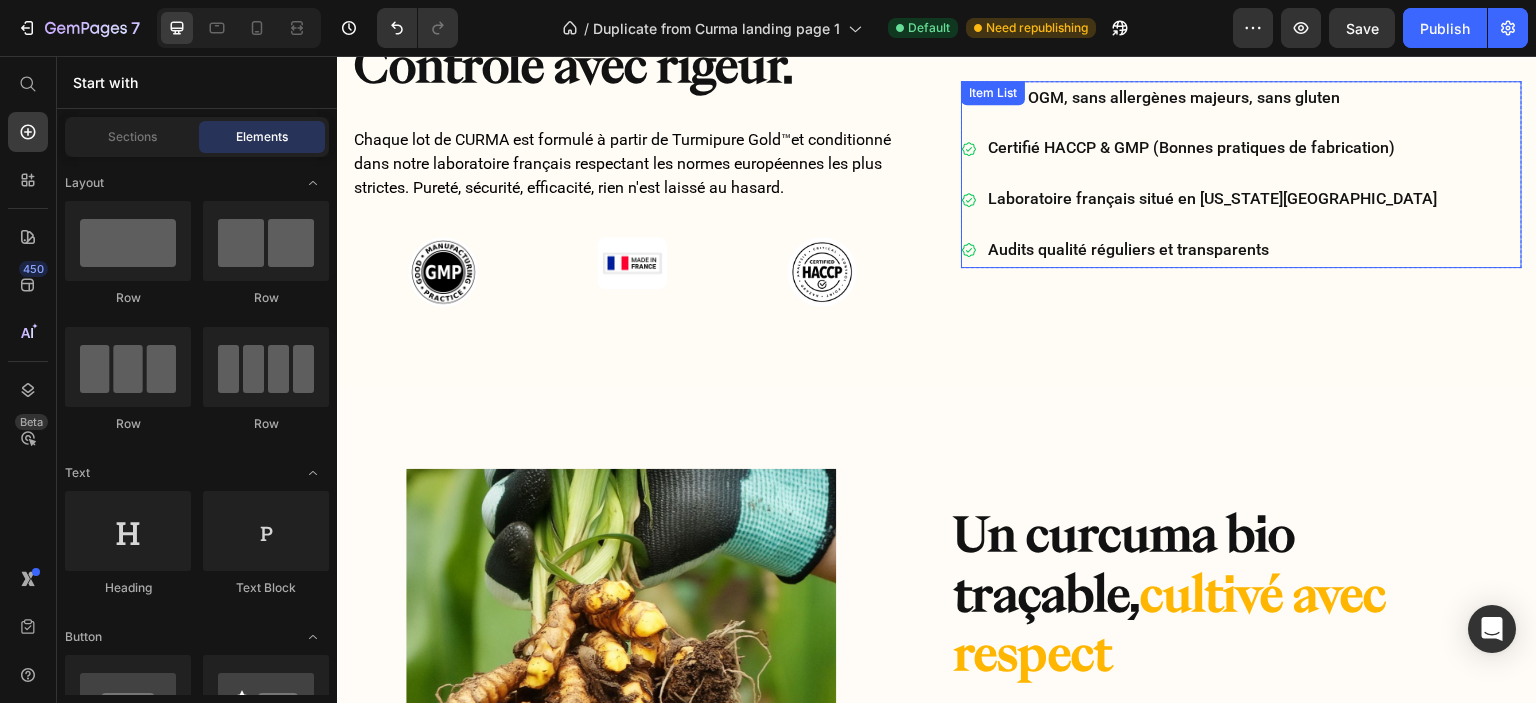 scroll, scrollTop: 10552, scrollLeft: 0, axis: vertical 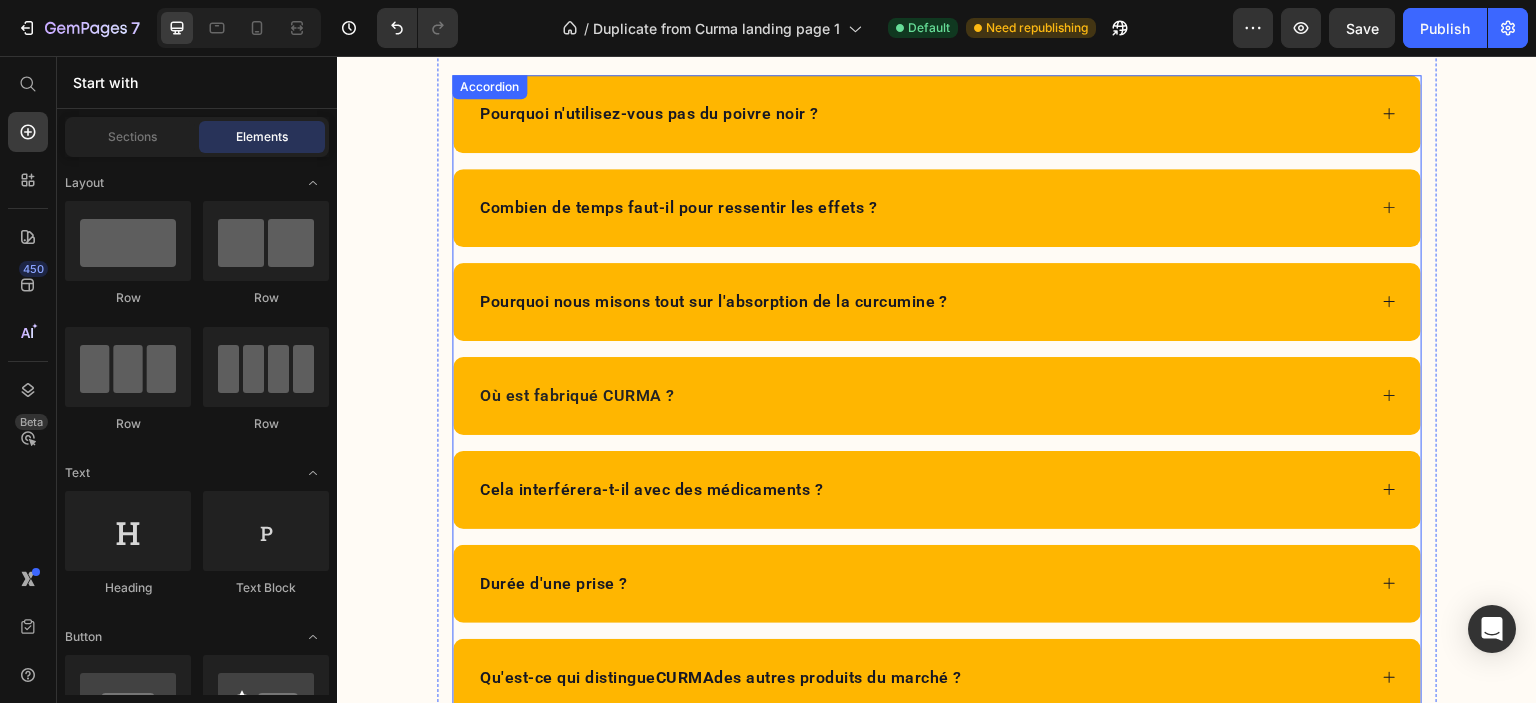 click on "Où est fabriqué CURMA ?" at bounding box center (921, 396) 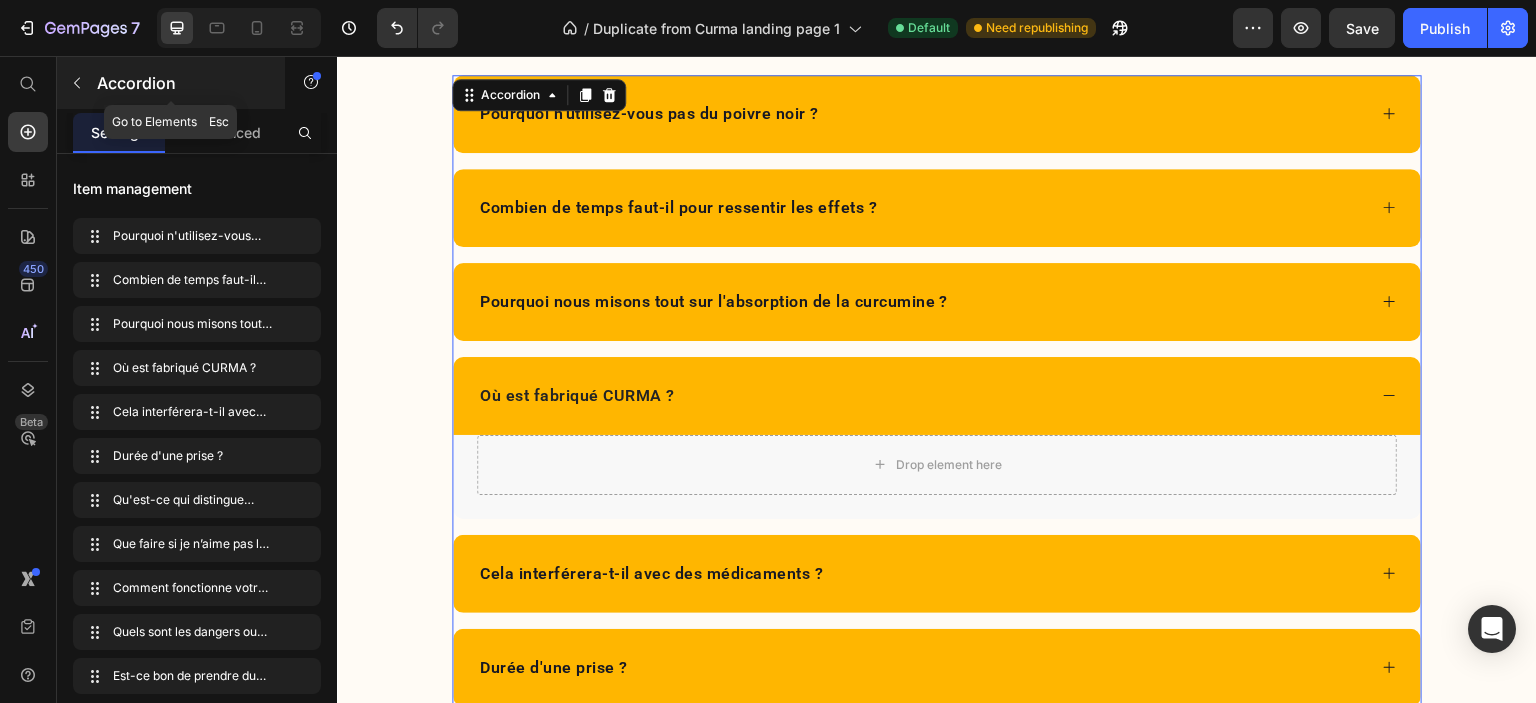 click at bounding box center (77, 83) 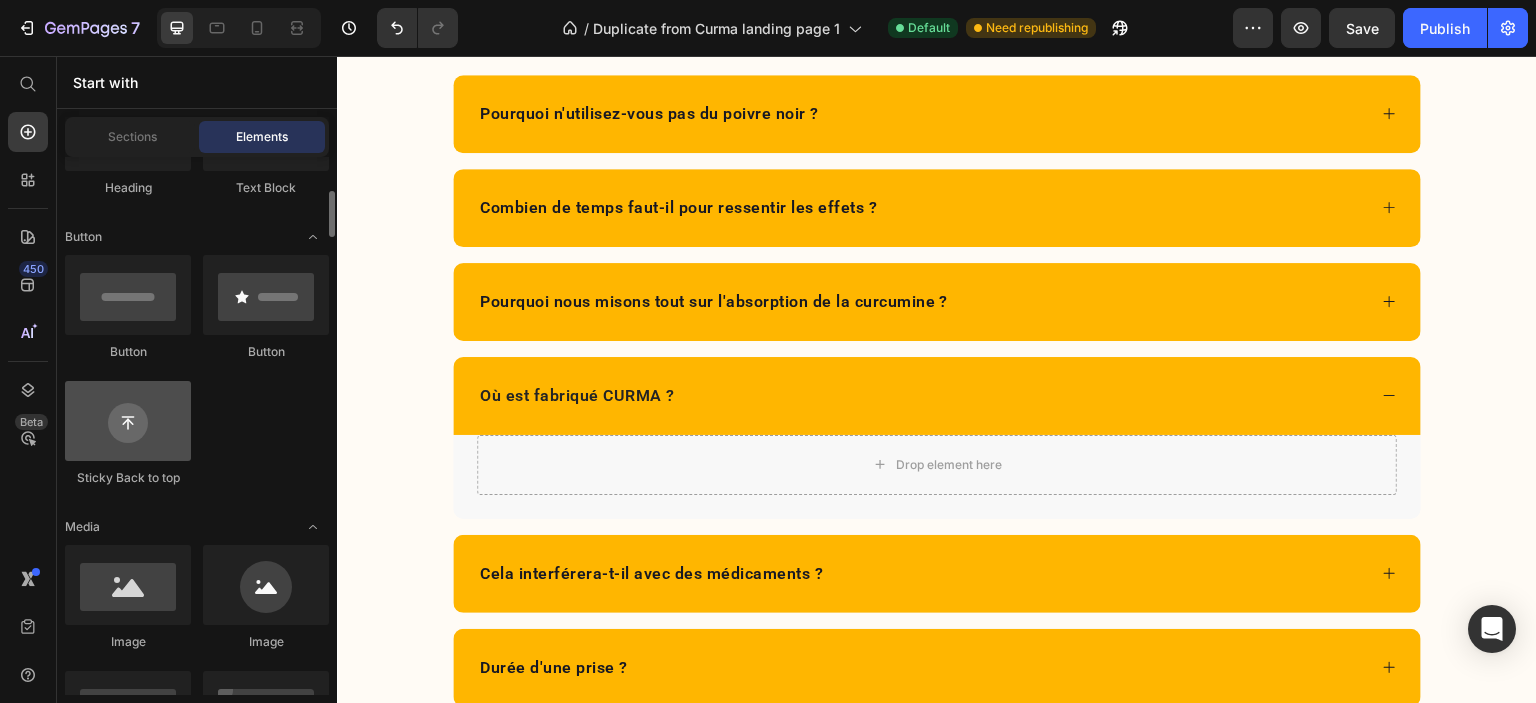 scroll, scrollTop: 200, scrollLeft: 0, axis: vertical 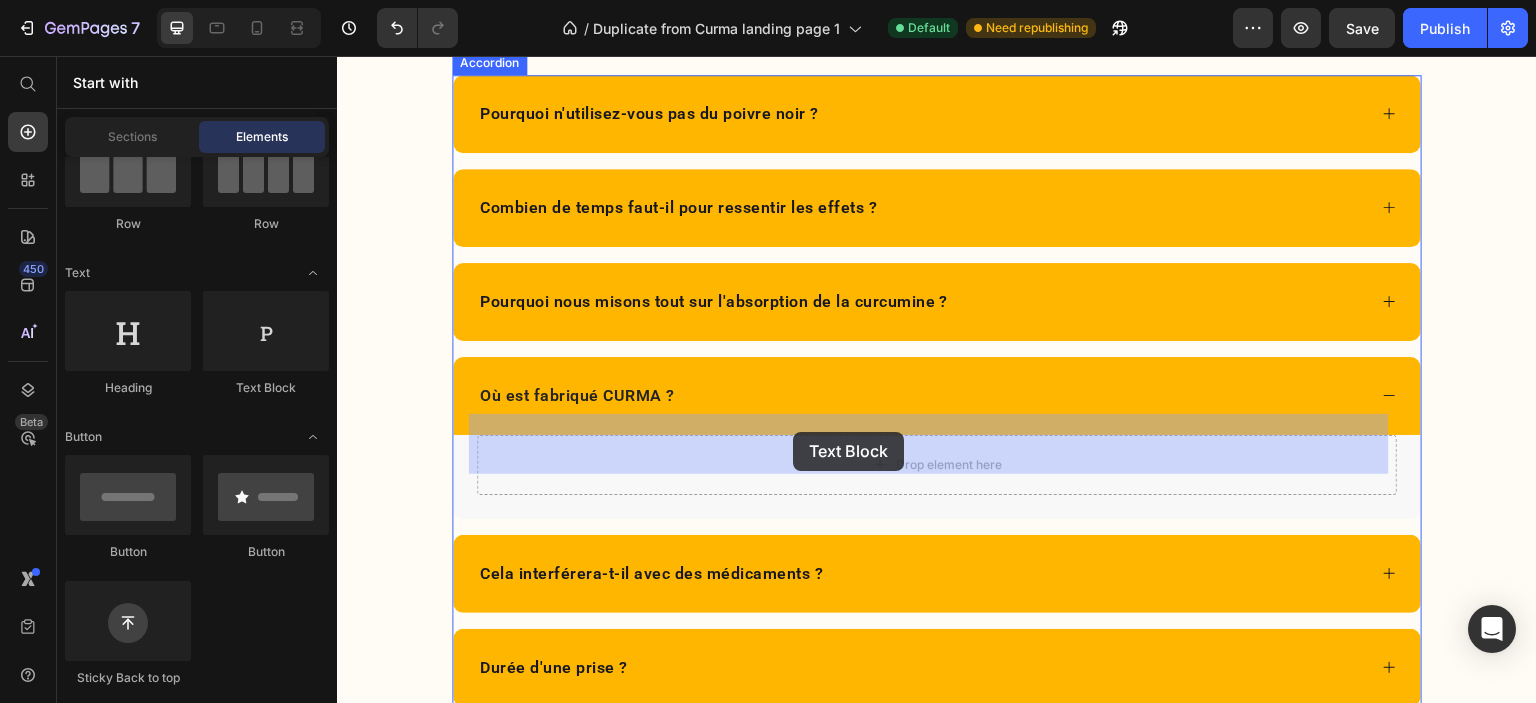 drag, startPoint x: 580, startPoint y: 390, endPoint x: 793, endPoint y: 432, distance: 217.10136 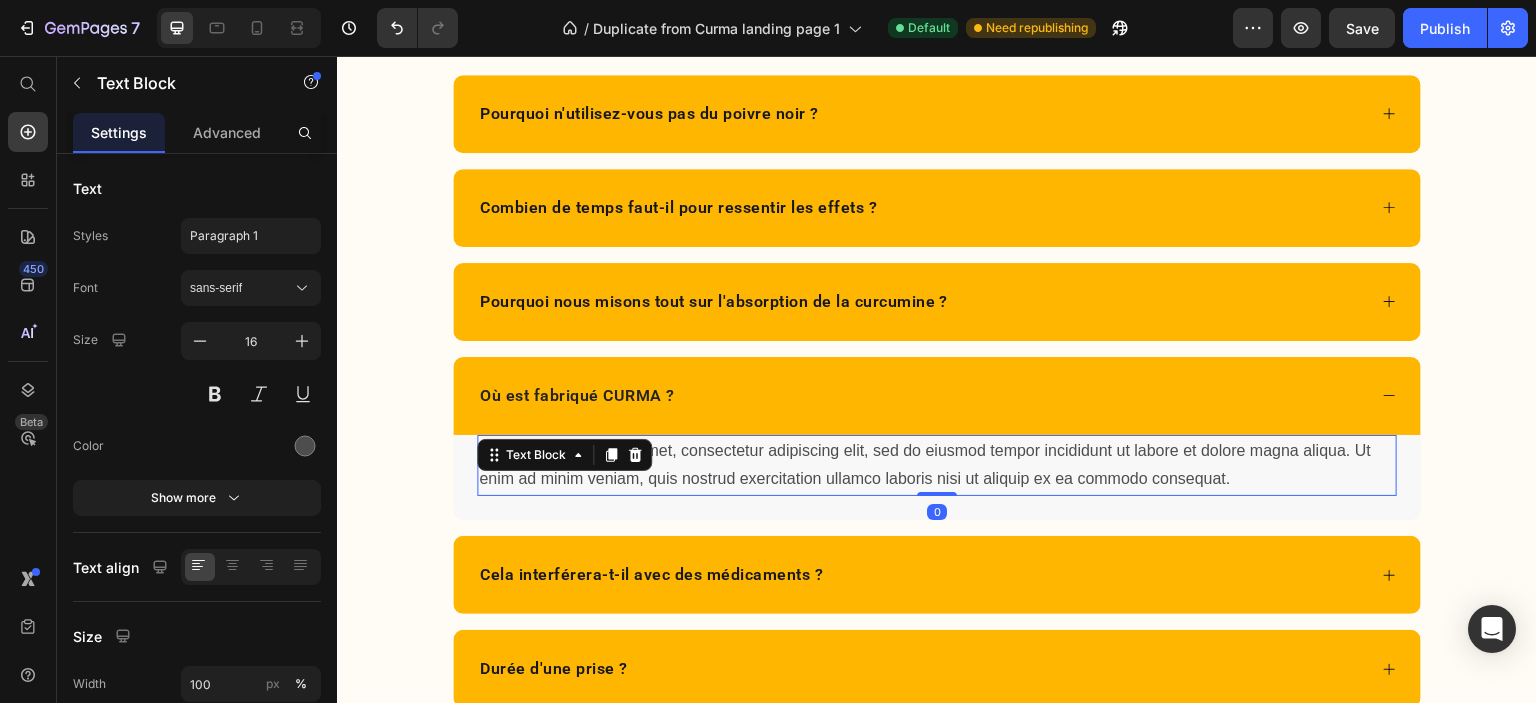 click on "Lorem ipsum dolor sit amet, consectetur adipiscing elit, sed do eiusmod tempor incididunt ut labore et dolore magna aliqua. Ut enim ad minim veniam, quis nostrud exercitation ullamco laboris nisi ut aliquip ex ea commodo consequat." at bounding box center (937, 466) 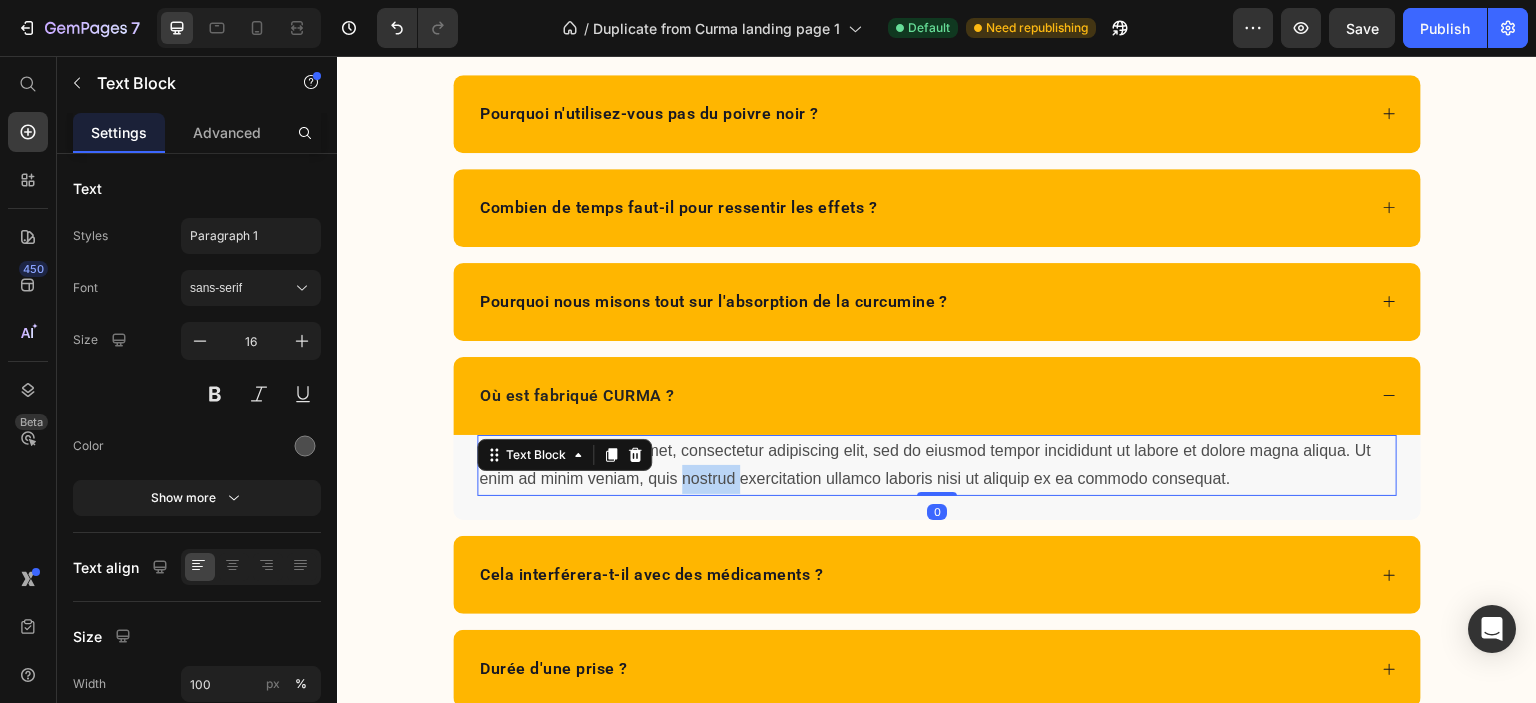 click on "Lorem ipsum dolor sit amet, consectetur adipiscing elit, sed do eiusmod tempor incididunt ut labore et dolore magna aliqua. Ut enim ad minim veniam, quis nostrud exercitation ullamco laboris nisi ut aliquip ex ea commodo consequat." at bounding box center [937, 466] 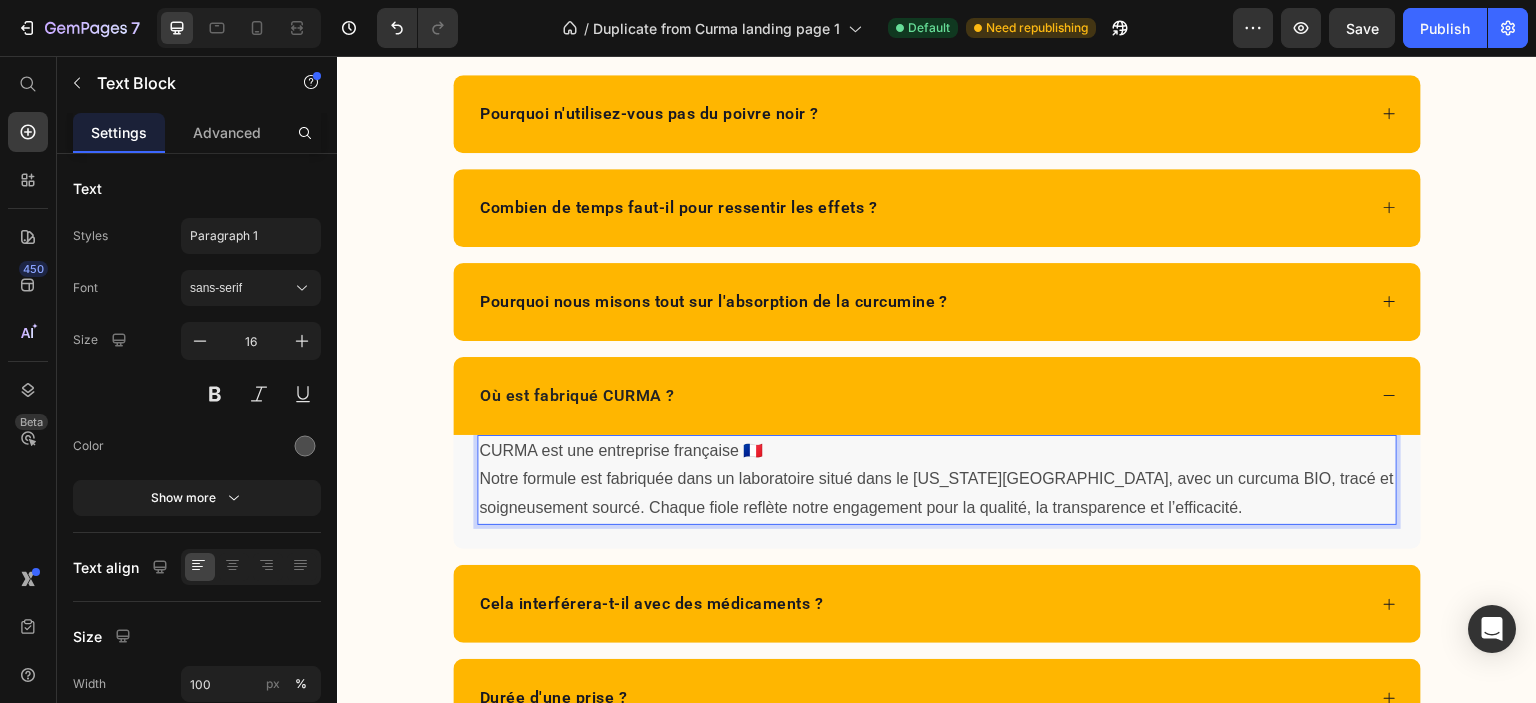 click on "CURMA est une entreprise française 🇫🇷 Notre formule est fabriquée dans un laboratoire situé dans le [US_STATE][GEOGRAPHIC_DATA], avec un curcuma BIO, tracé et soigneusement sourcé. Chaque fiole reflète notre engagement pour la qualité, la transparence et l’efficacité." at bounding box center [937, 480] 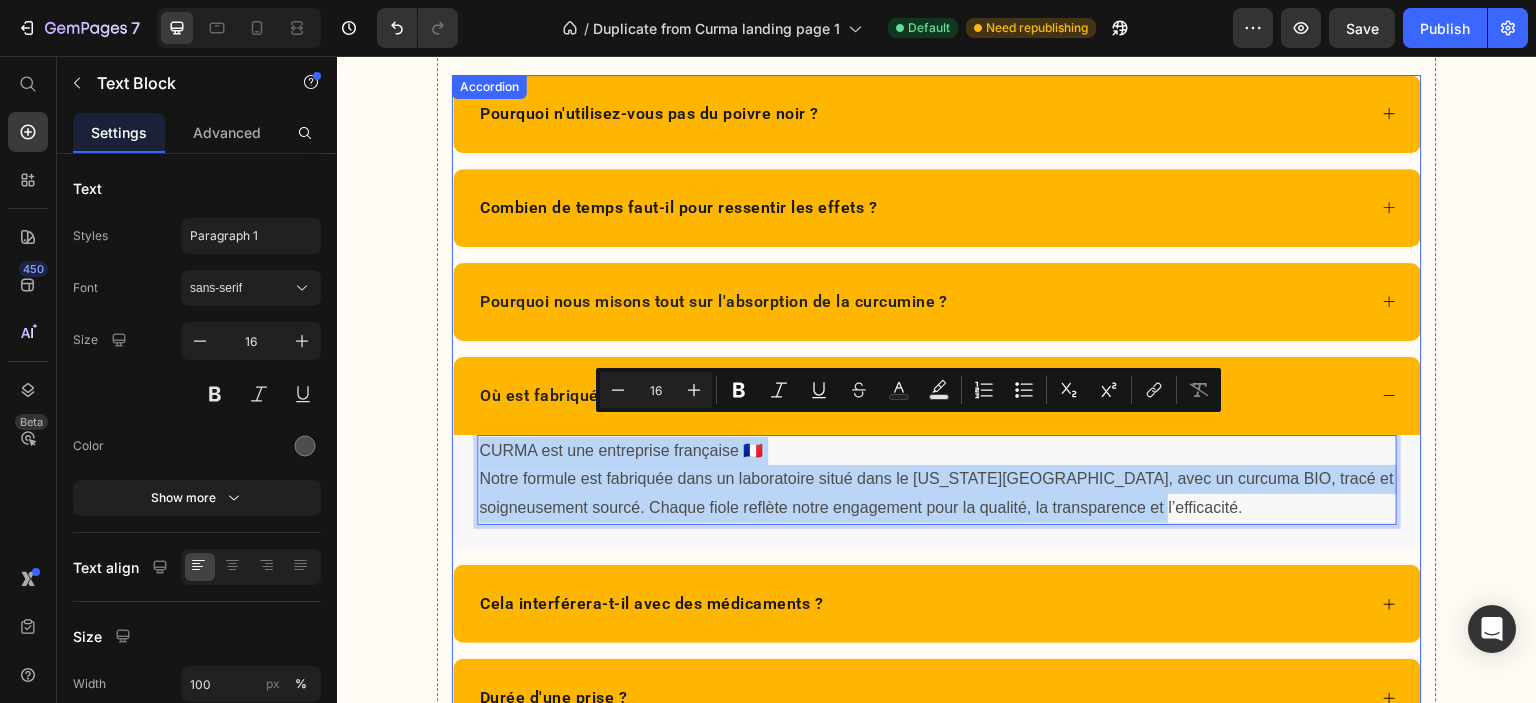 click on "Pourquoi nous misons tout sur l'absorption de la curcumine ?" at bounding box center [937, 302] 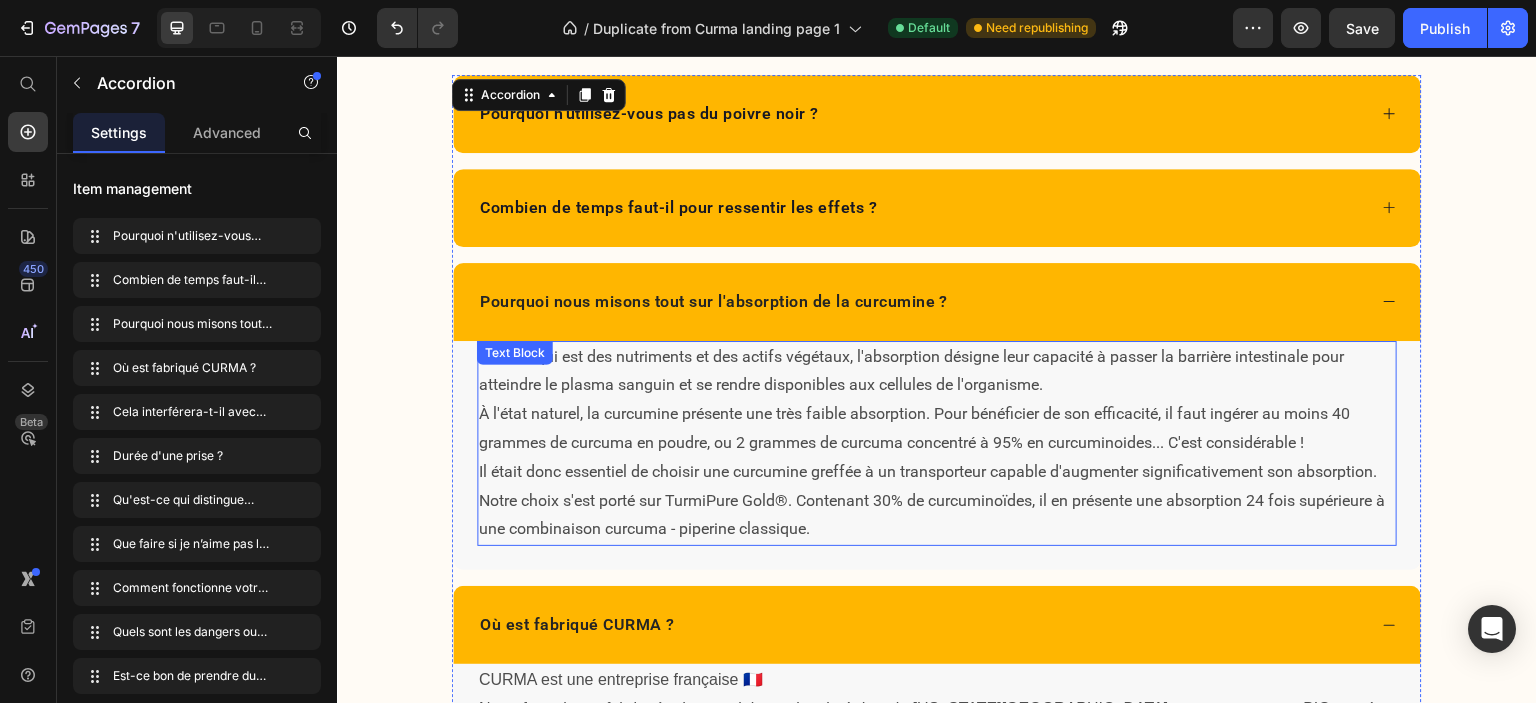 scroll, scrollTop: 12071, scrollLeft: 0, axis: vertical 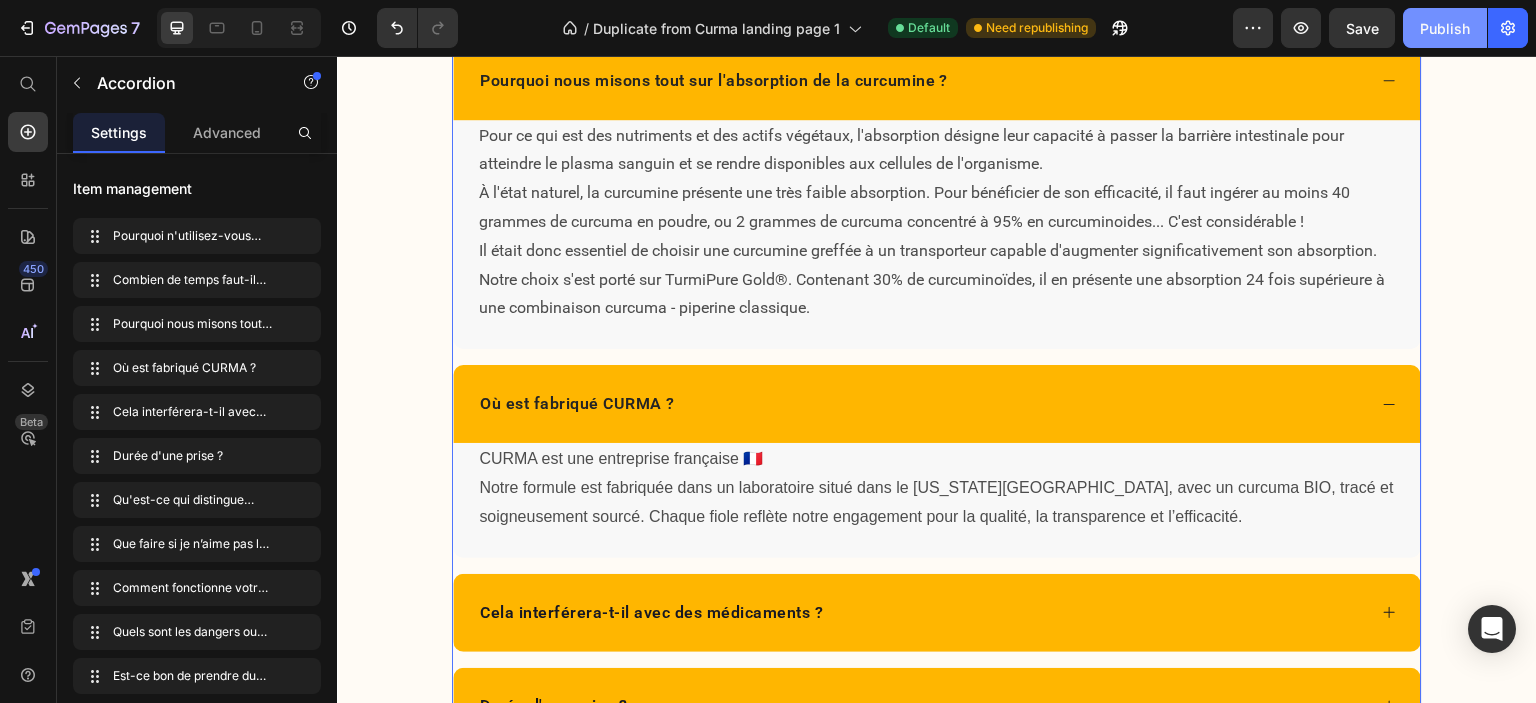 click on "Publish" at bounding box center [1445, 28] 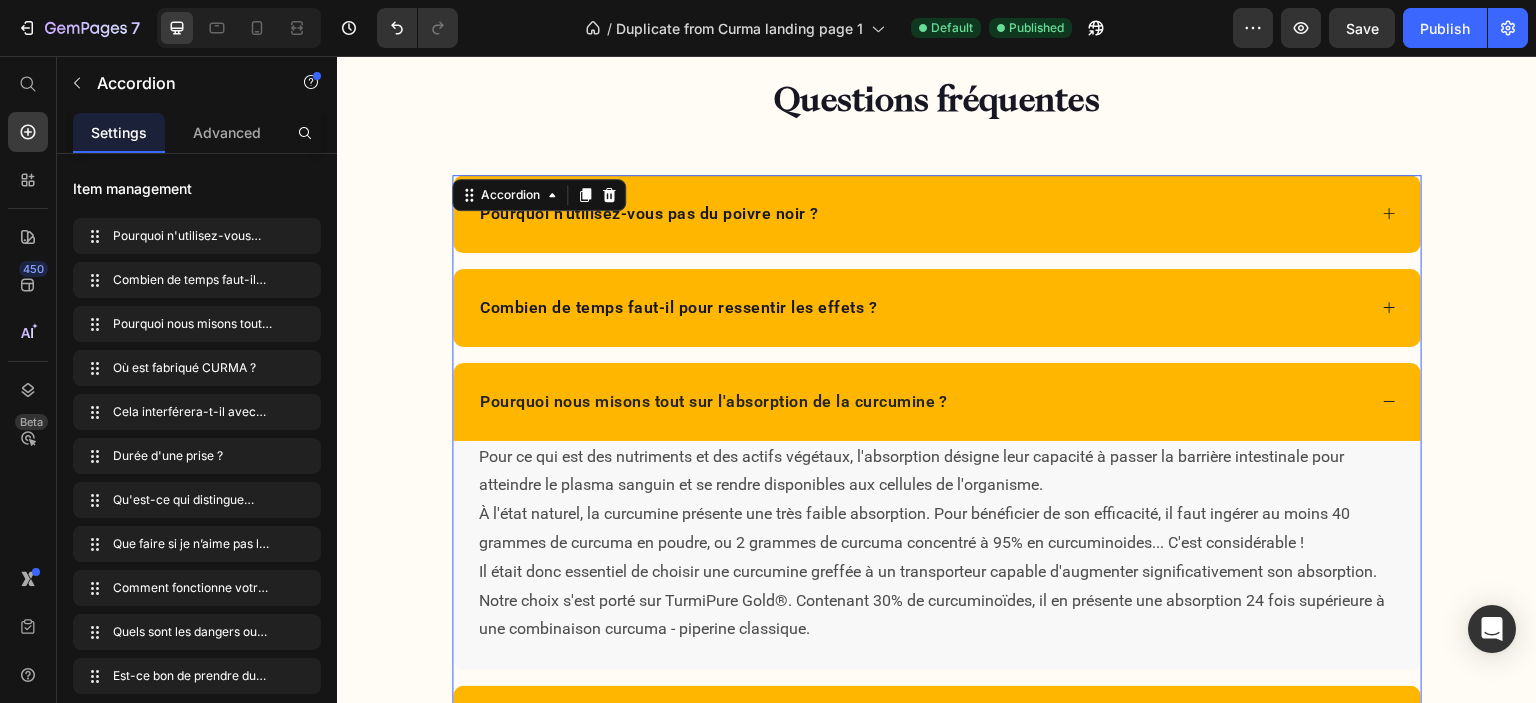scroll, scrollTop: 11071, scrollLeft: 0, axis: vertical 